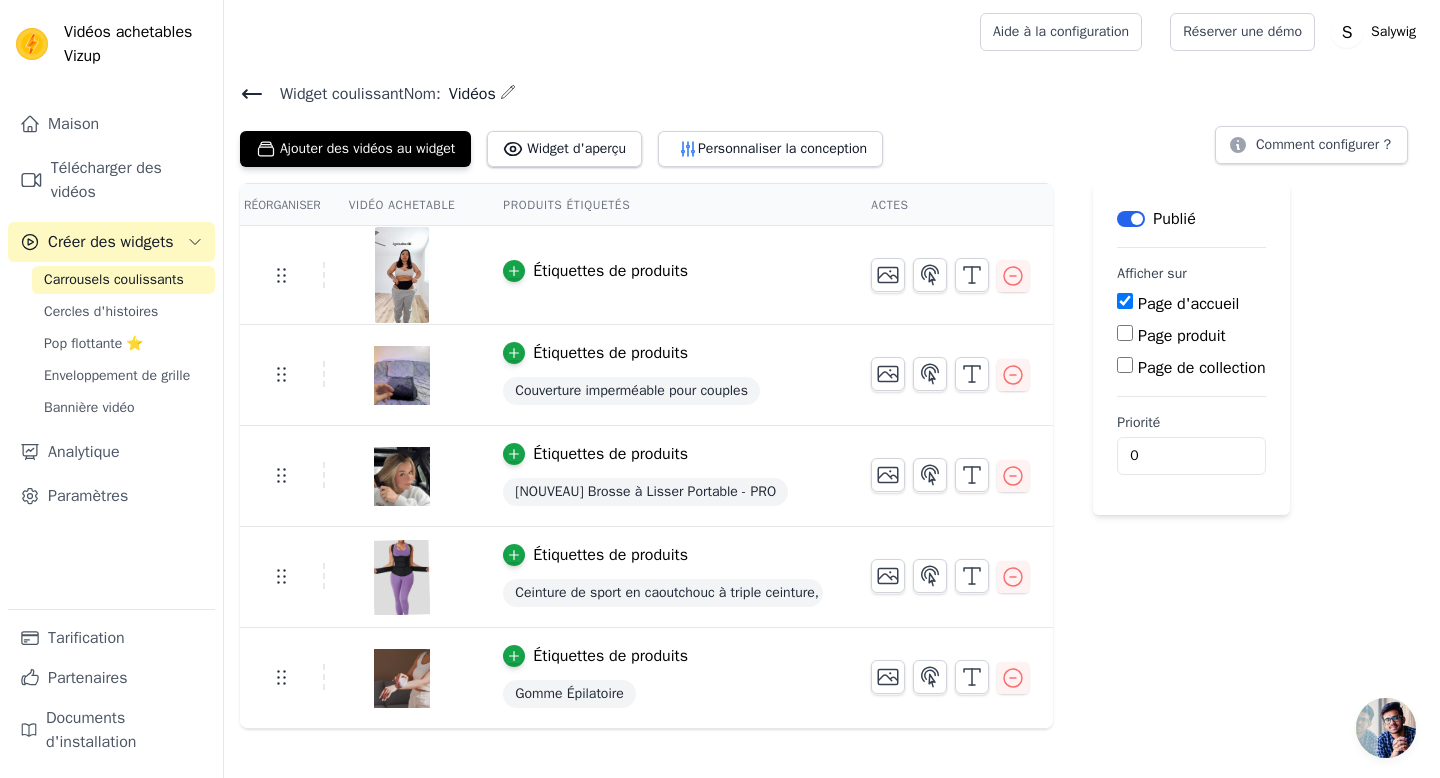 scroll, scrollTop: 0, scrollLeft: 0, axis: both 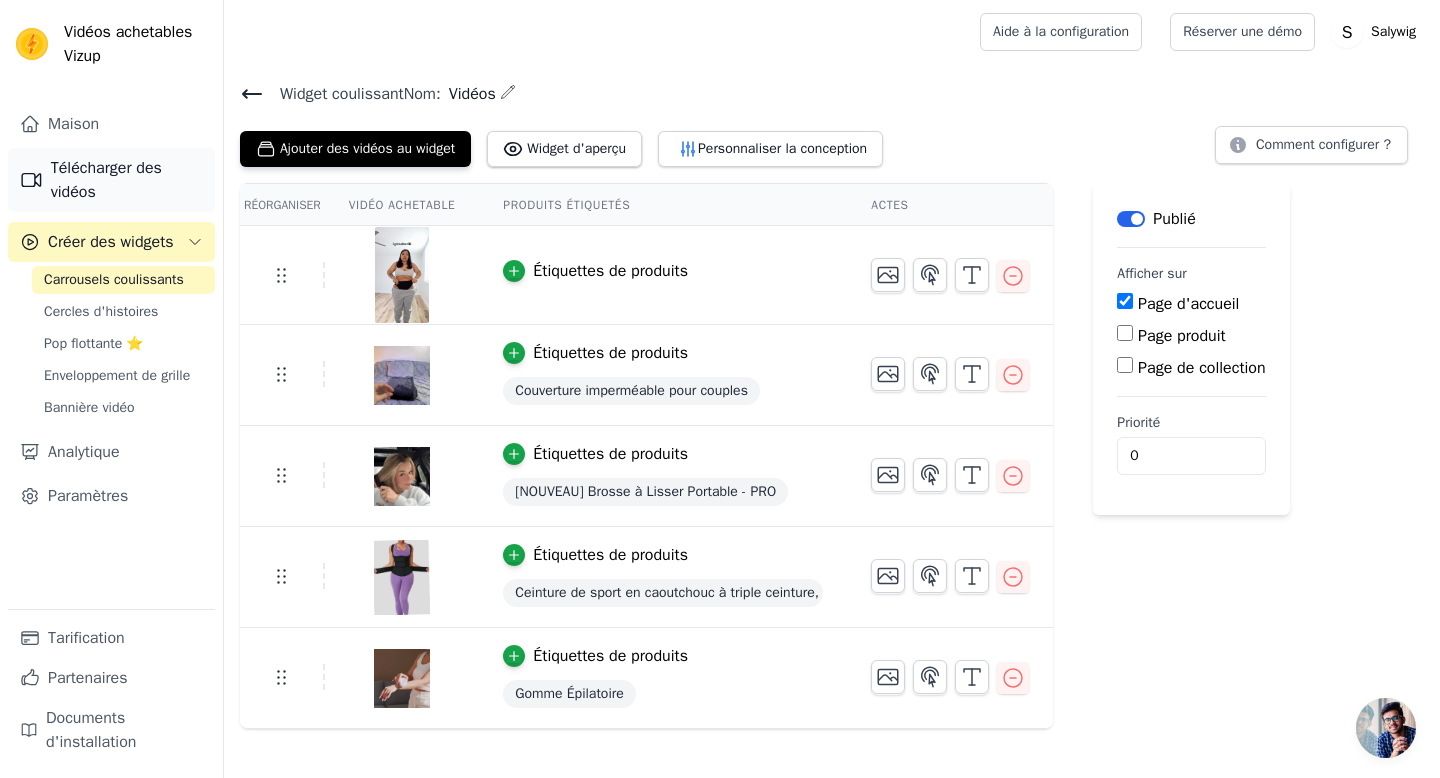 click on "Télécharger des vidéos" at bounding box center (106, 180) 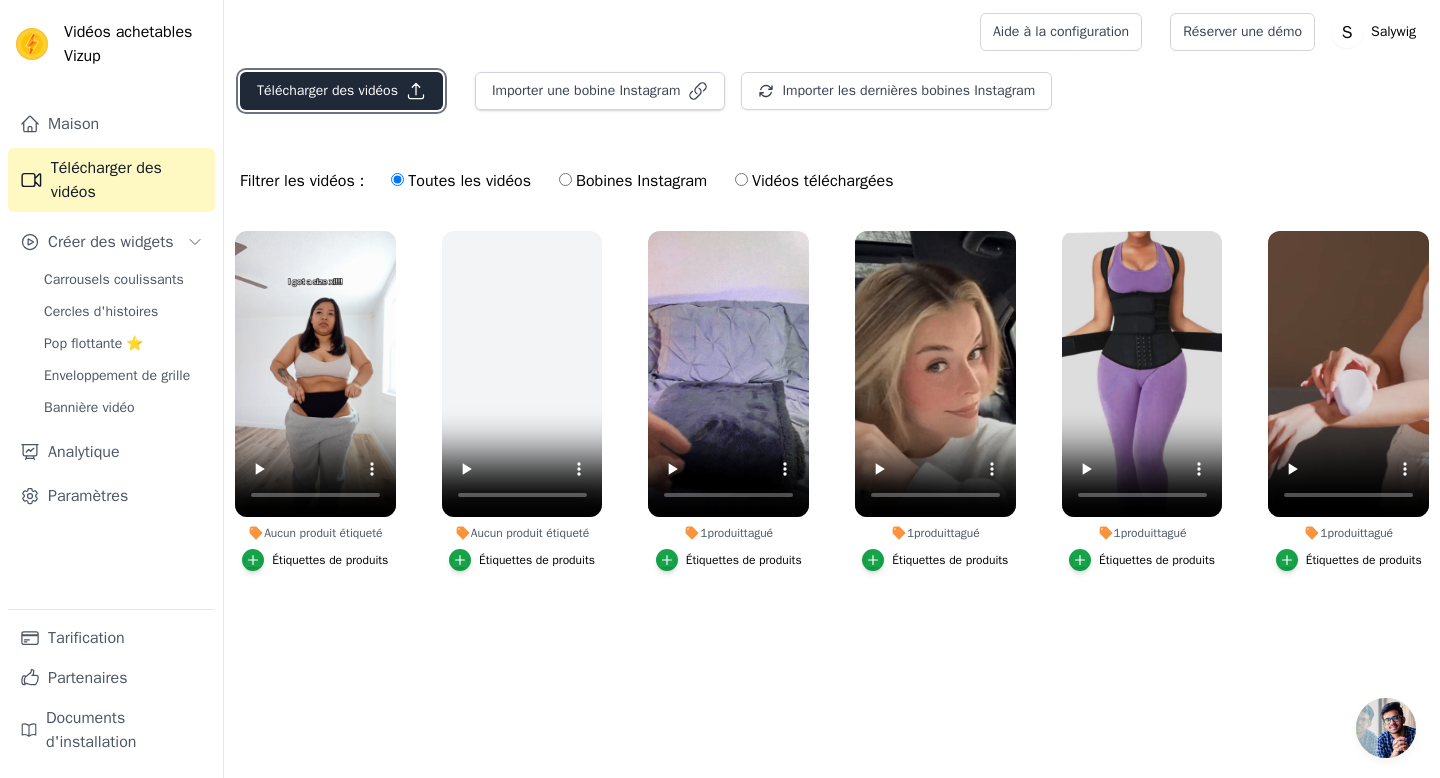 click on "Télécharger des vidéos" at bounding box center [327, 90] 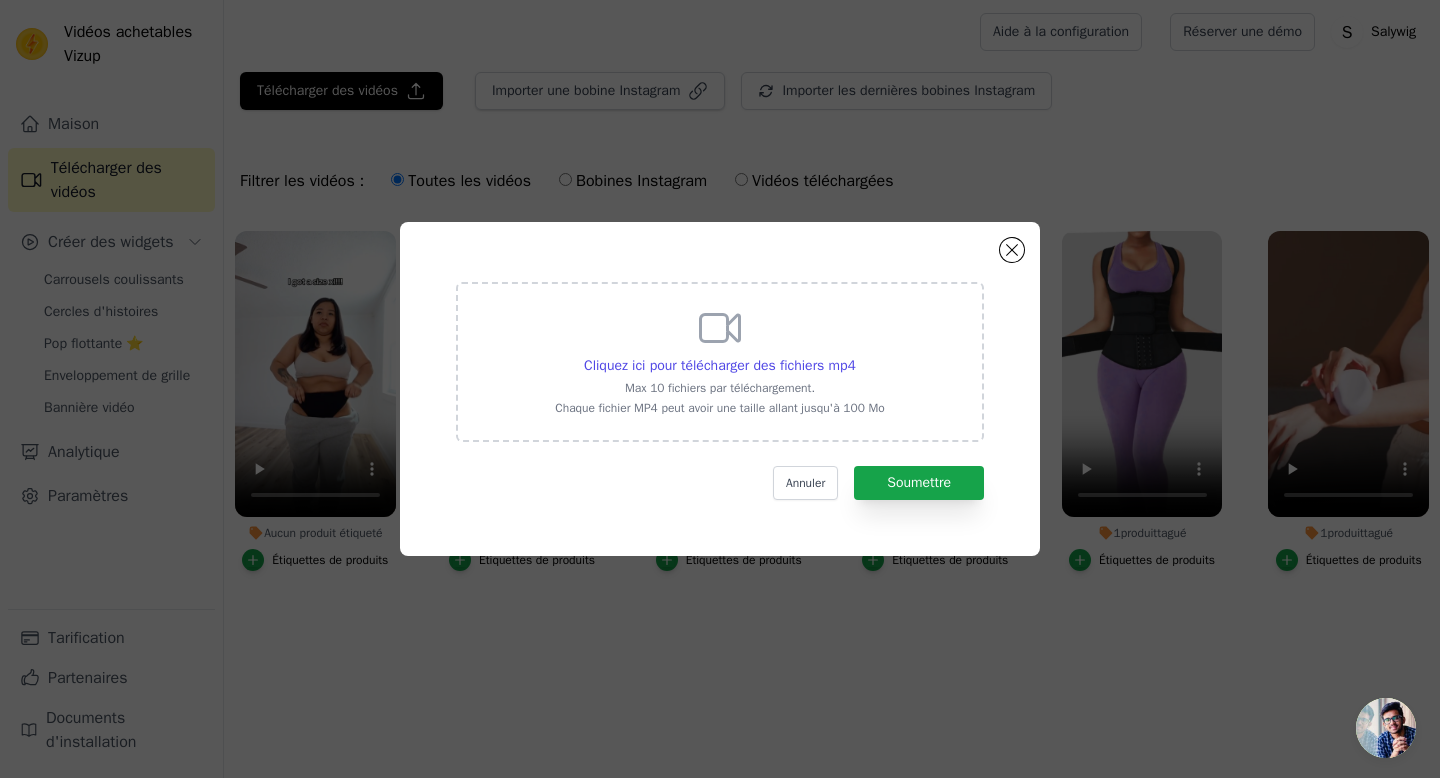click on "Cliquez ici pour télécharger des fichiers mp4     Max 10 fichiers par téléchargement.   Chaque fichier MP4 peut avoir une taille allant jusqu'à 100 Mo" at bounding box center (720, 360) 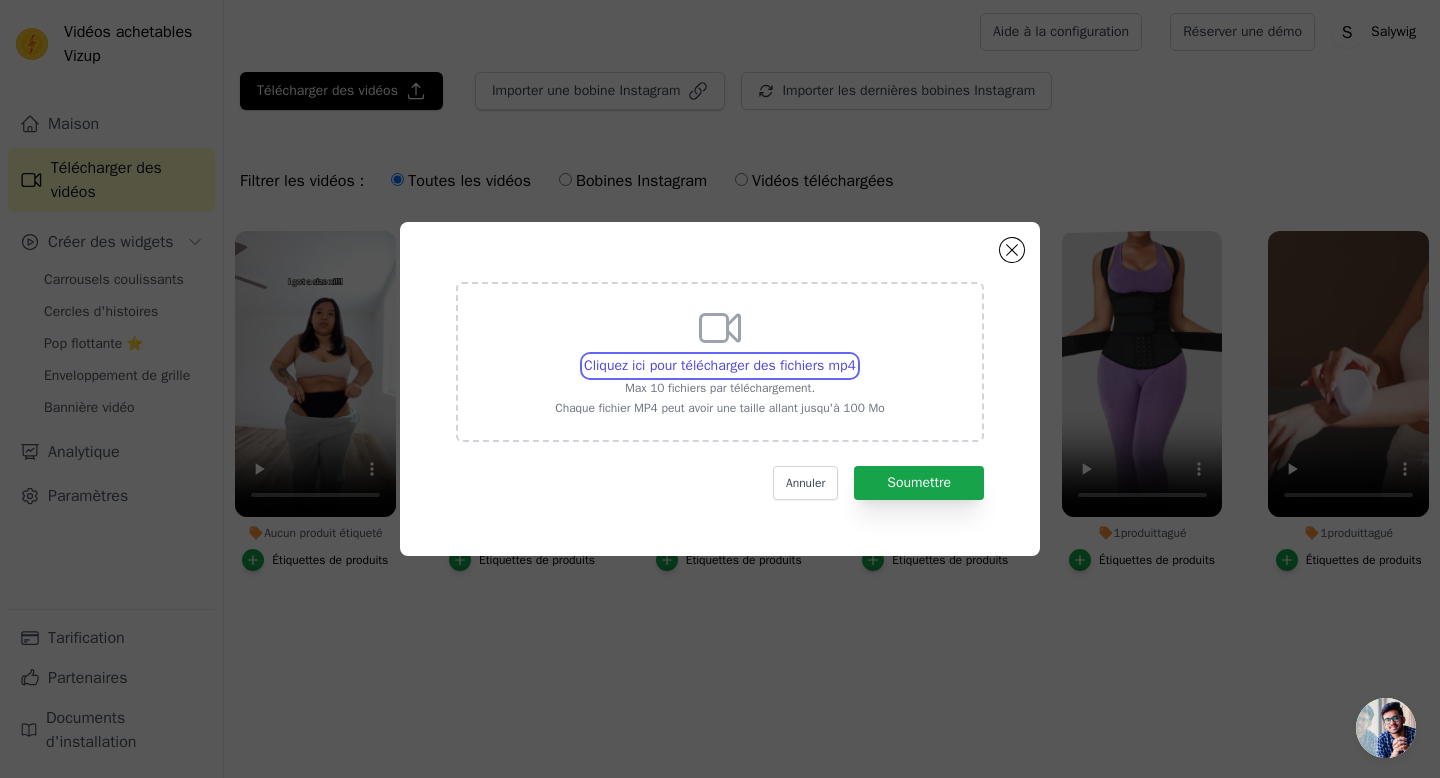 click on "Cliquez ici pour télécharger des fichiers mp4     Max 10 fichiers par téléchargement.   Chaque fichier MP4 peut avoir une taille allant jusqu'à 100 Mo" at bounding box center (855, 355) 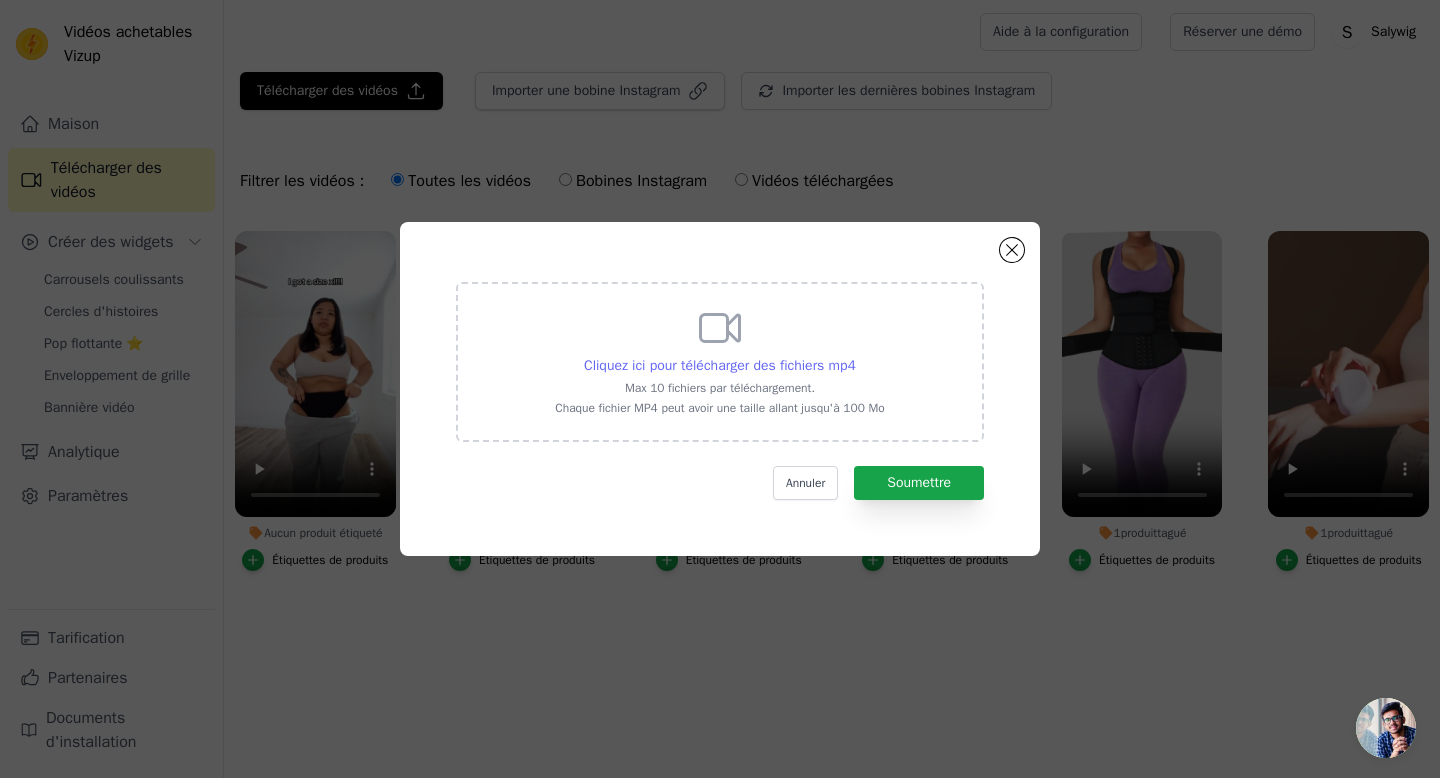 click on "Cliquez ici pour télécharger des fichiers mp4" at bounding box center [720, 365] 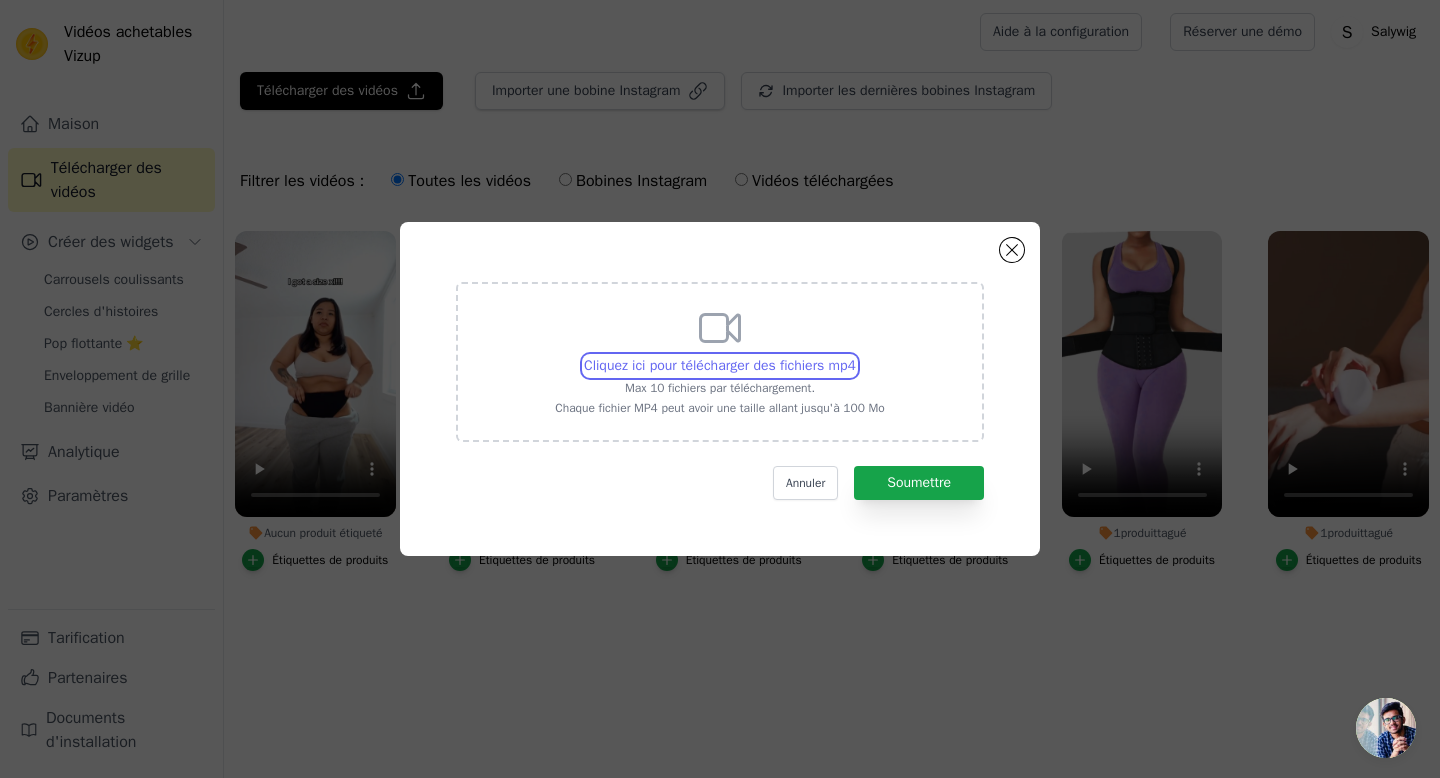 click on "Cliquez ici pour télécharger des fichiers mp4     Max 10 fichiers par téléchargement.   Chaque fichier MP4 peut avoir une taille allant jusqu'à 100 Mo" at bounding box center (855, 355) 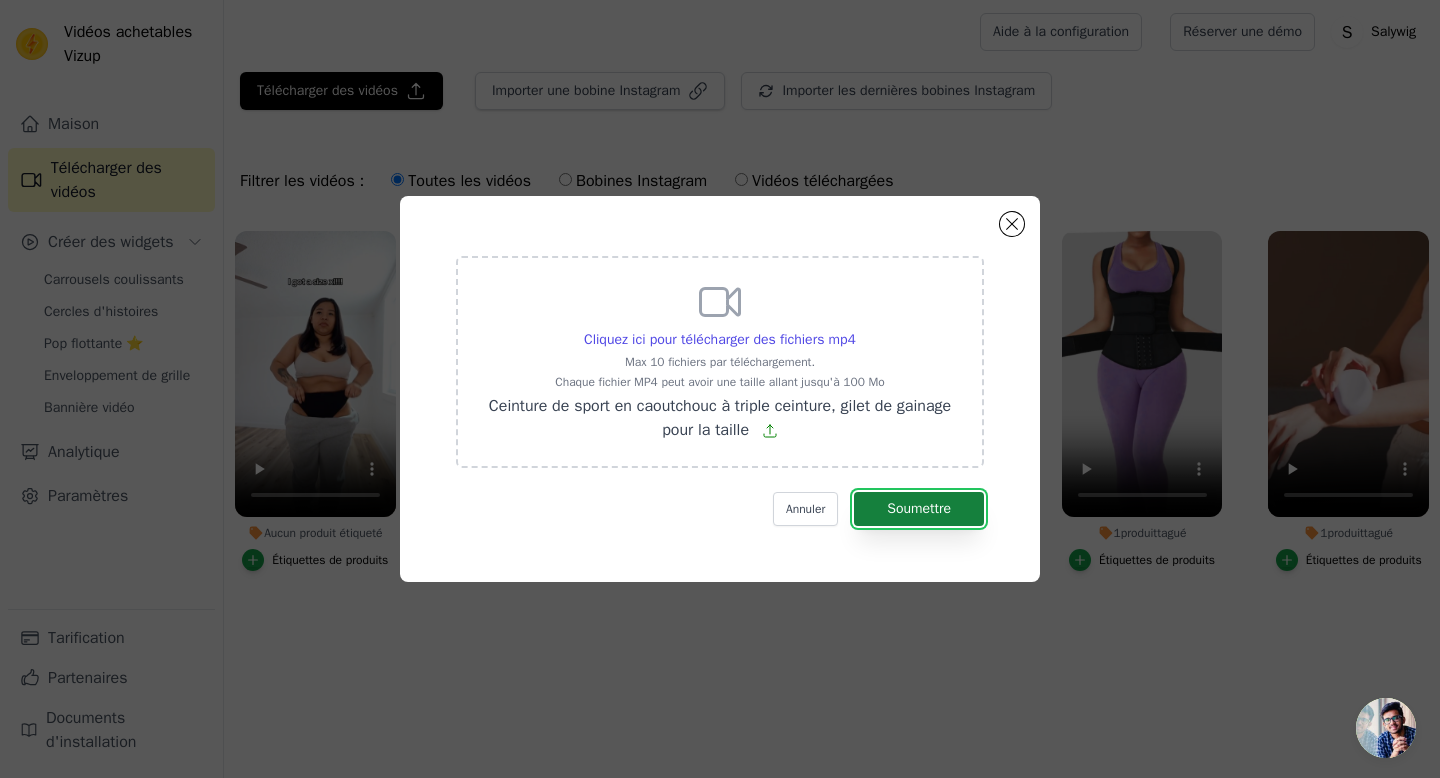 click on "Soumettre" at bounding box center (919, 509) 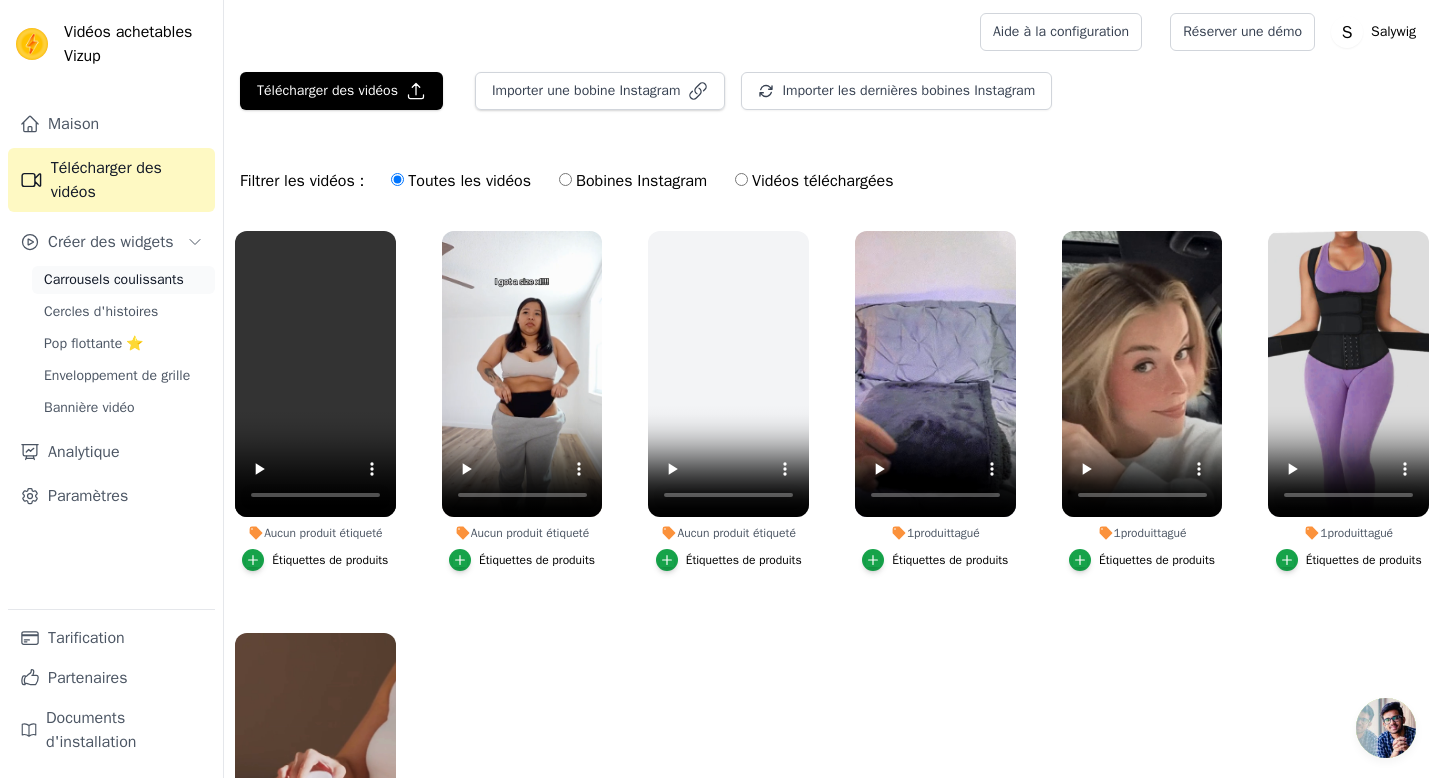 click on "Carrousels coulissants" at bounding box center (114, 280) 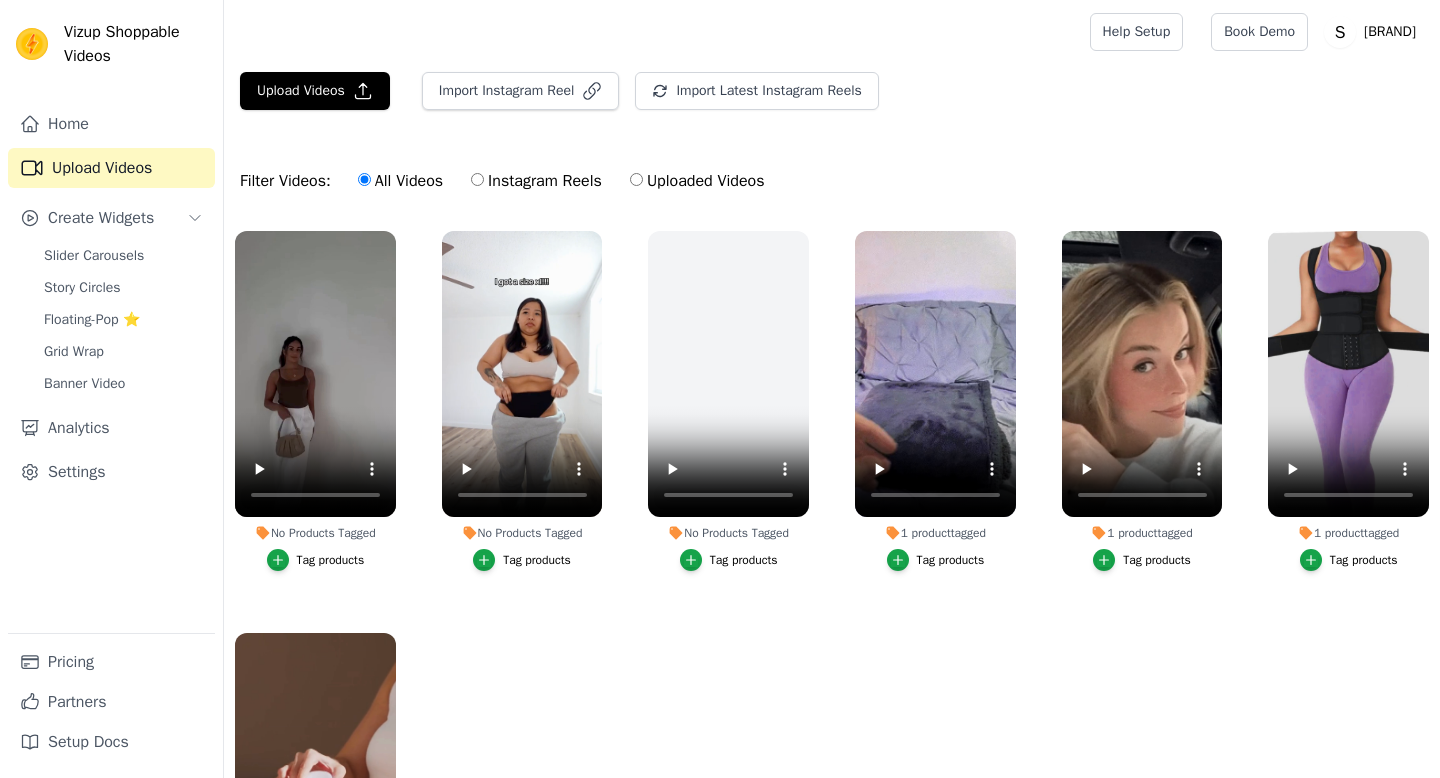 scroll, scrollTop: 0, scrollLeft: 0, axis: both 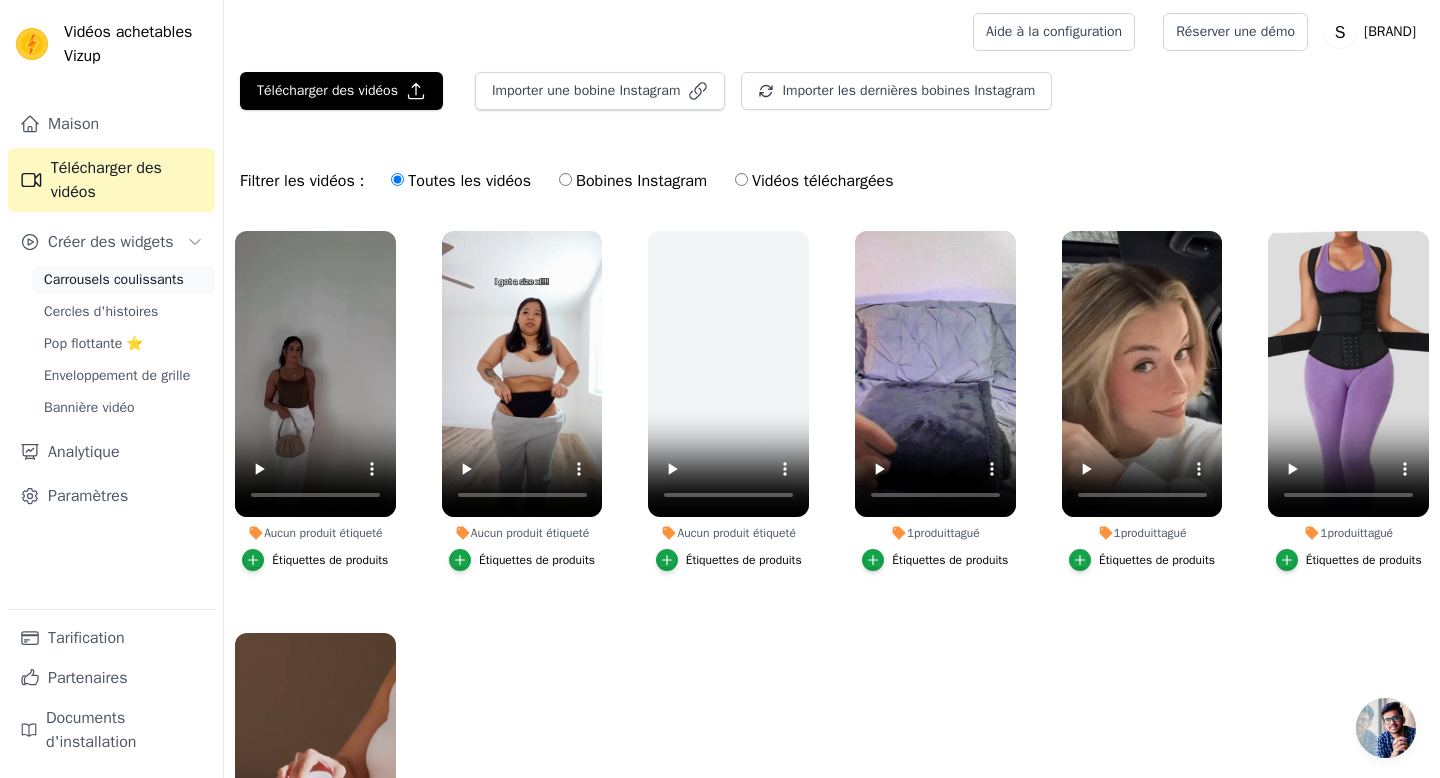 click on "Carrousels coulissants" at bounding box center (114, 279) 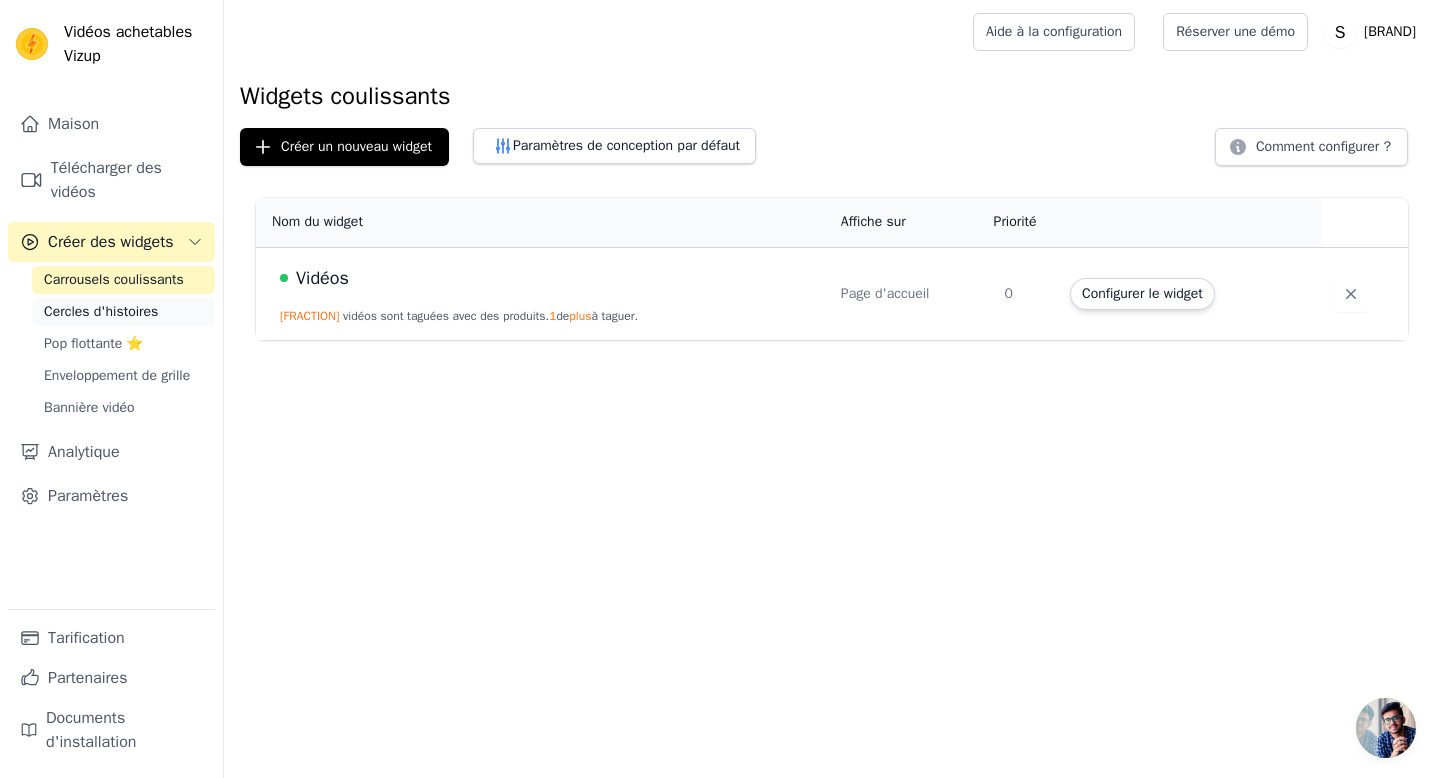 click on "Cercles d'histoires" at bounding box center (101, 311) 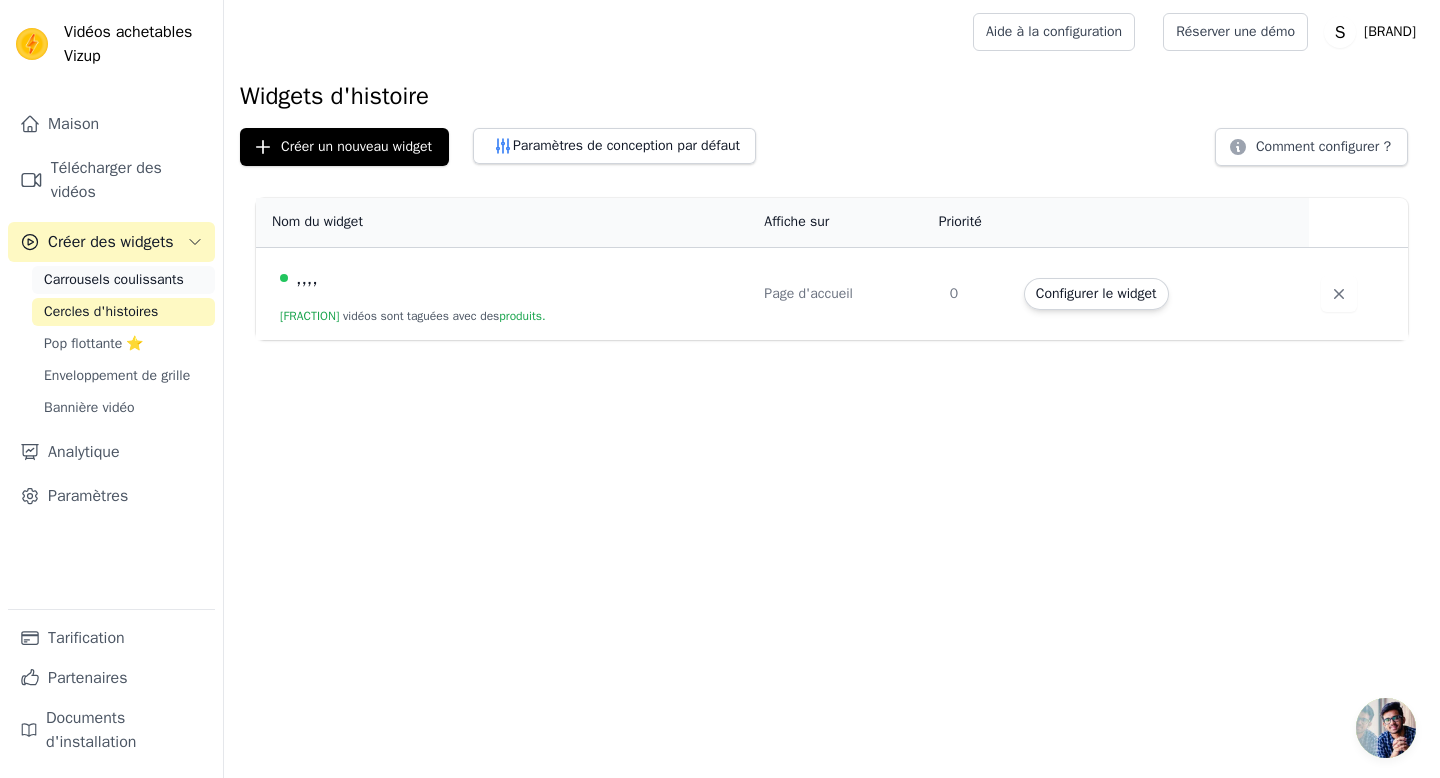 click on "Carrousels coulissants" at bounding box center [114, 279] 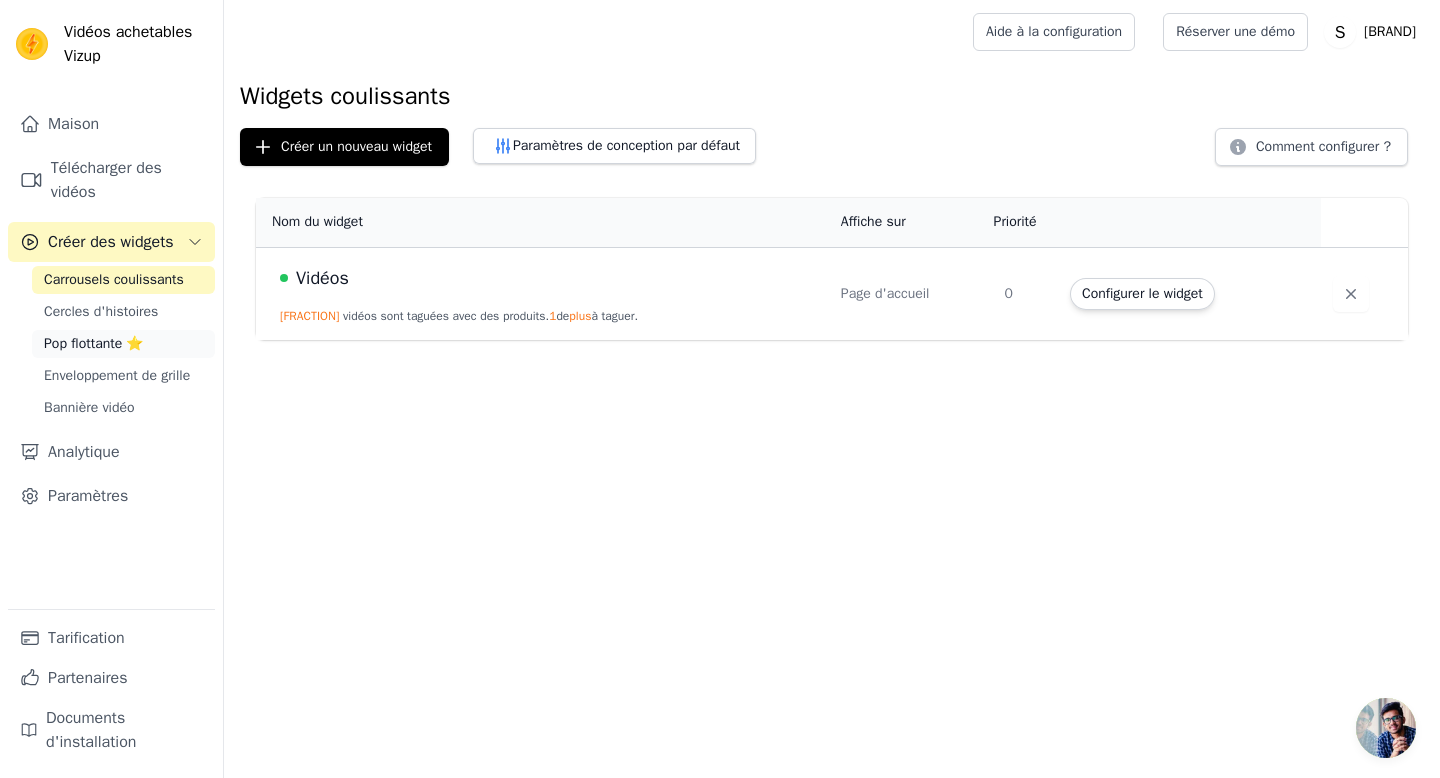 click on "Pop flottante ⭐" at bounding box center [123, 344] 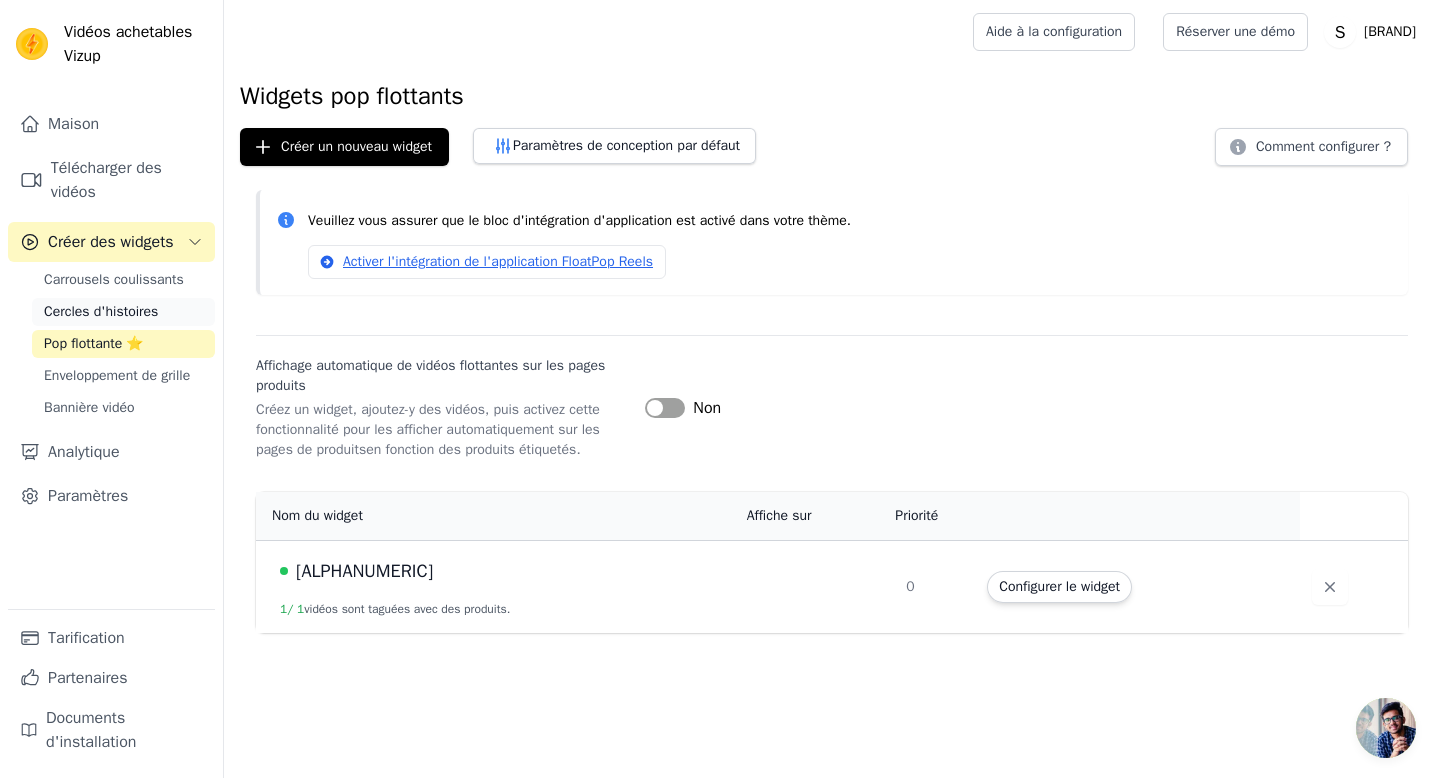 click on "Cercles d'histoires" at bounding box center (101, 311) 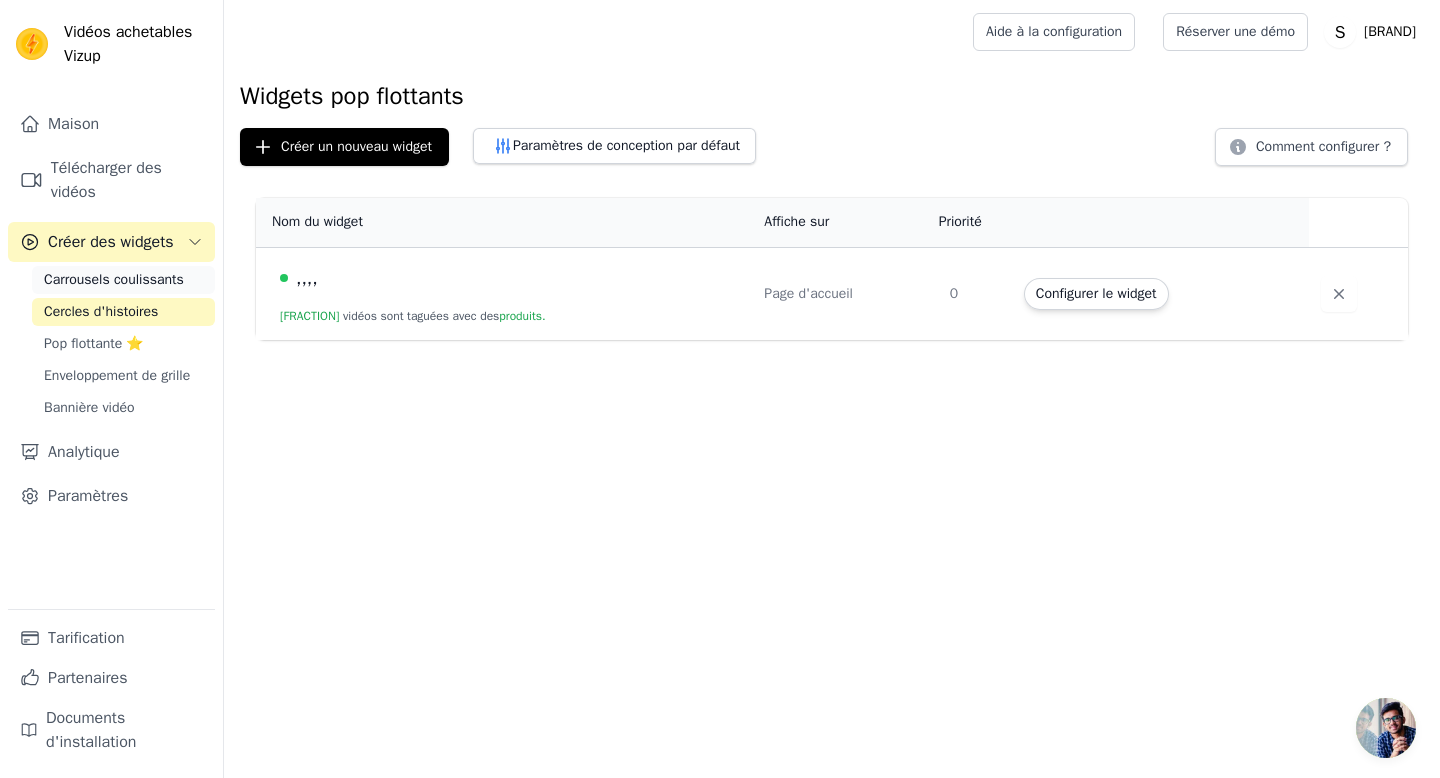 click on "Carrousels coulissants" at bounding box center [123, 280] 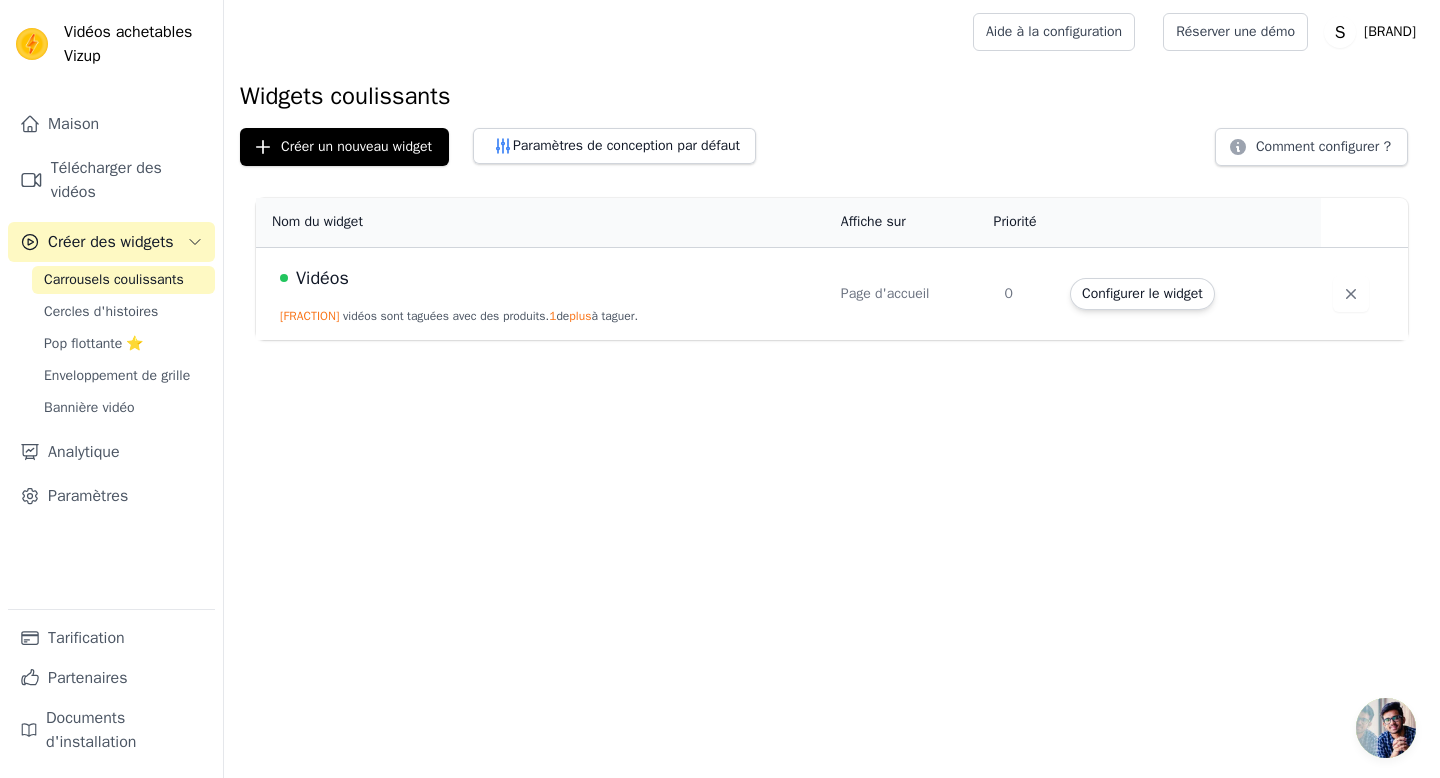click on "Vidéos   4/5    vidéos sont taguées avec des produits.
1  de  plus  à taguer." at bounding box center (542, 293) 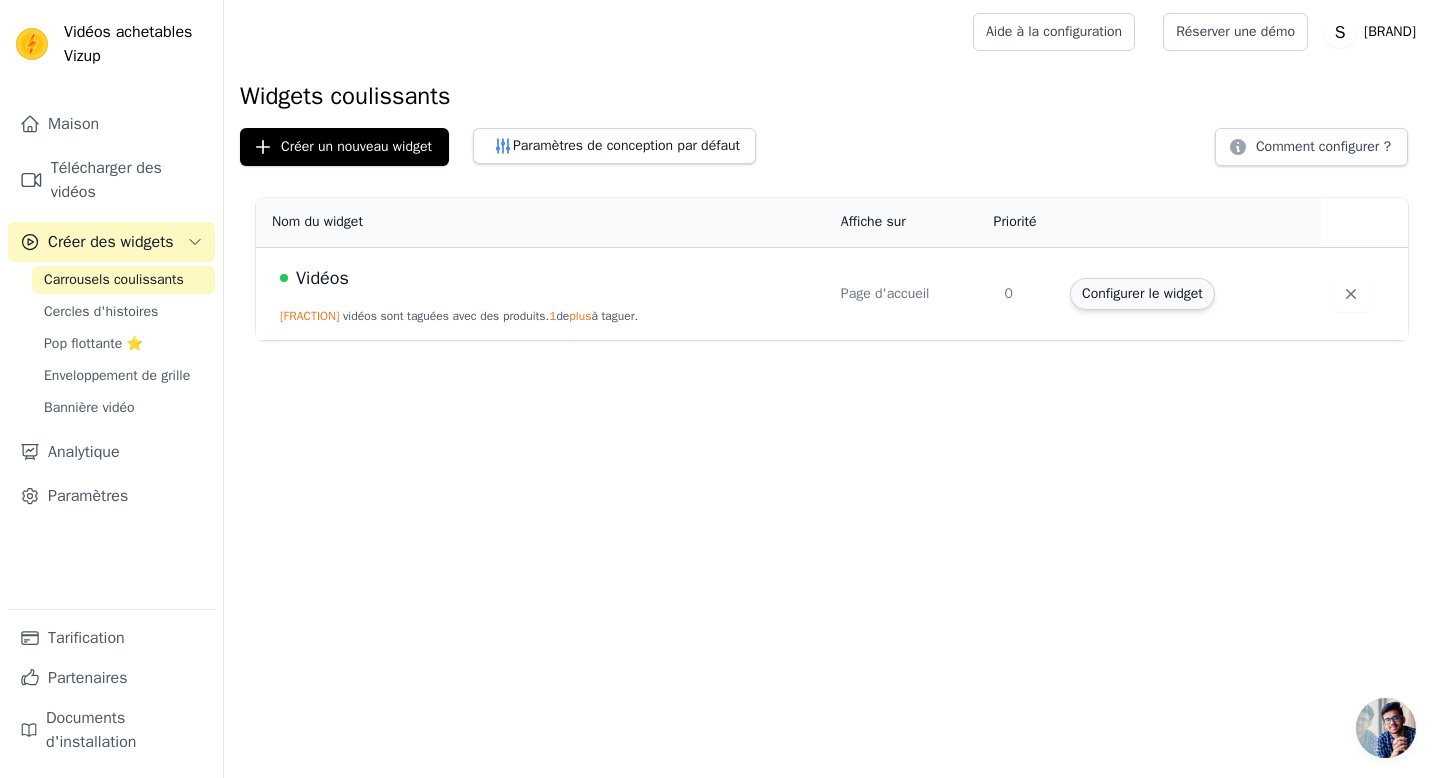 click on "Configurer le widget" at bounding box center (1142, 293) 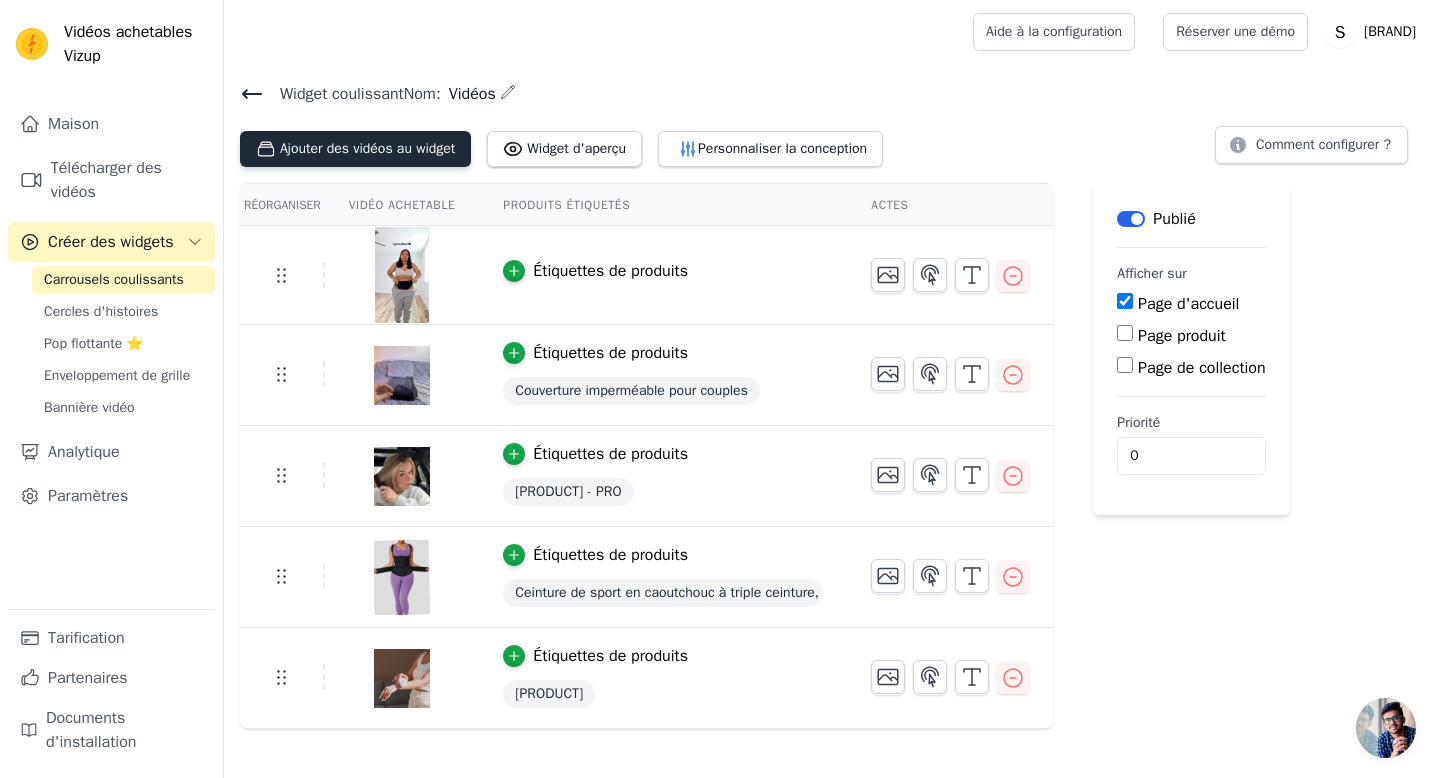 click on "Ajouter des vidéos au widget" at bounding box center (367, 148) 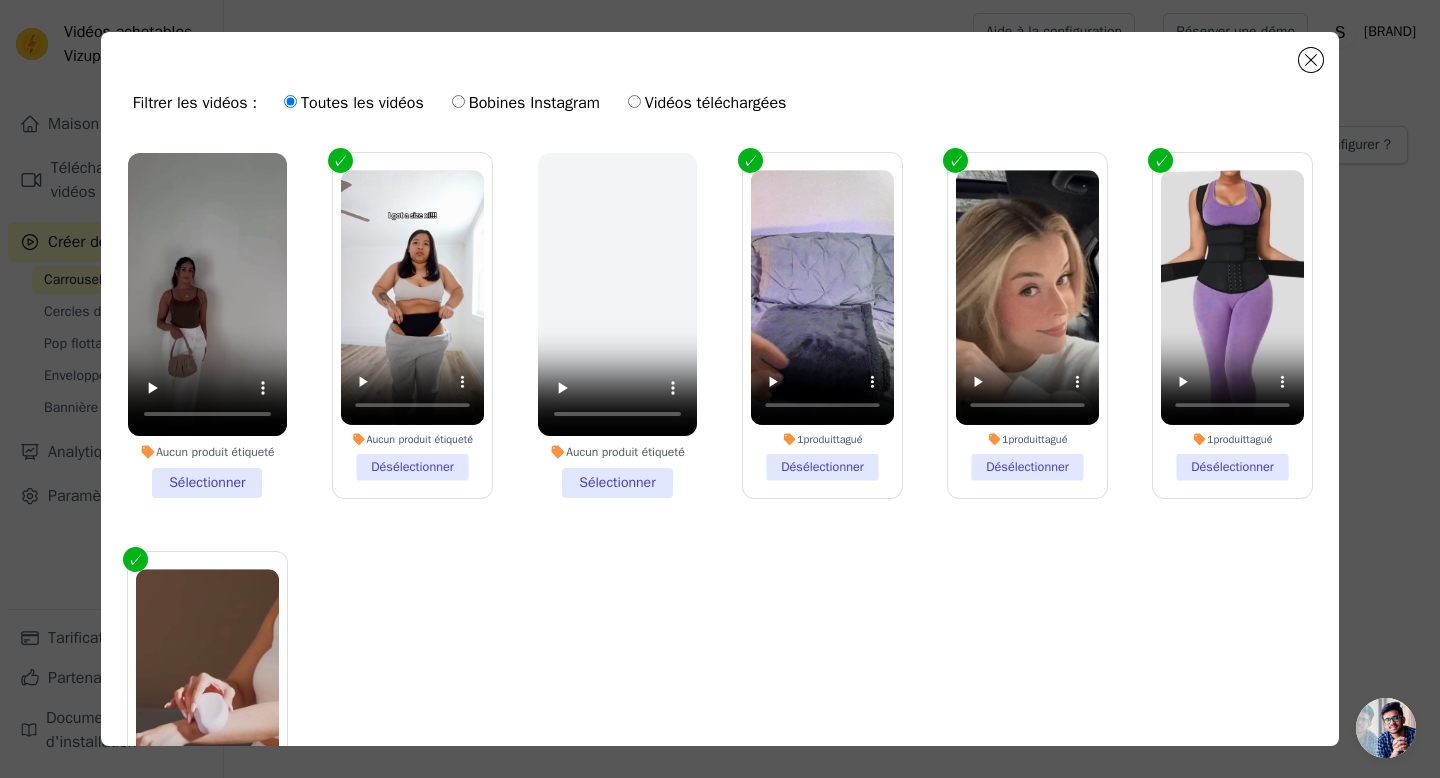 click on "Aucun produit étiqueté     Sélectionner" at bounding box center (207, 325) 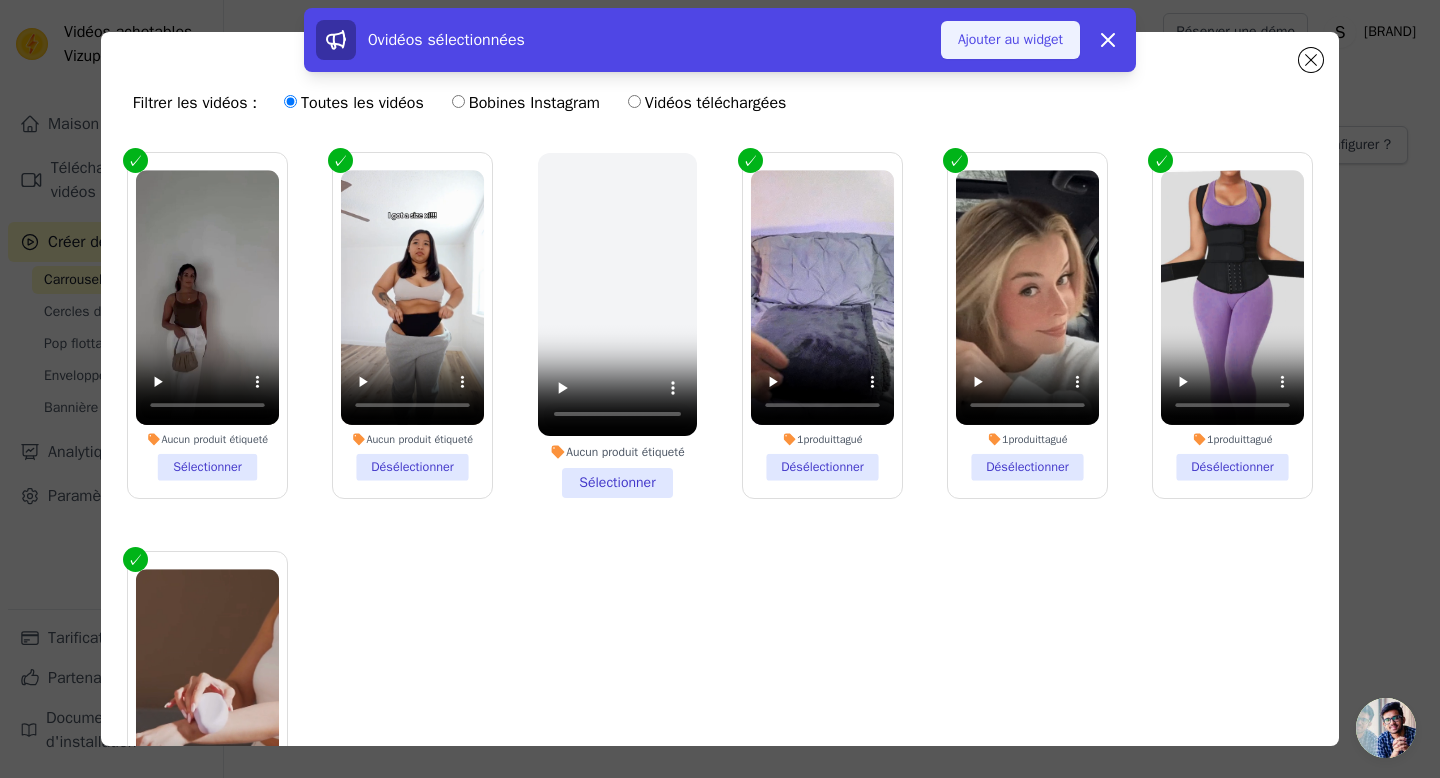 click on "Ajouter au widget" at bounding box center (1010, 39) 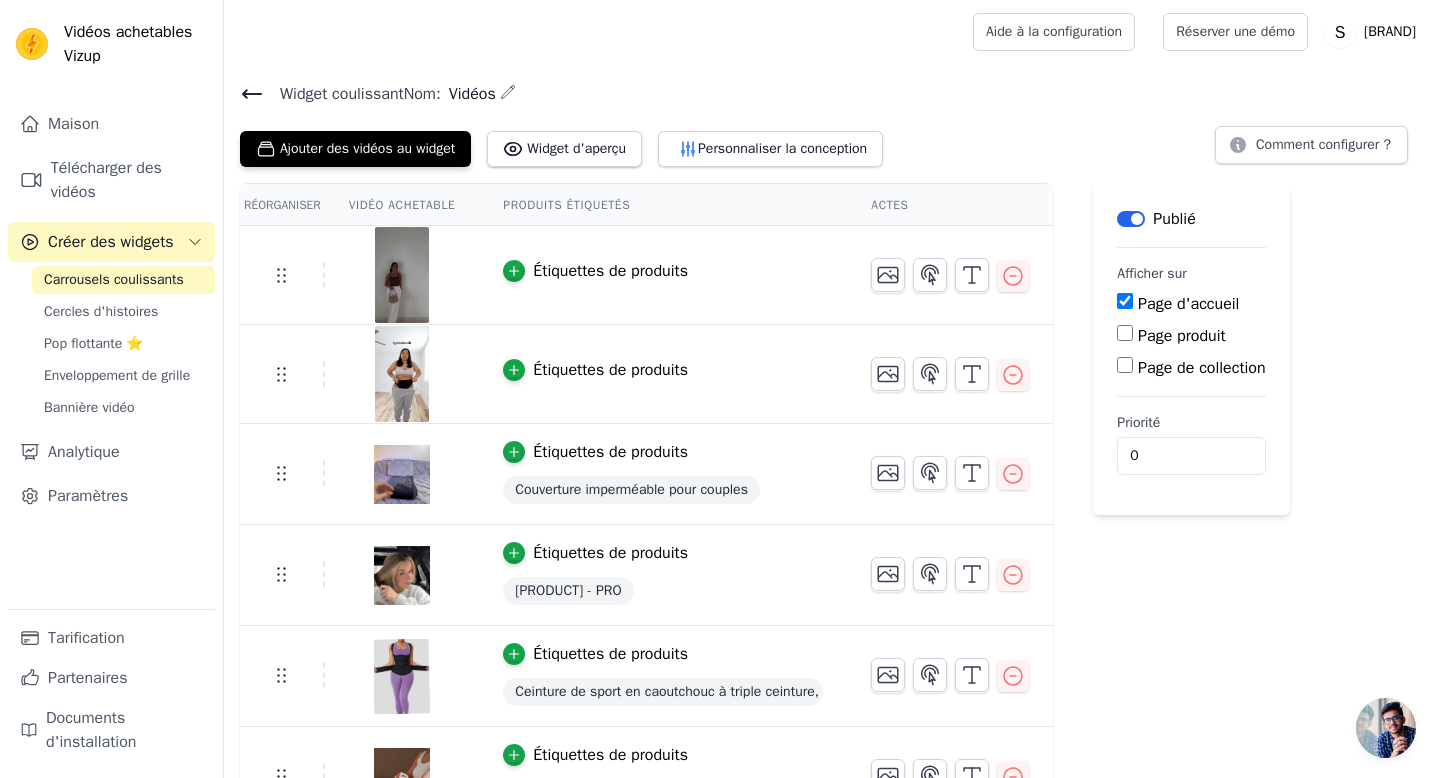 scroll, scrollTop: 49, scrollLeft: 0, axis: vertical 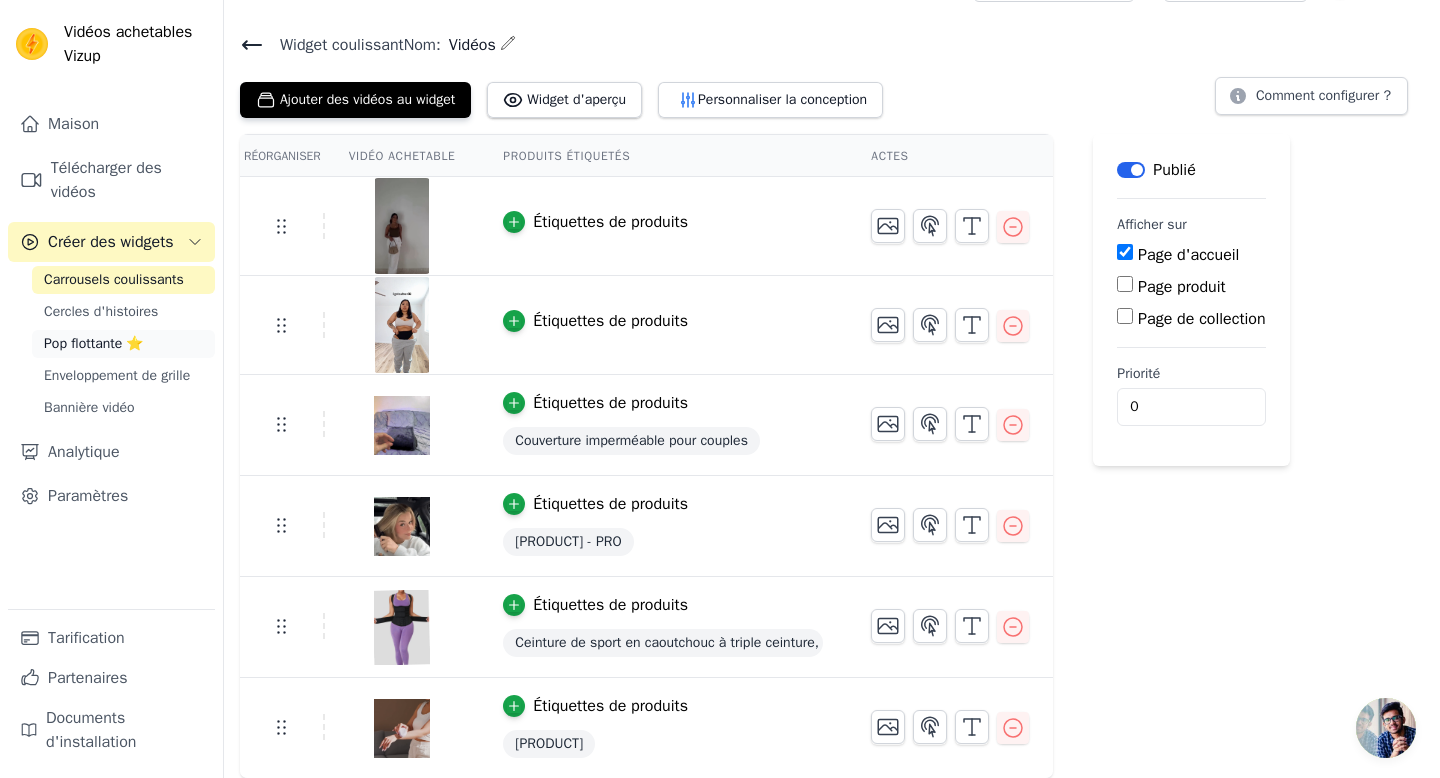 click on "Pop flottante ⭐" at bounding box center (123, 344) 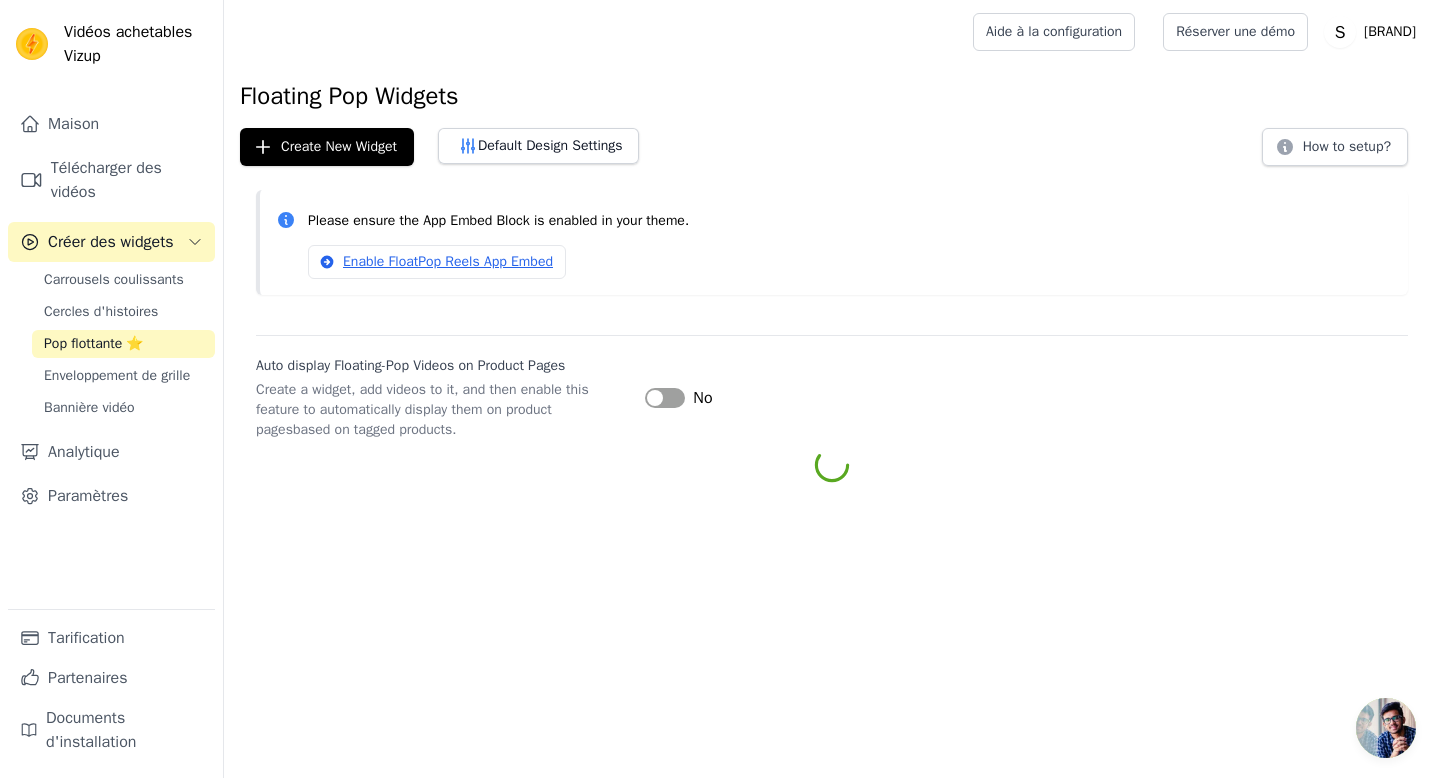 scroll, scrollTop: 0, scrollLeft: 0, axis: both 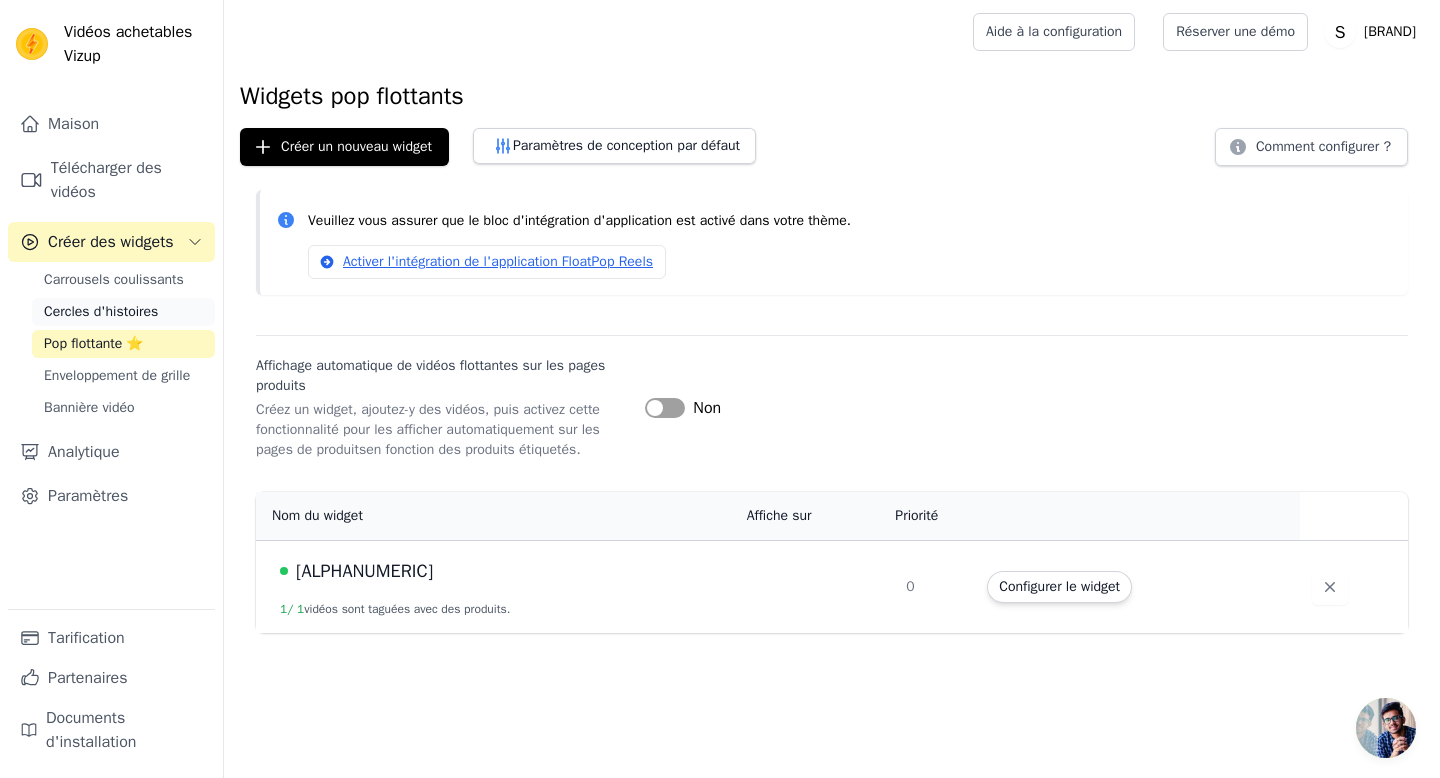 click on "Cercles d'histoires" at bounding box center [101, 311] 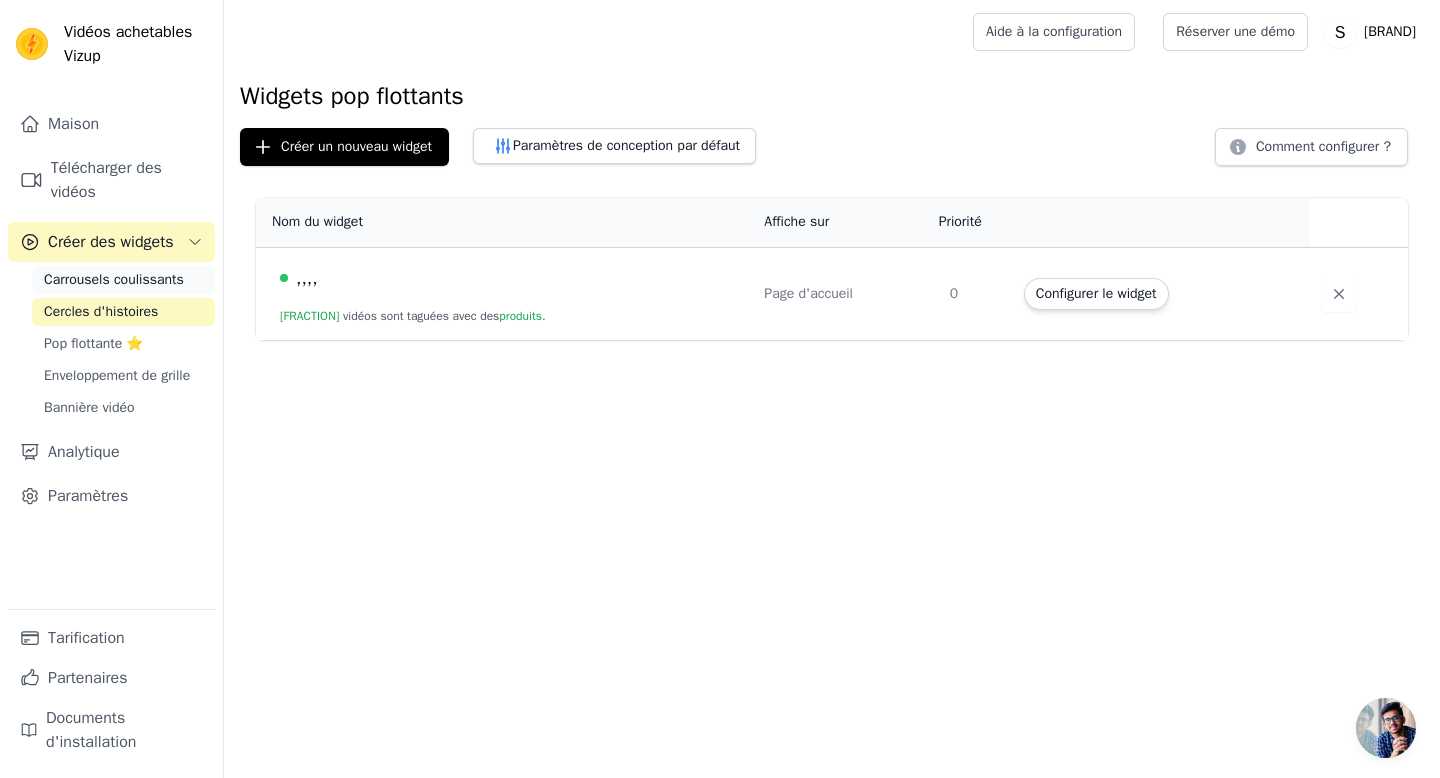 click on "Carrousels coulissants" at bounding box center [114, 279] 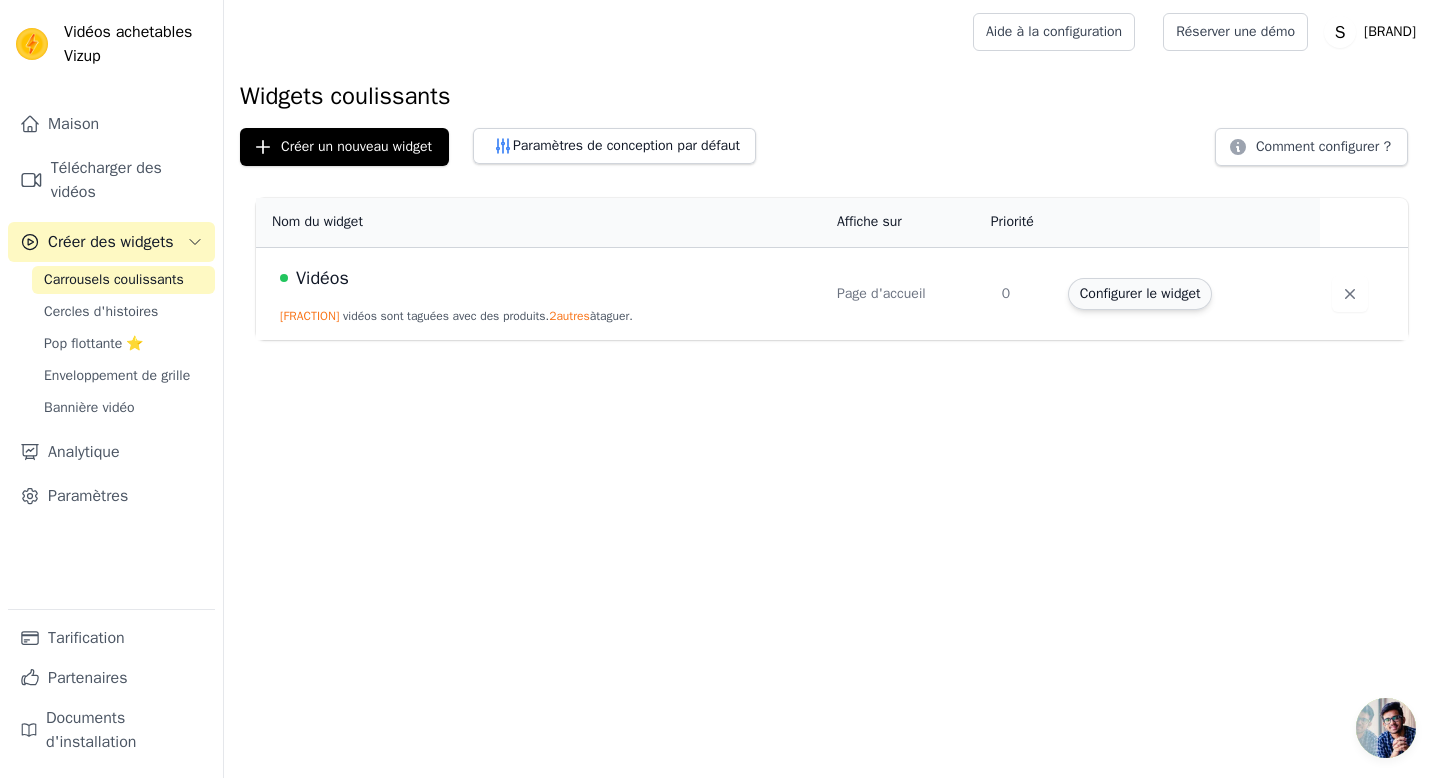 click on "Configurer le widget" at bounding box center (1140, 293) 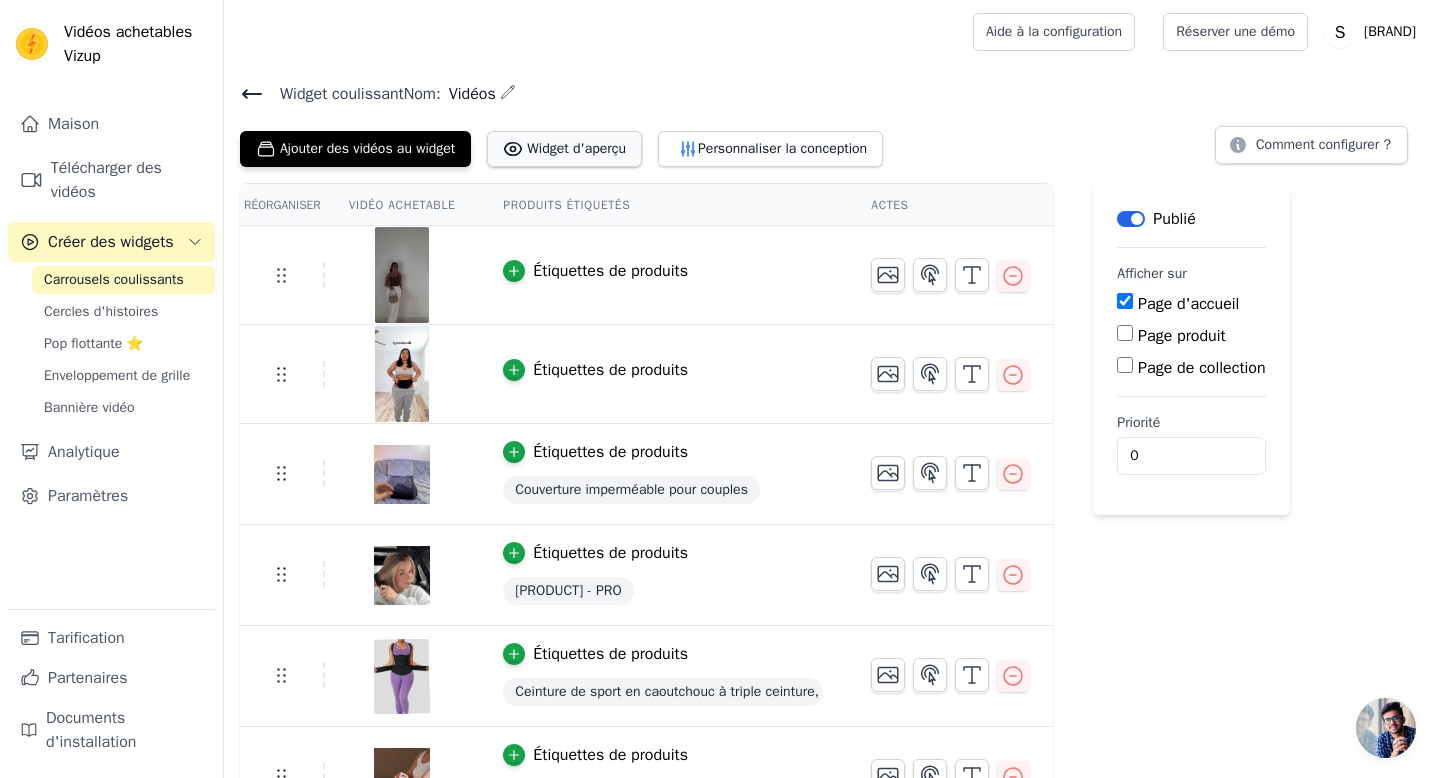 click on "Widget d'aperçu" at bounding box center (564, 149) 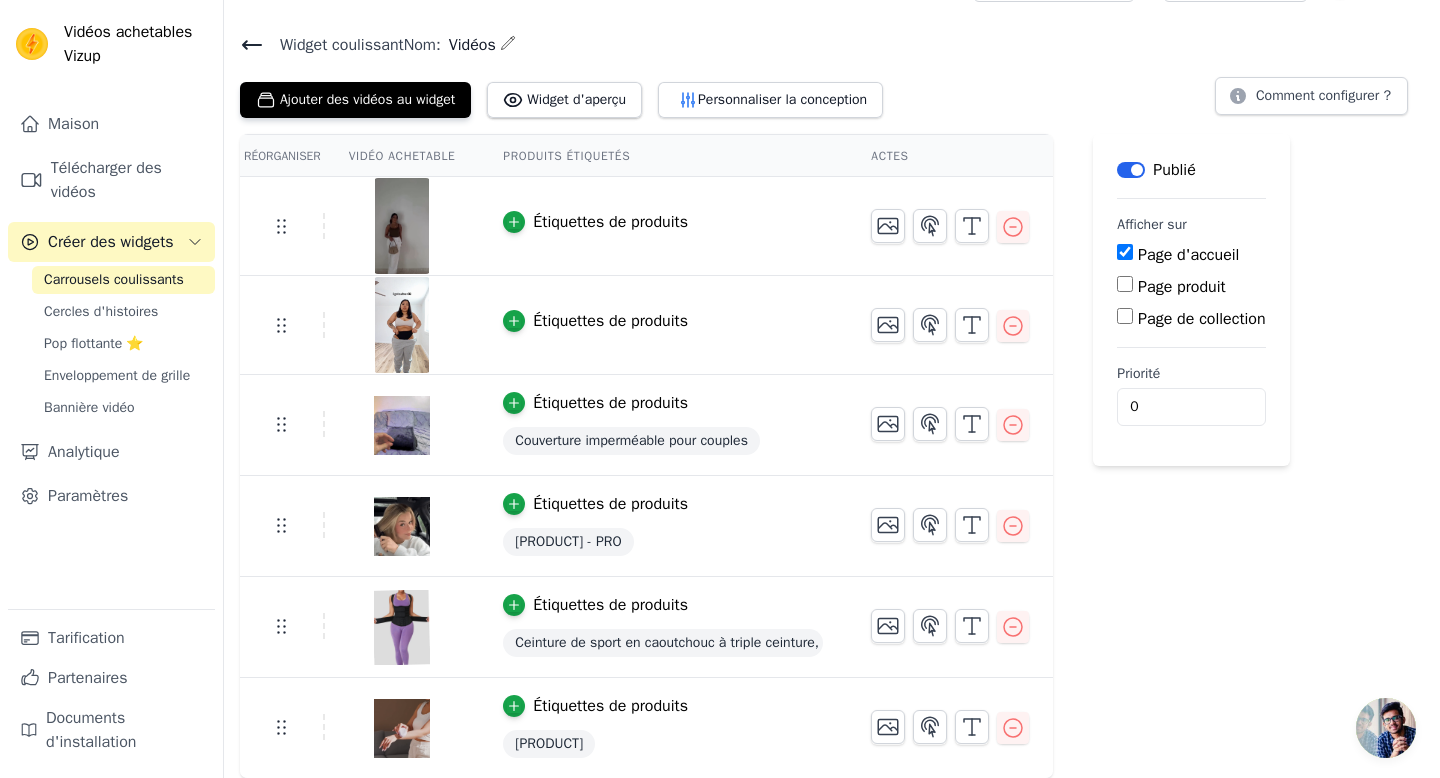 scroll, scrollTop: 0, scrollLeft: 0, axis: both 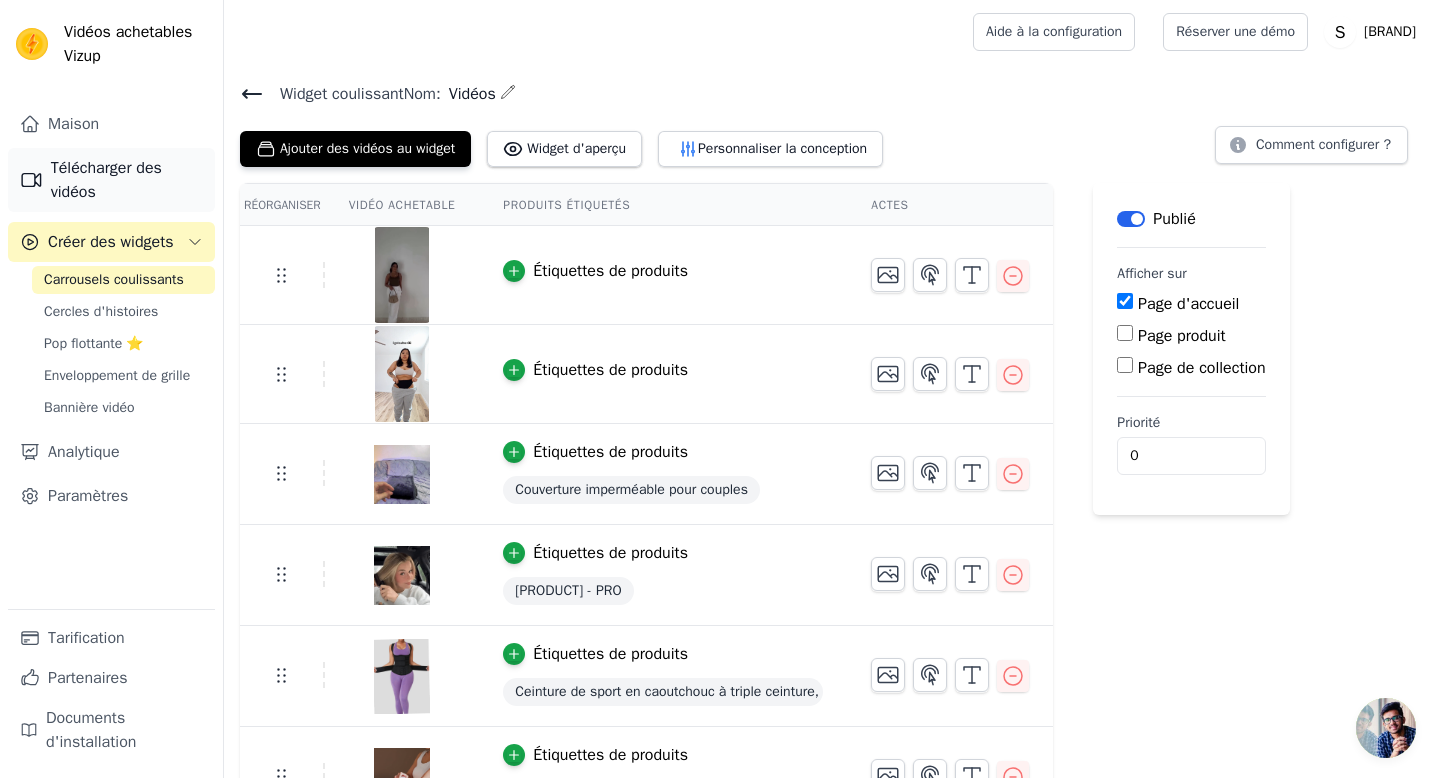 click on "Télécharger des vidéos" at bounding box center [106, 180] 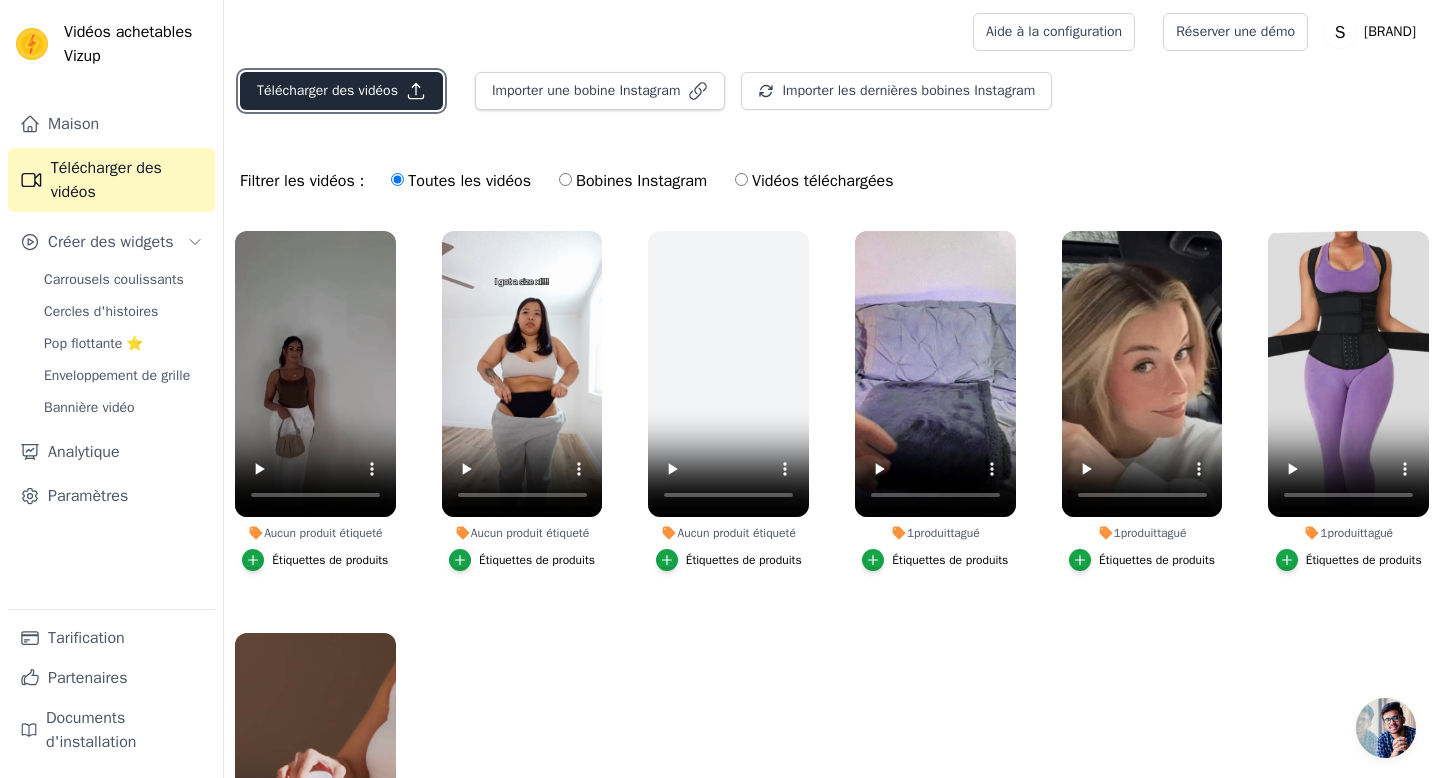click on "Télécharger des vidéos" at bounding box center [341, 91] 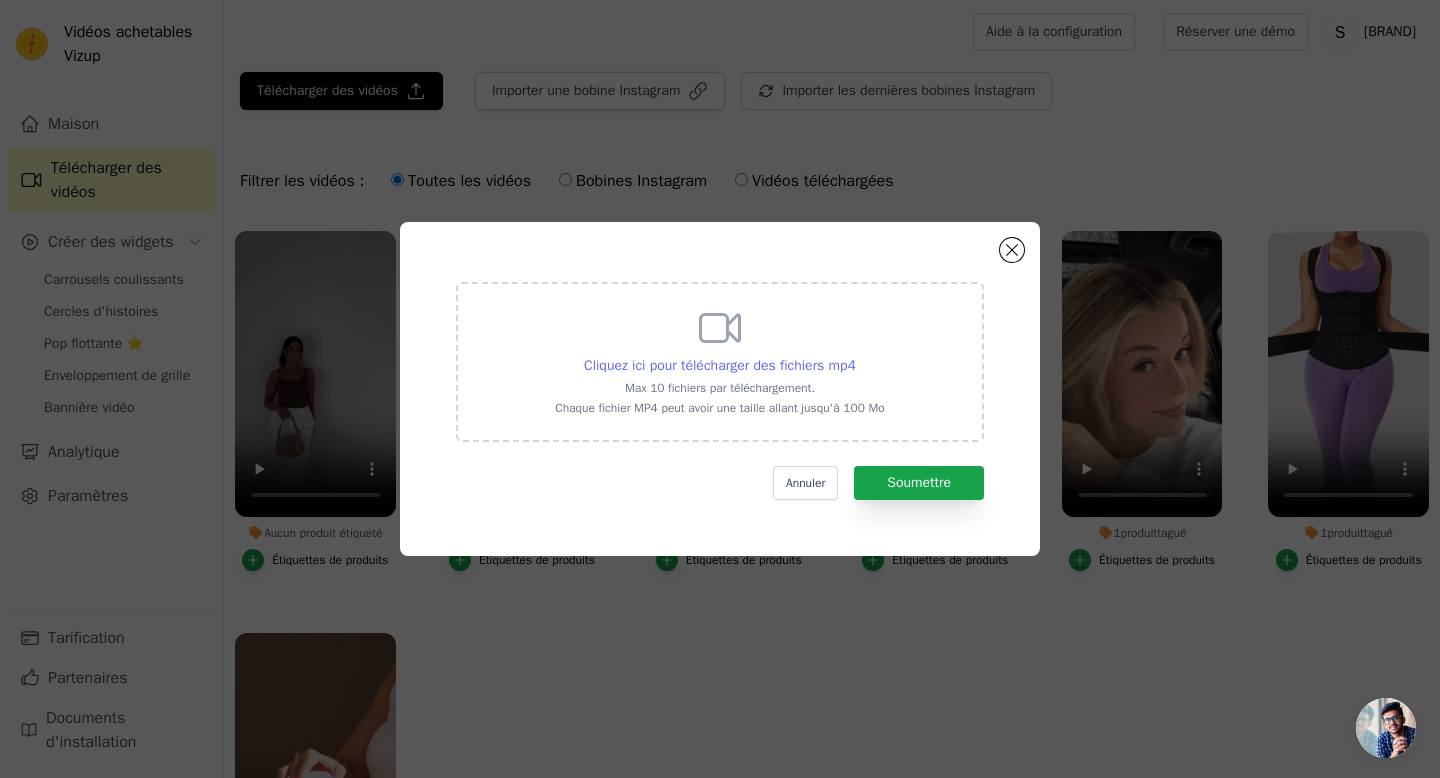 click on "Cliquez ici pour télécharger des fichiers mp4" at bounding box center [720, 365] 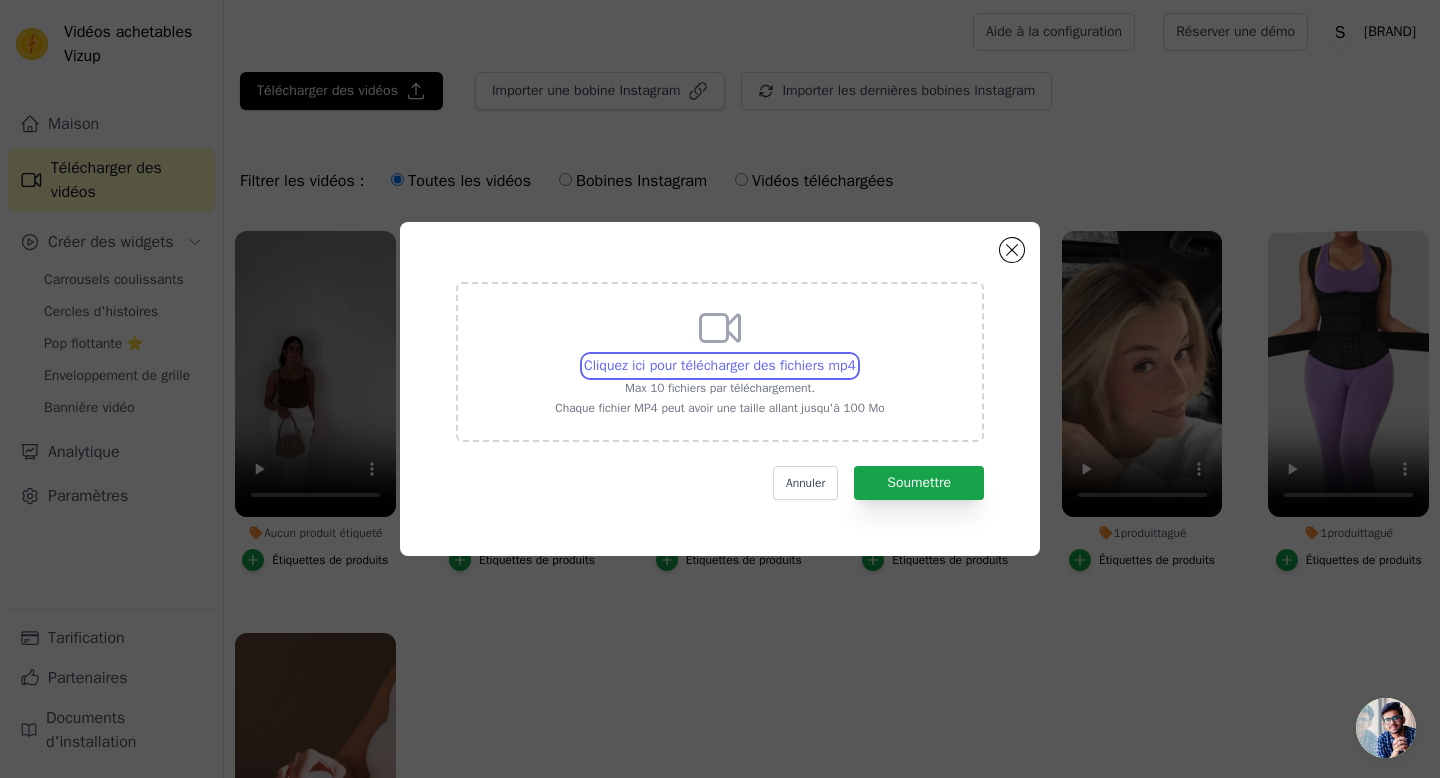 click on "Cliquez ici pour télécharger des fichiers mp4     Max 10 fichiers par téléchargement.   Chaque fichier MP4 peut avoir une taille allant jusqu'à 100 Mo" at bounding box center [855, 355] 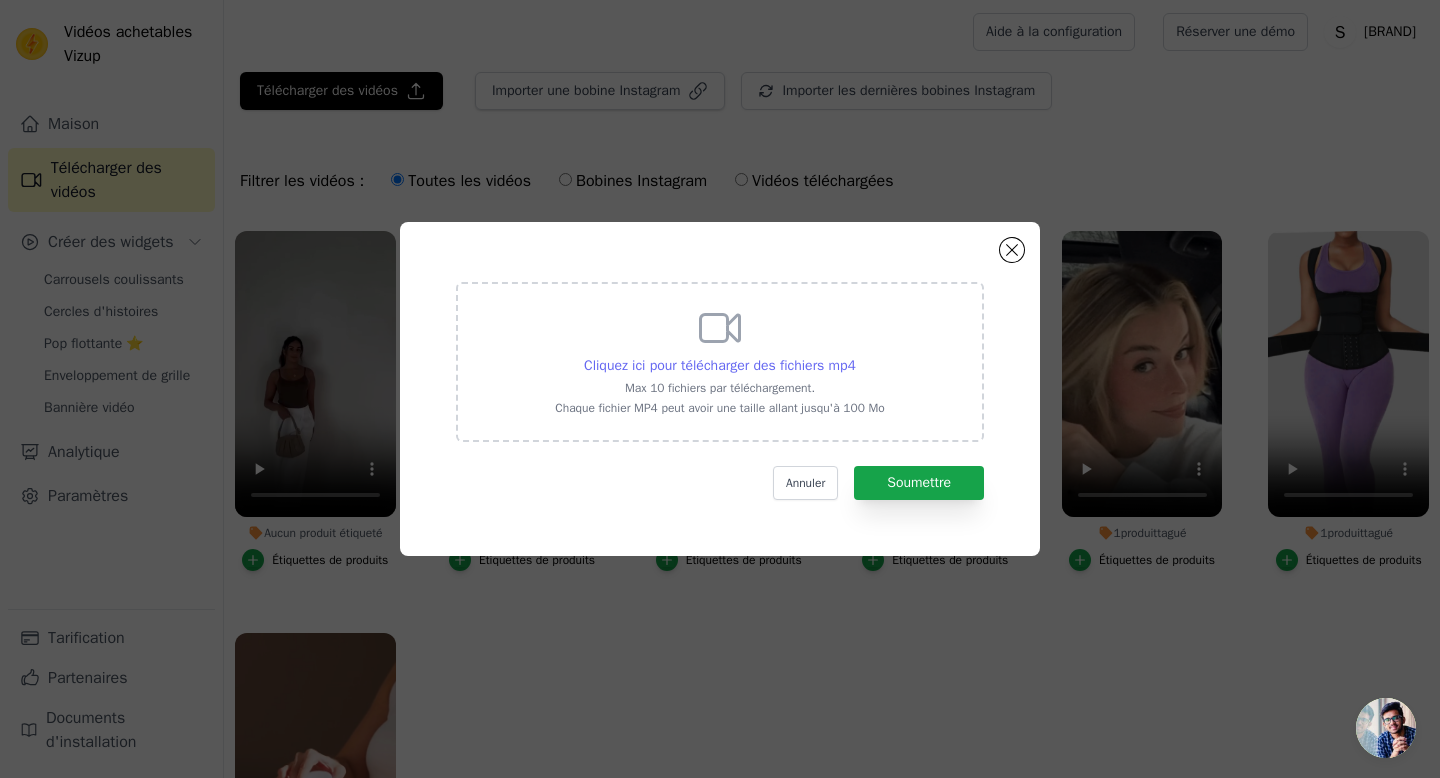 click on "Cliquez ici pour télécharger des fichiers mp4" at bounding box center (720, 365) 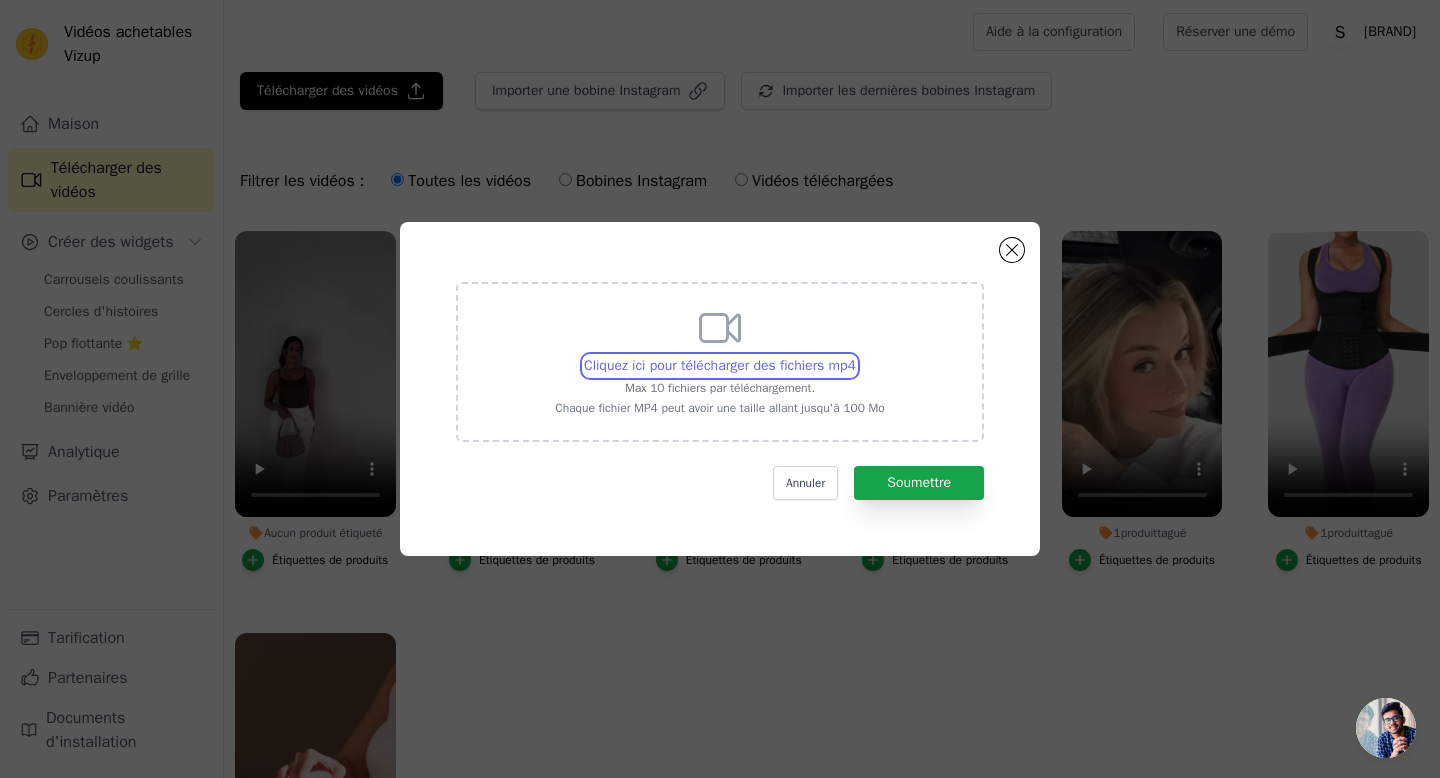 click on "Cliquez ici pour télécharger des fichiers mp4     Max 10 fichiers par téléchargement.   Chaque fichier MP4 peut avoir une taille allant jusqu'à 100 Mo" at bounding box center [855, 355] 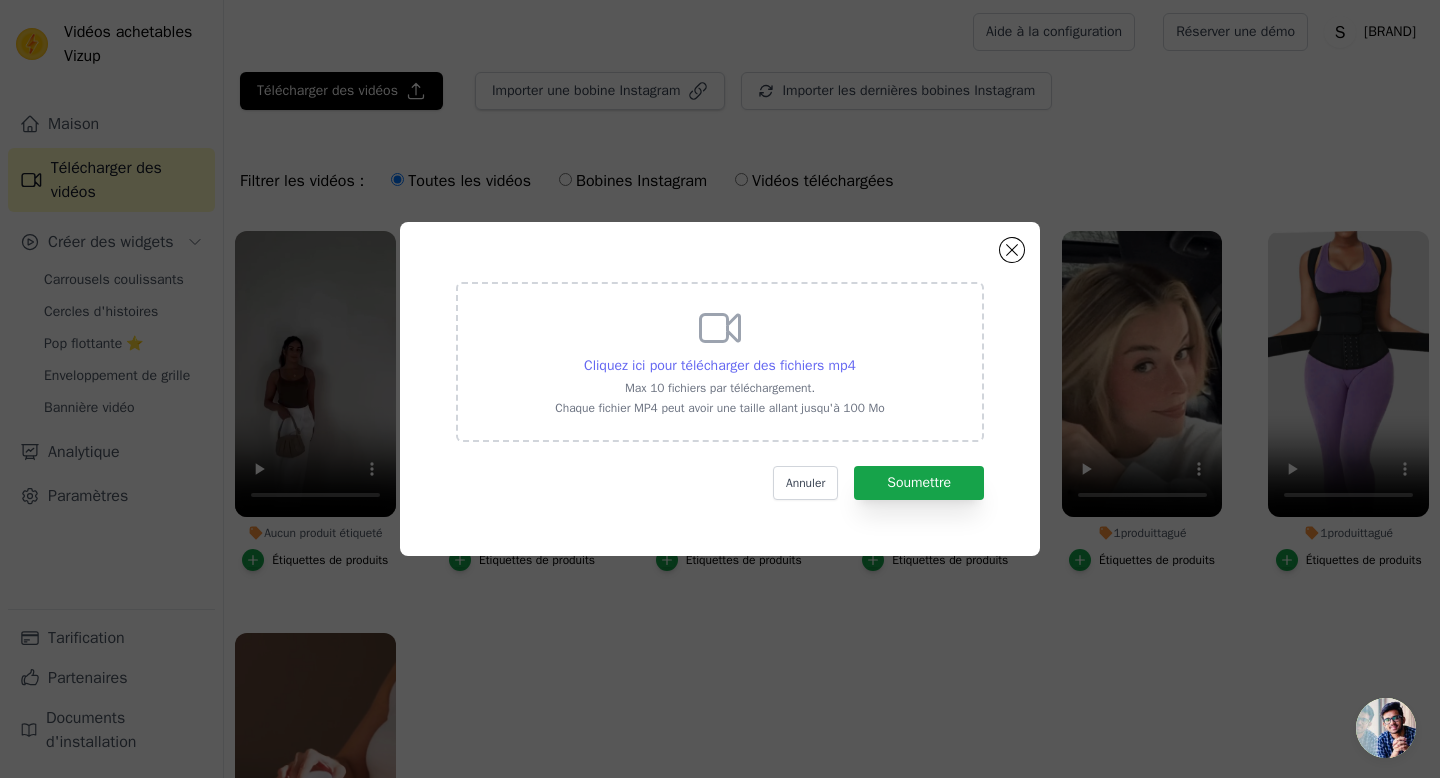 click on "Cliquez ici pour télécharger des fichiers mp4" at bounding box center [720, 365] 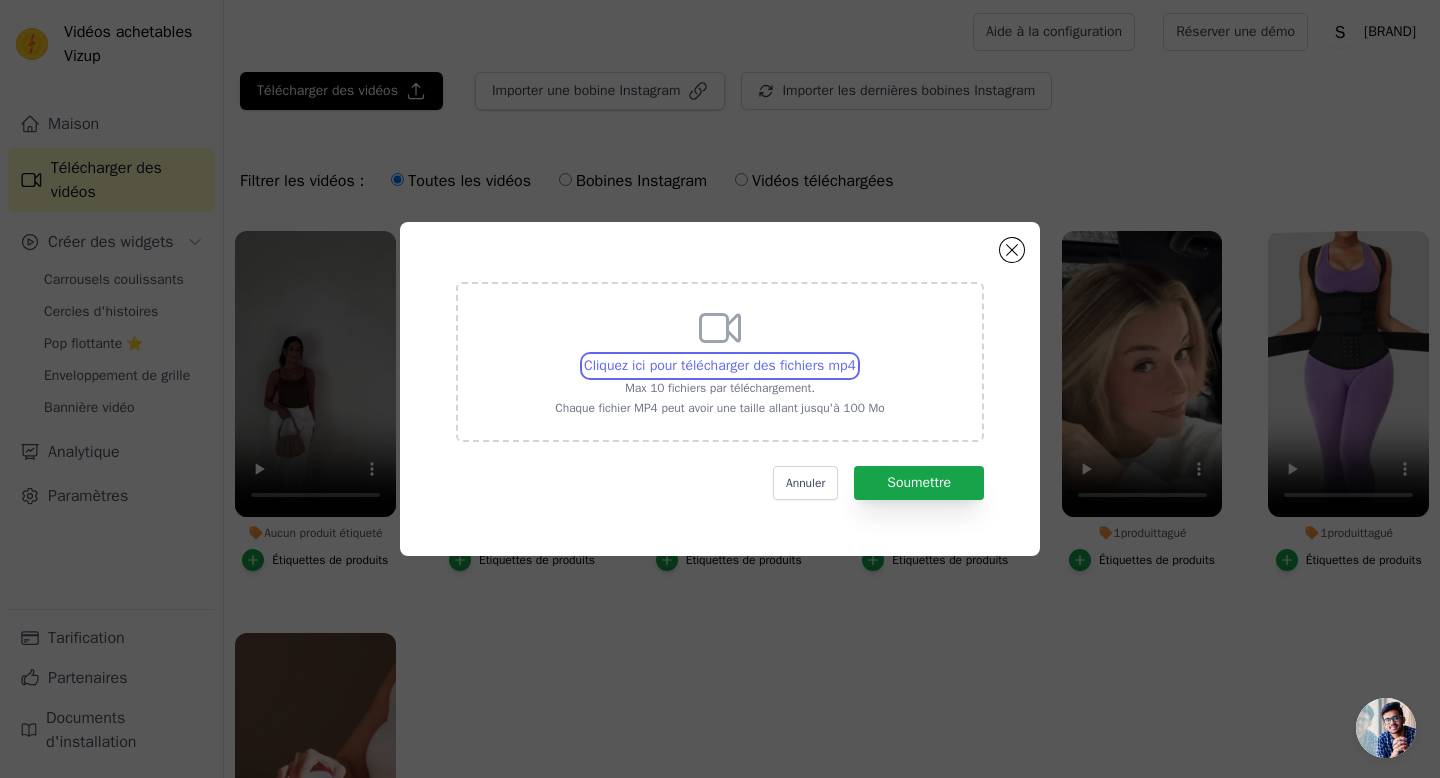 click on "Cliquez ici pour télécharger des fichiers mp4     Max 10 fichiers par téléchargement.   Chaque fichier MP4 peut avoir une taille allant jusqu'à 100 Mo" at bounding box center (855, 355) 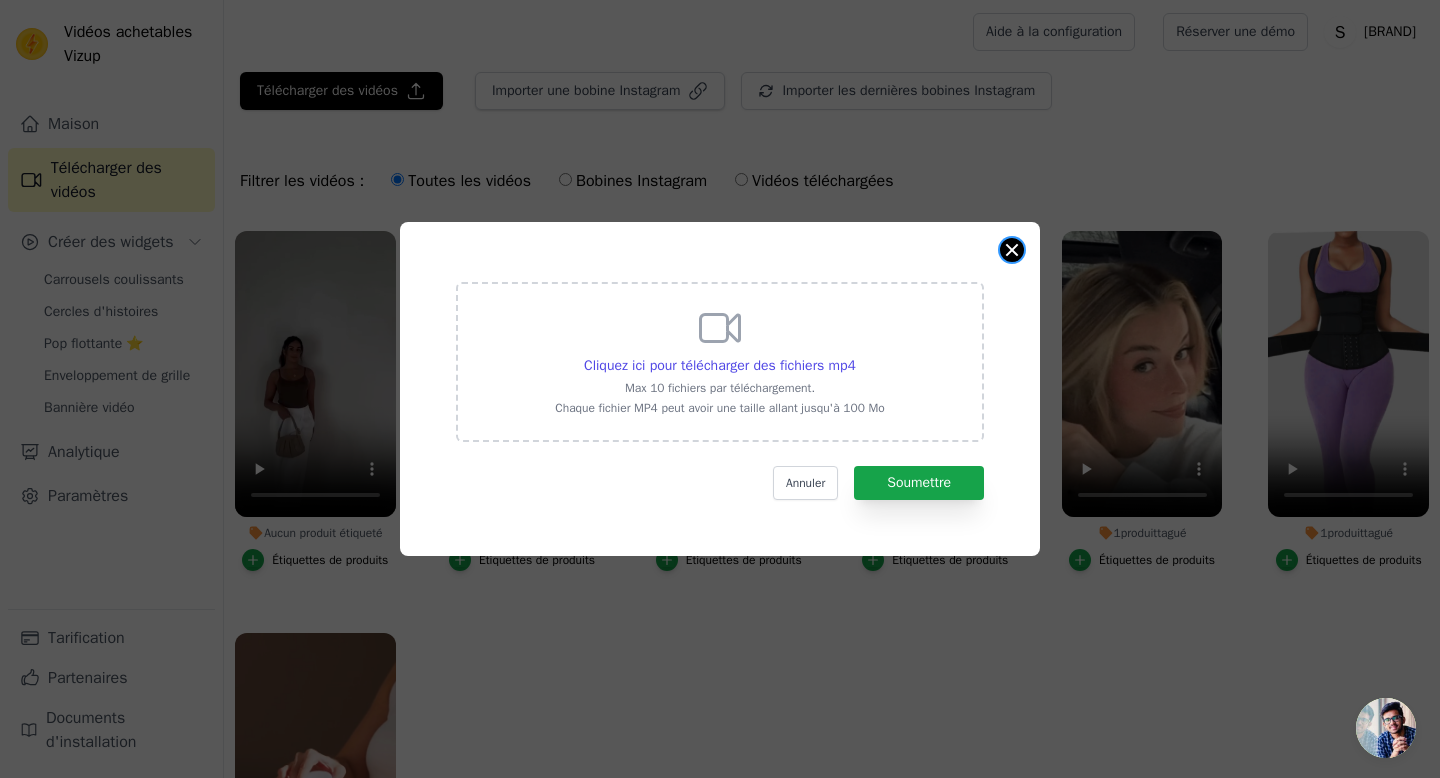 click at bounding box center [1012, 250] 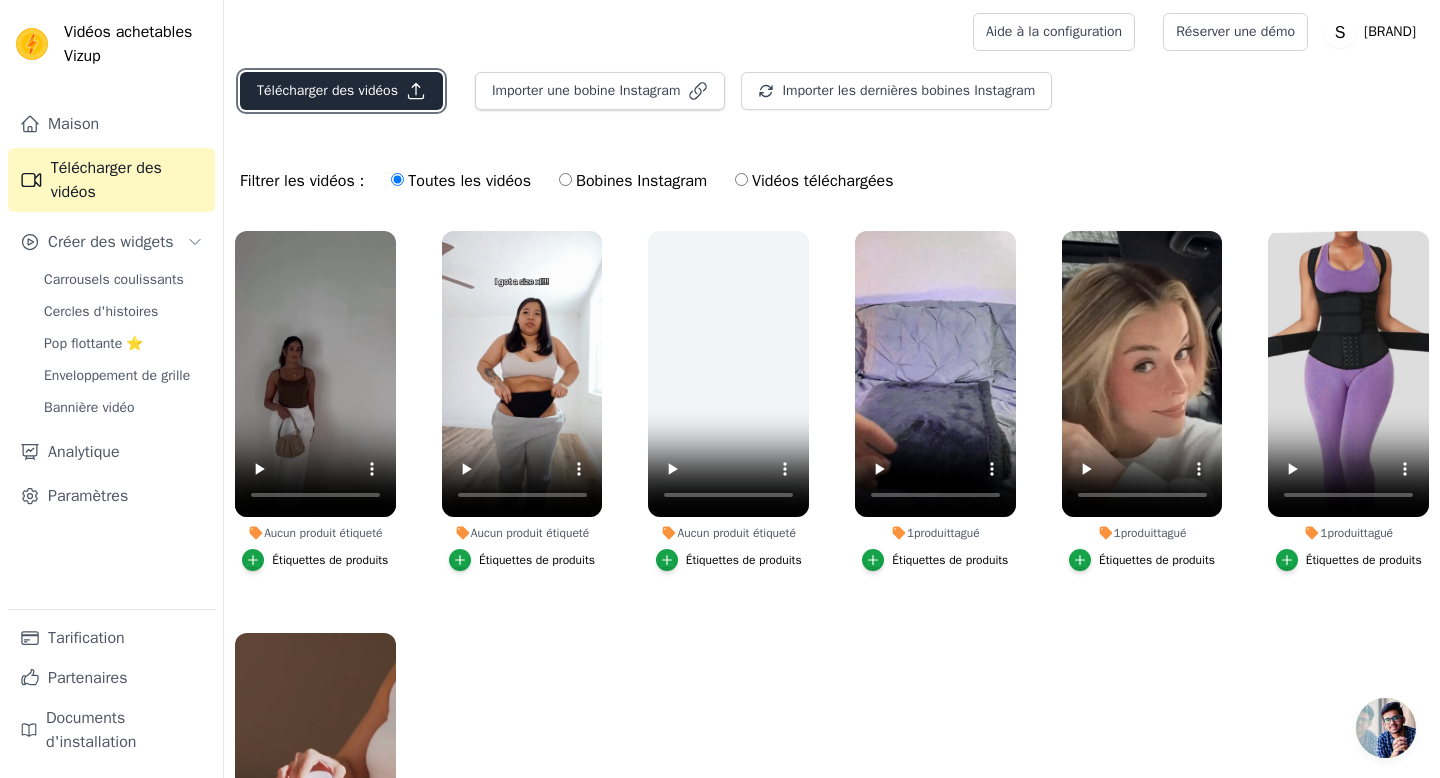 click on "Télécharger des vidéos" at bounding box center [327, 90] 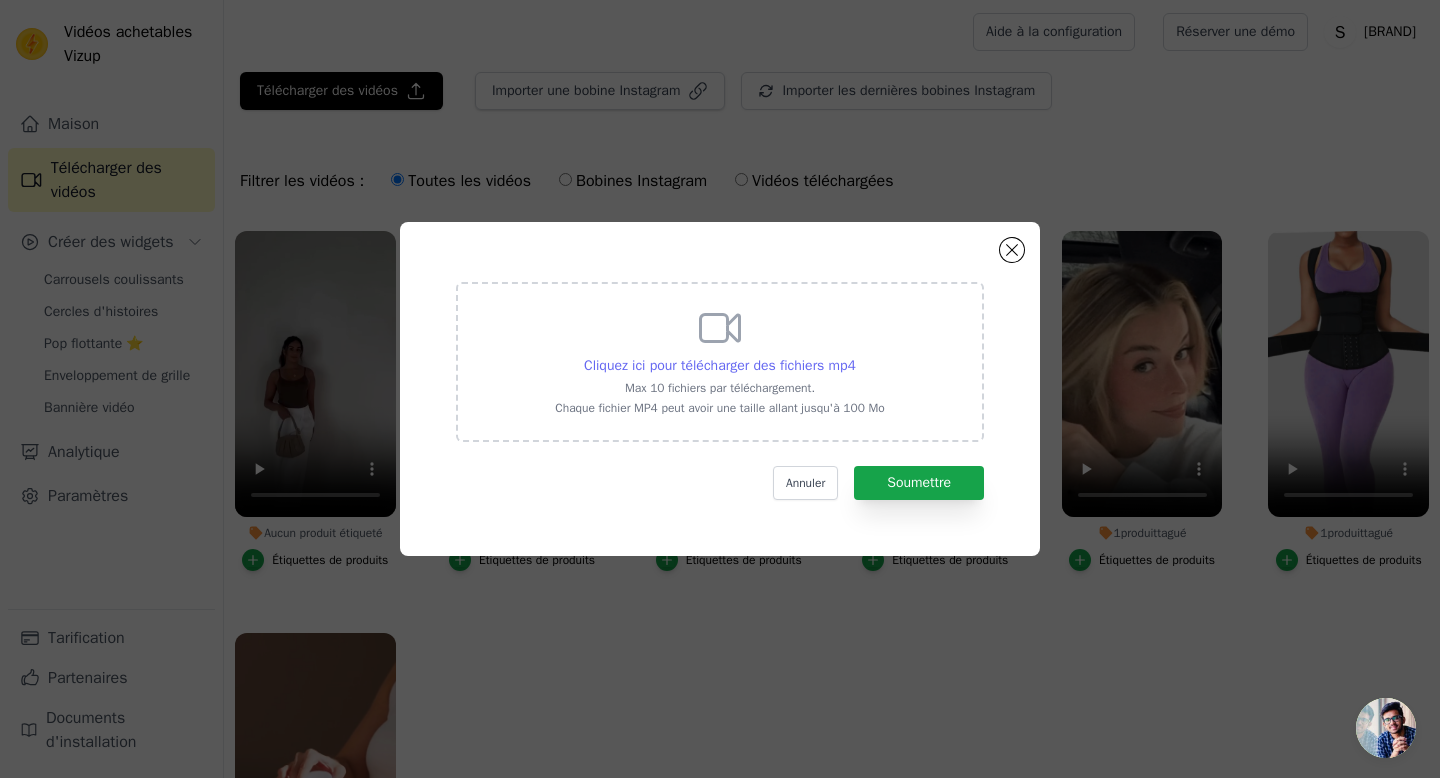 click on "Cliquez ici pour télécharger des fichiers mp4" at bounding box center (720, 365) 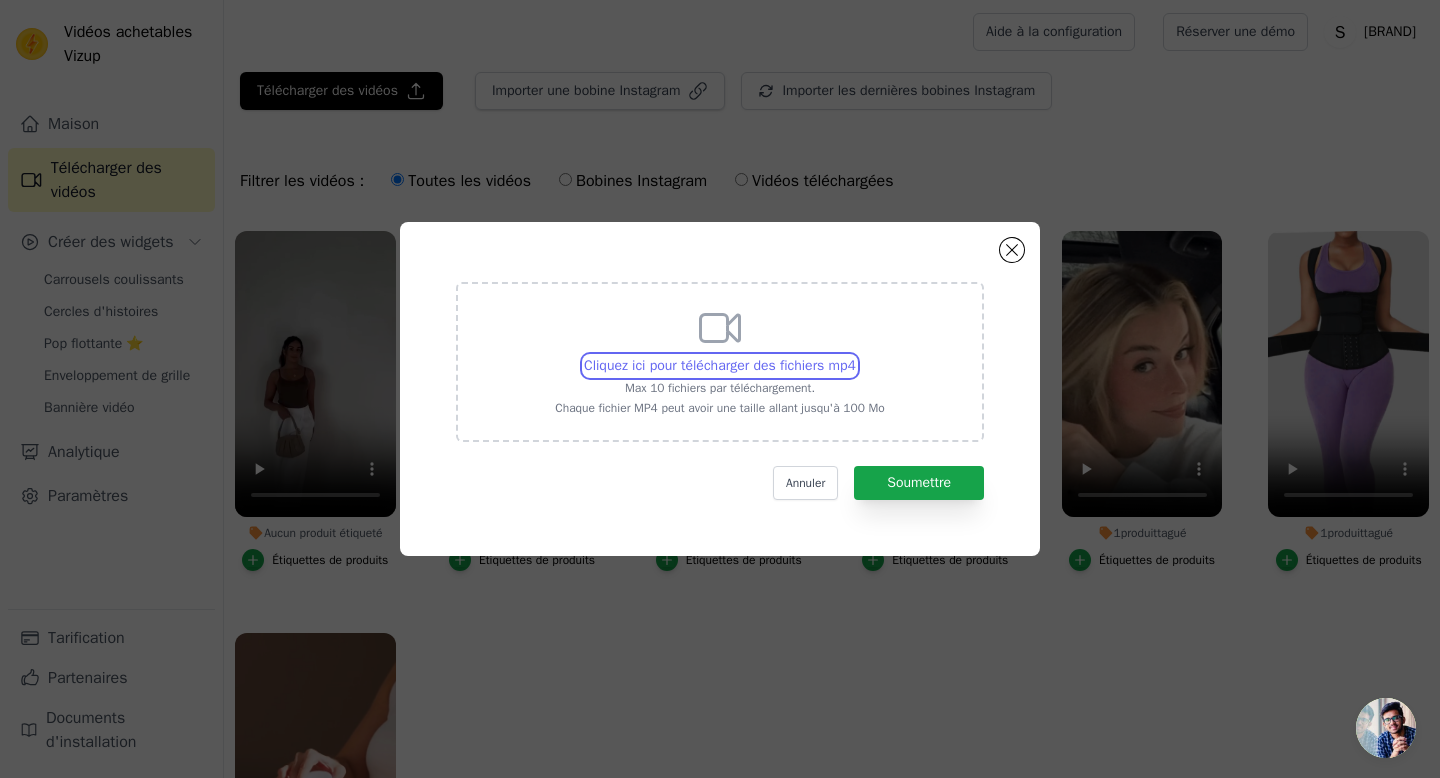 click on "Cliquez ici pour télécharger des fichiers mp4     Max 10 fichiers par téléchargement.   Chaque fichier MP4 peut avoir une taille allant jusqu'à 100 Mo" at bounding box center [855, 355] 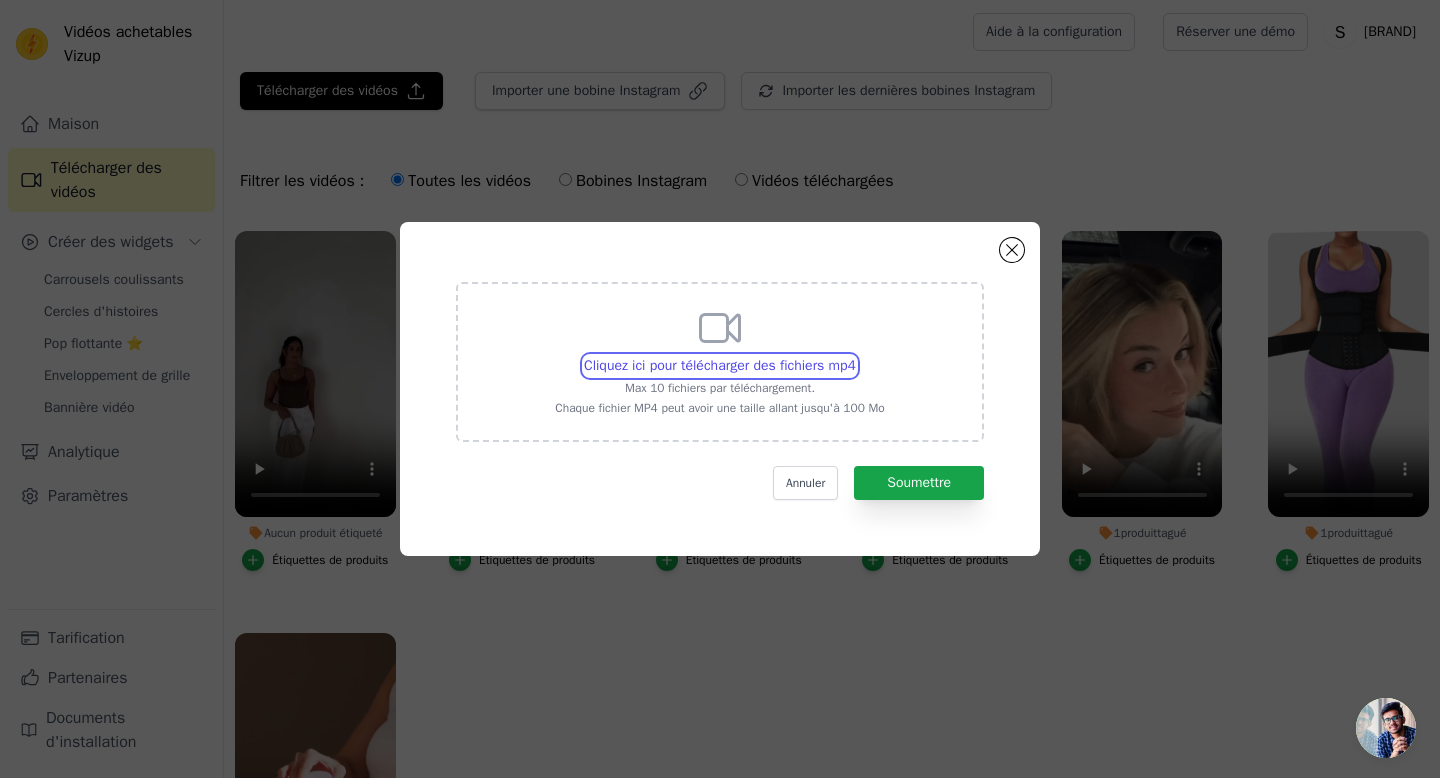 type on "C:\fakepath\Beige and Brown Elegant Minimalist Good Morning Breakfast Mobile Video (1).mp4" 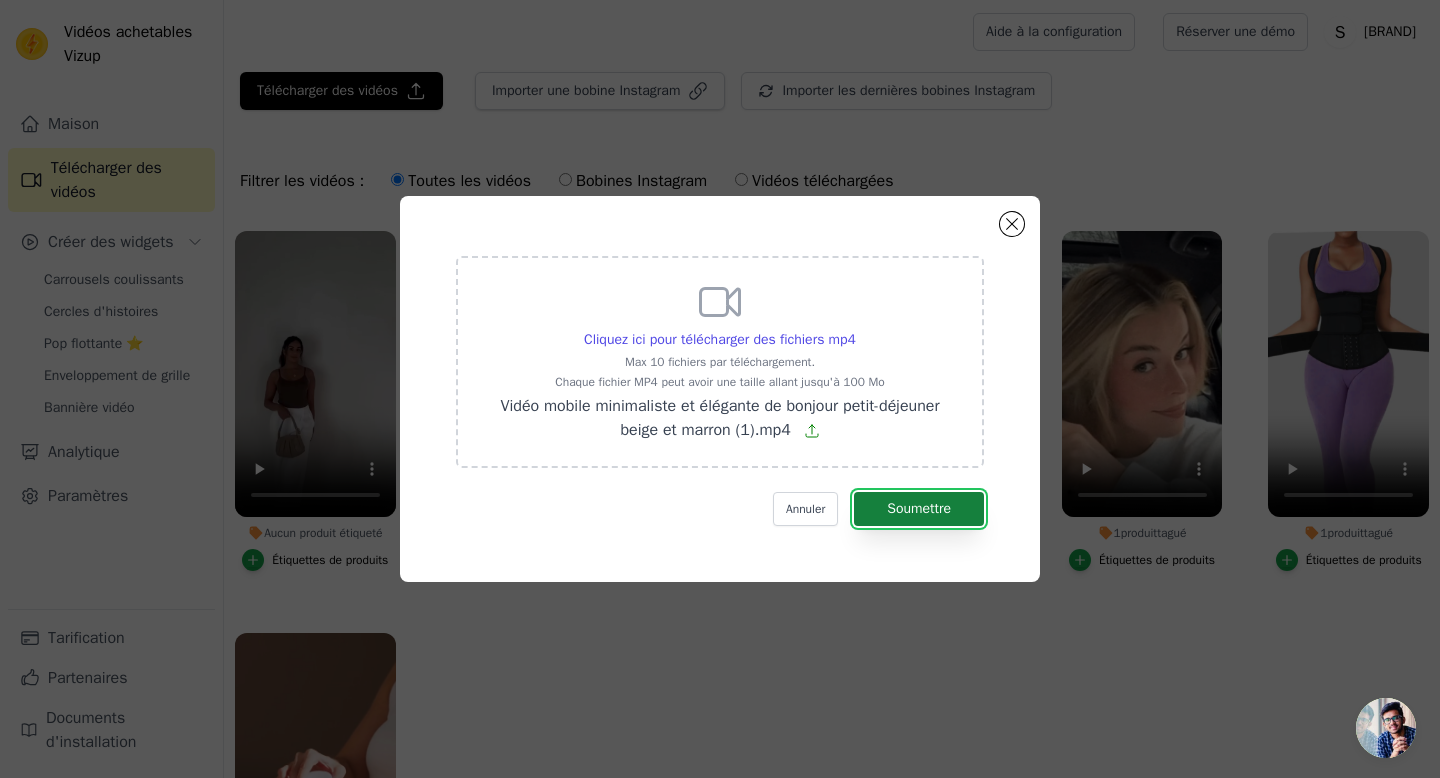click on "Soumettre" at bounding box center [919, 508] 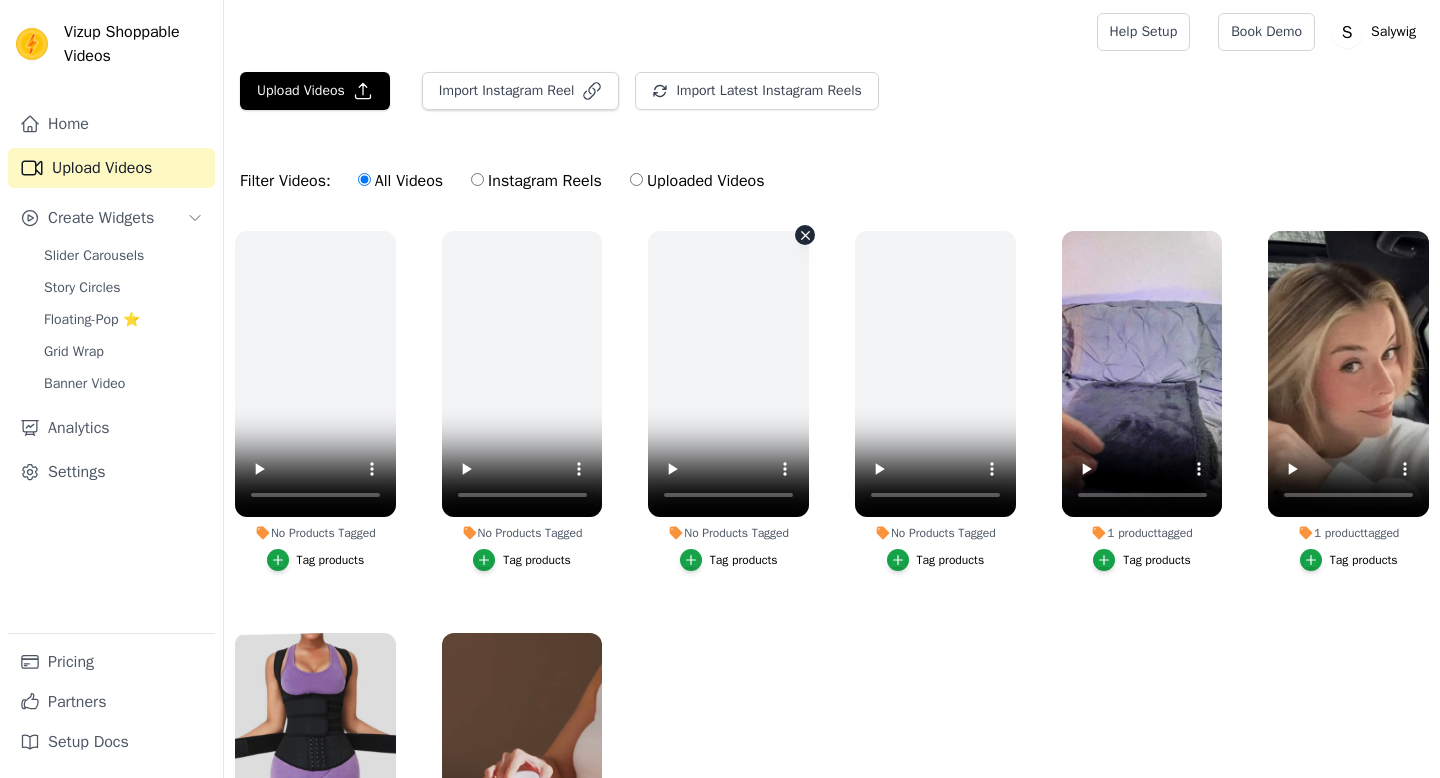 scroll, scrollTop: 0, scrollLeft: 0, axis: both 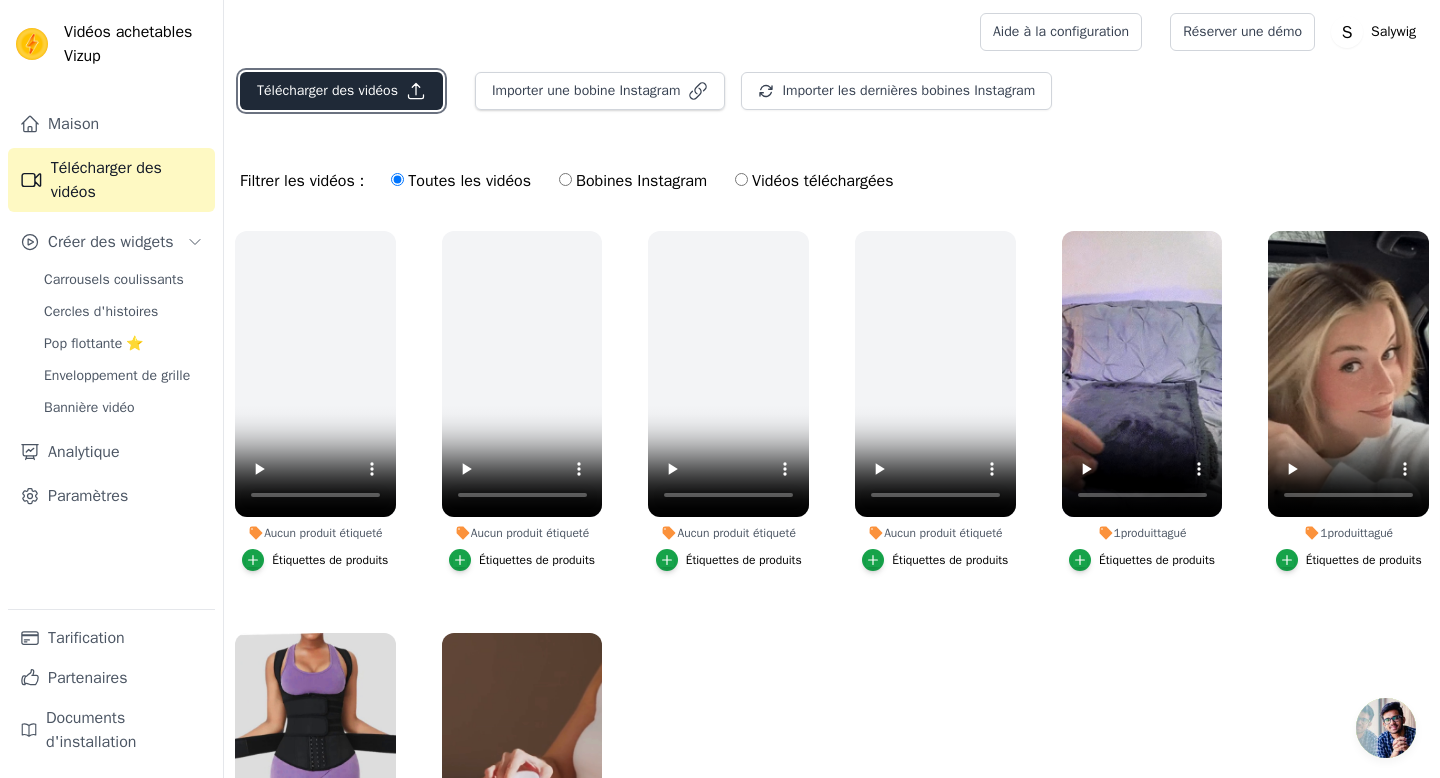 click on "Télécharger des vidéos" at bounding box center [341, 91] 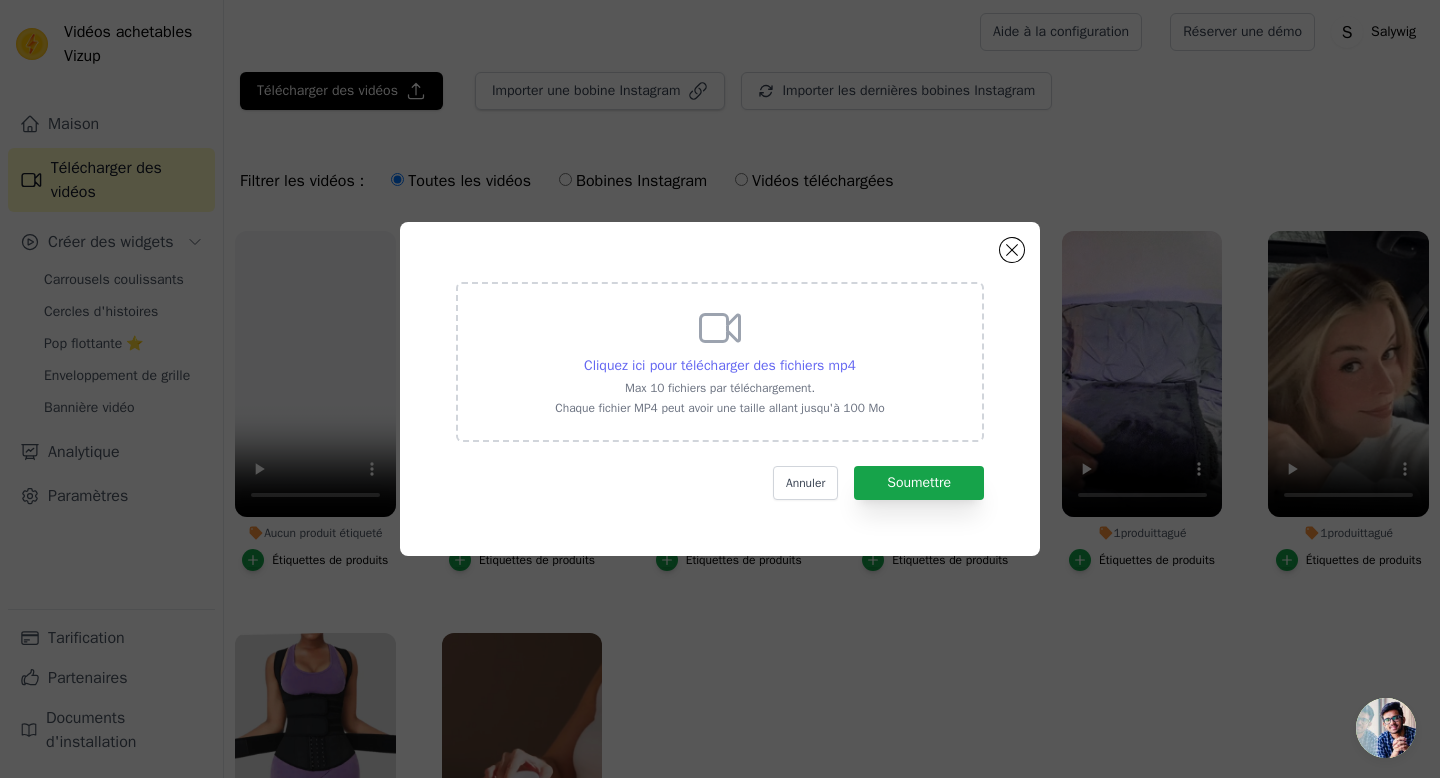 click on "Cliquez ici pour télécharger des fichiers mp4" at bounding box center (720, 365) 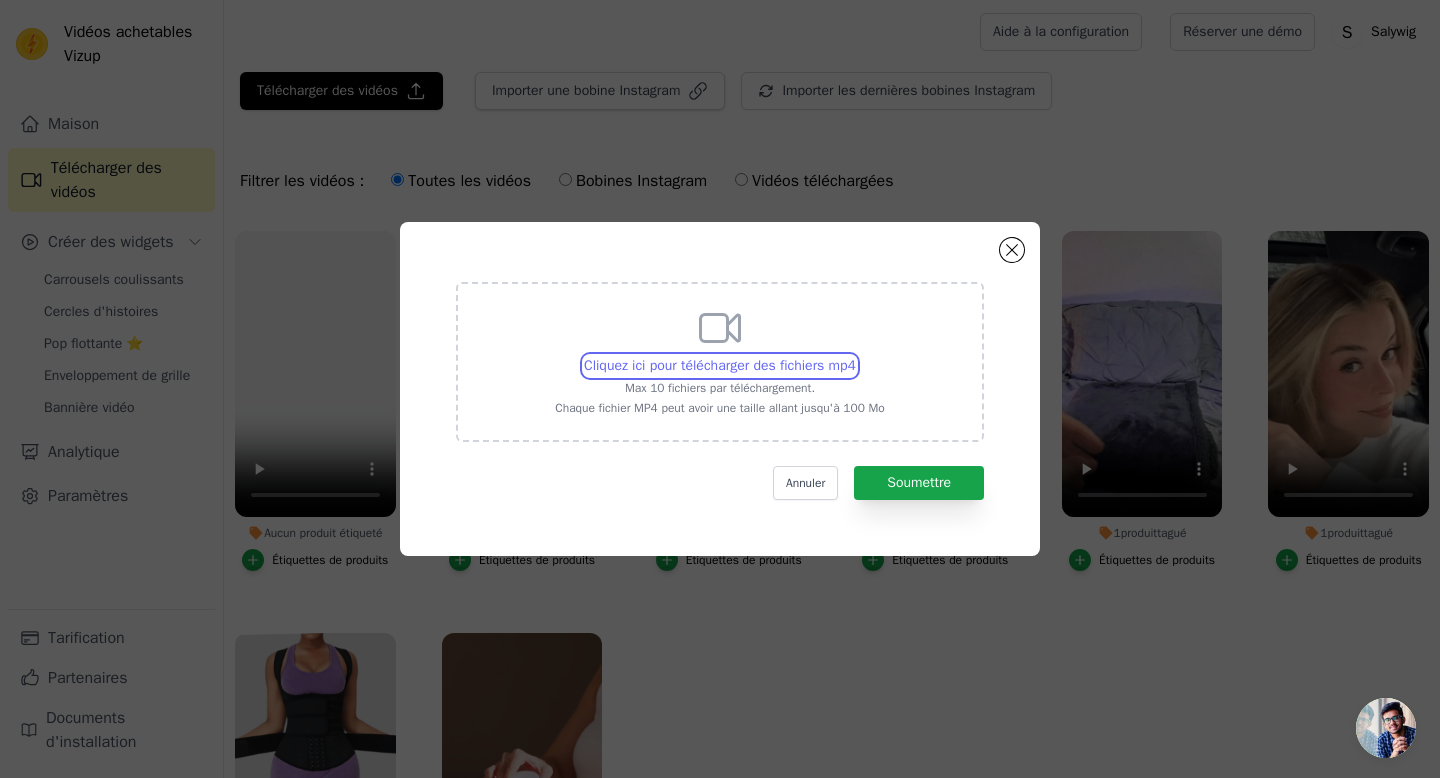 click on "Cliquez ici pour télécharger des fichiers mp4     Max 10 fichiers par téléchargement.   Chaque fichier MP4 peut avoir une taille allant jusqu'à 100 Mo" at bounding box center (855, 355) 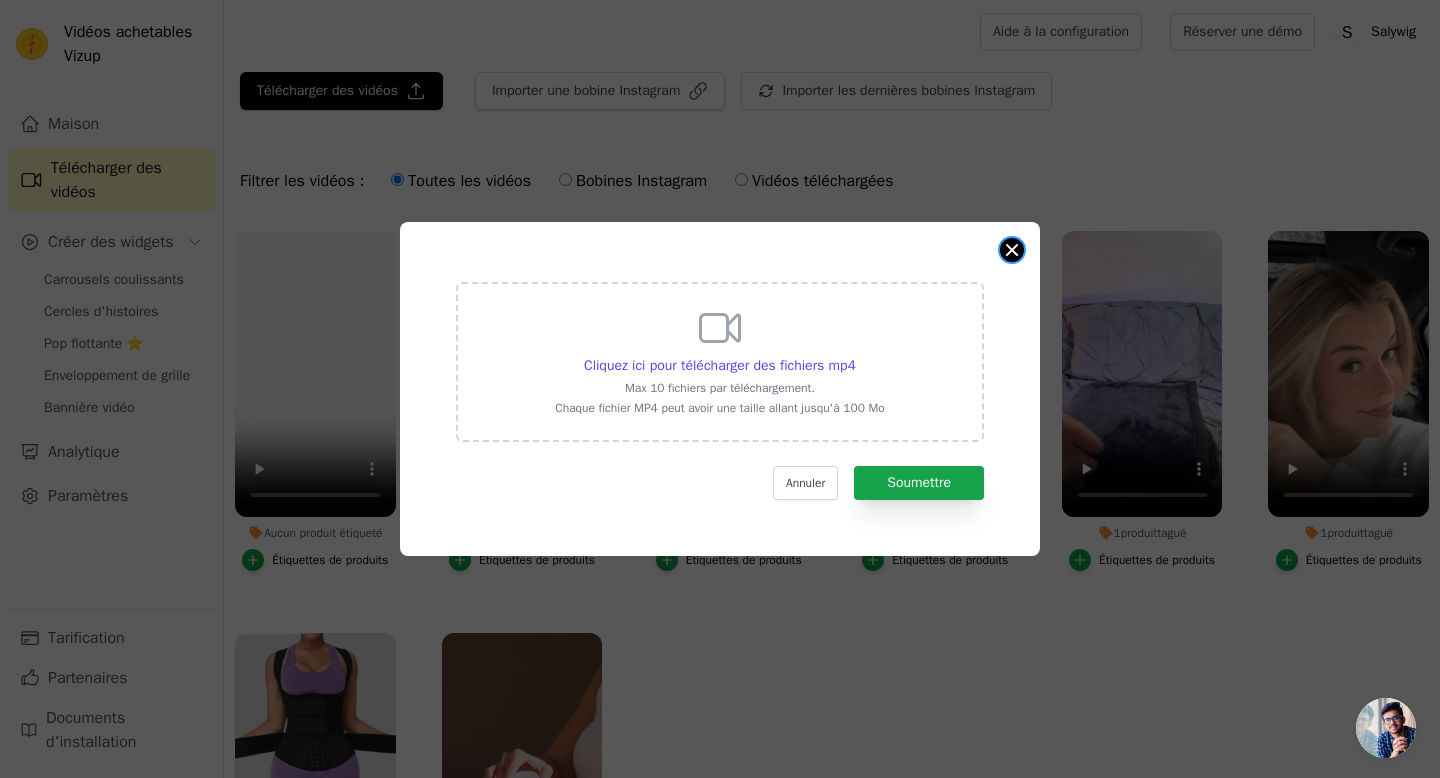 click at bounding box center [1012, 250] 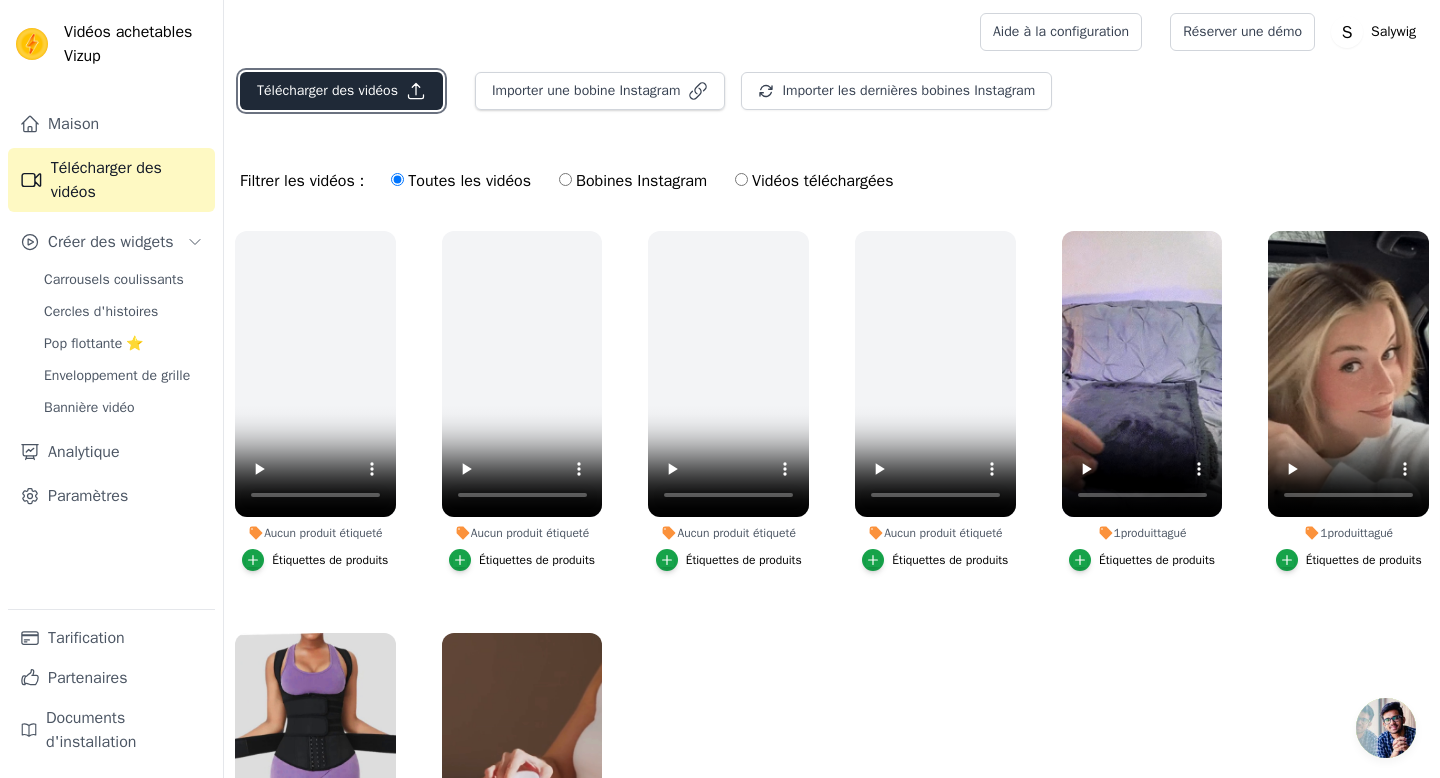 click on "Télécharger des vidéos" at bounding box center [327, 91] 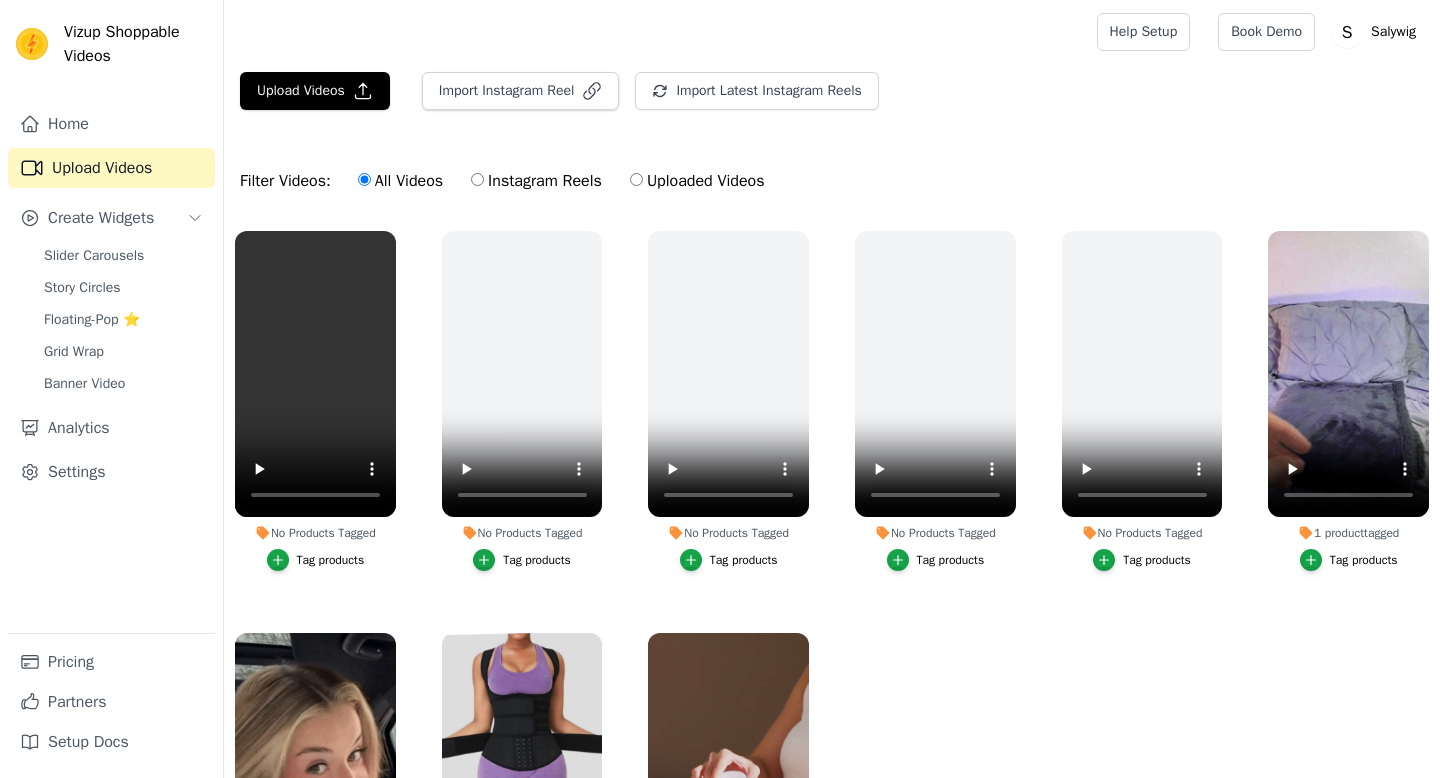 scroll, scrollTop: 0, scrollLeft: 0, axis: both 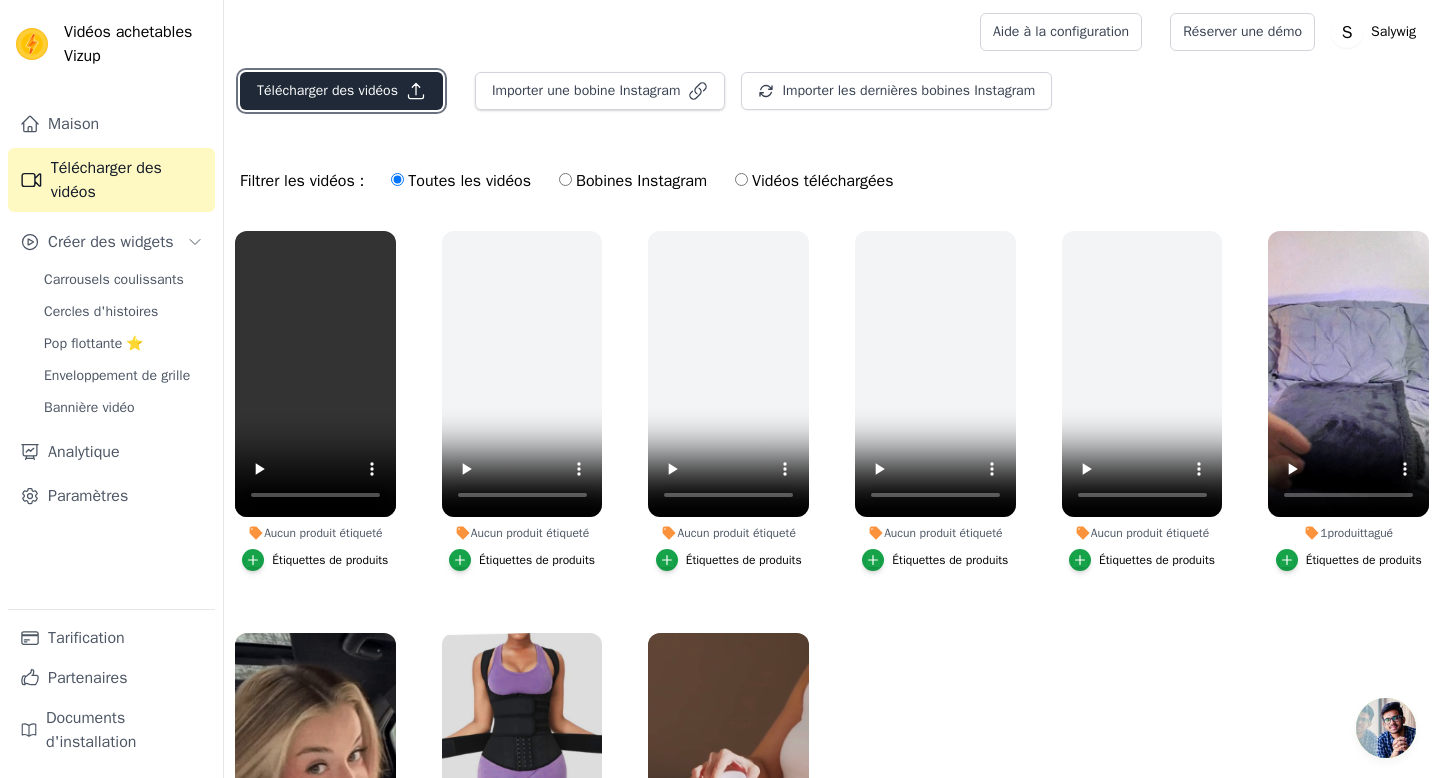 click 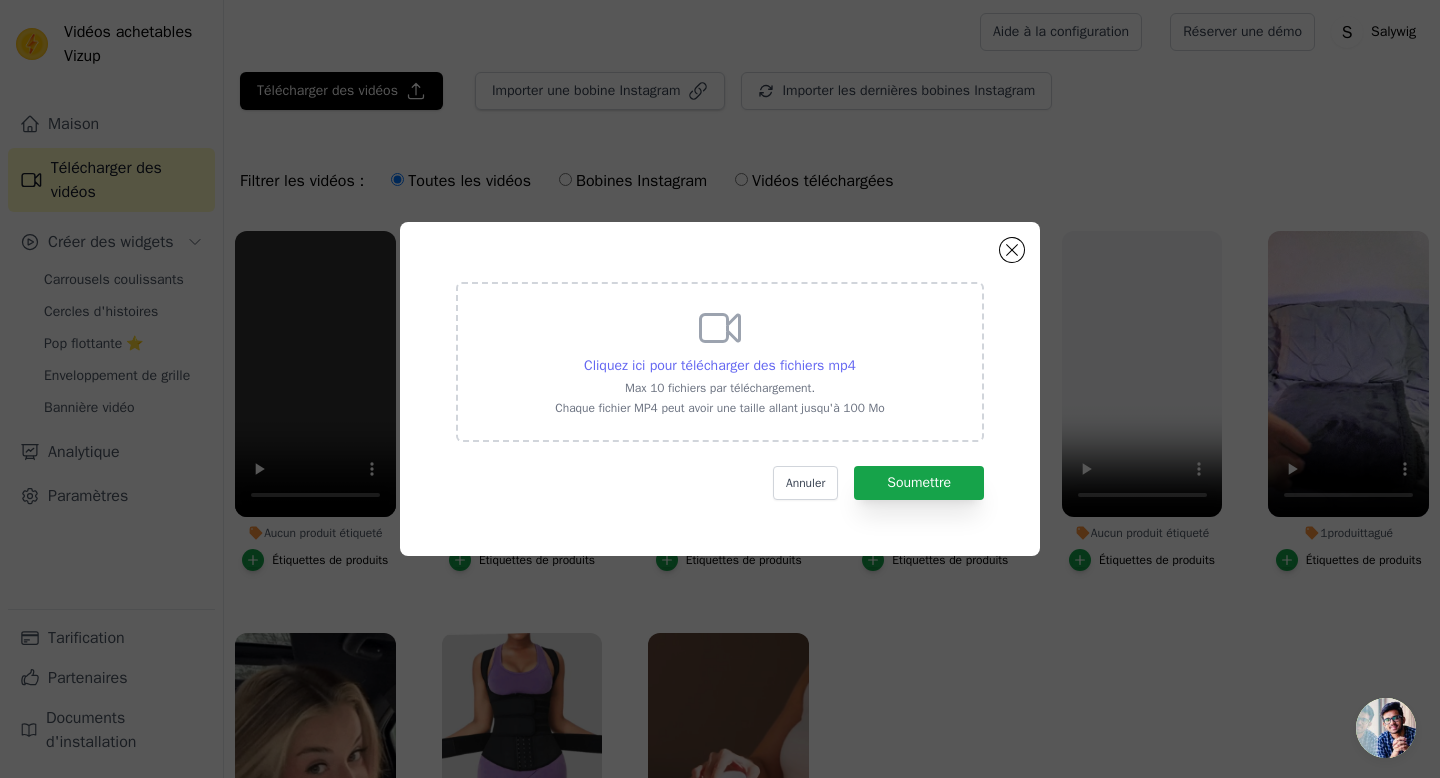 click on "Cliquez ici pour télécharger des fichiers mp4" at bounding box center [720, 365] 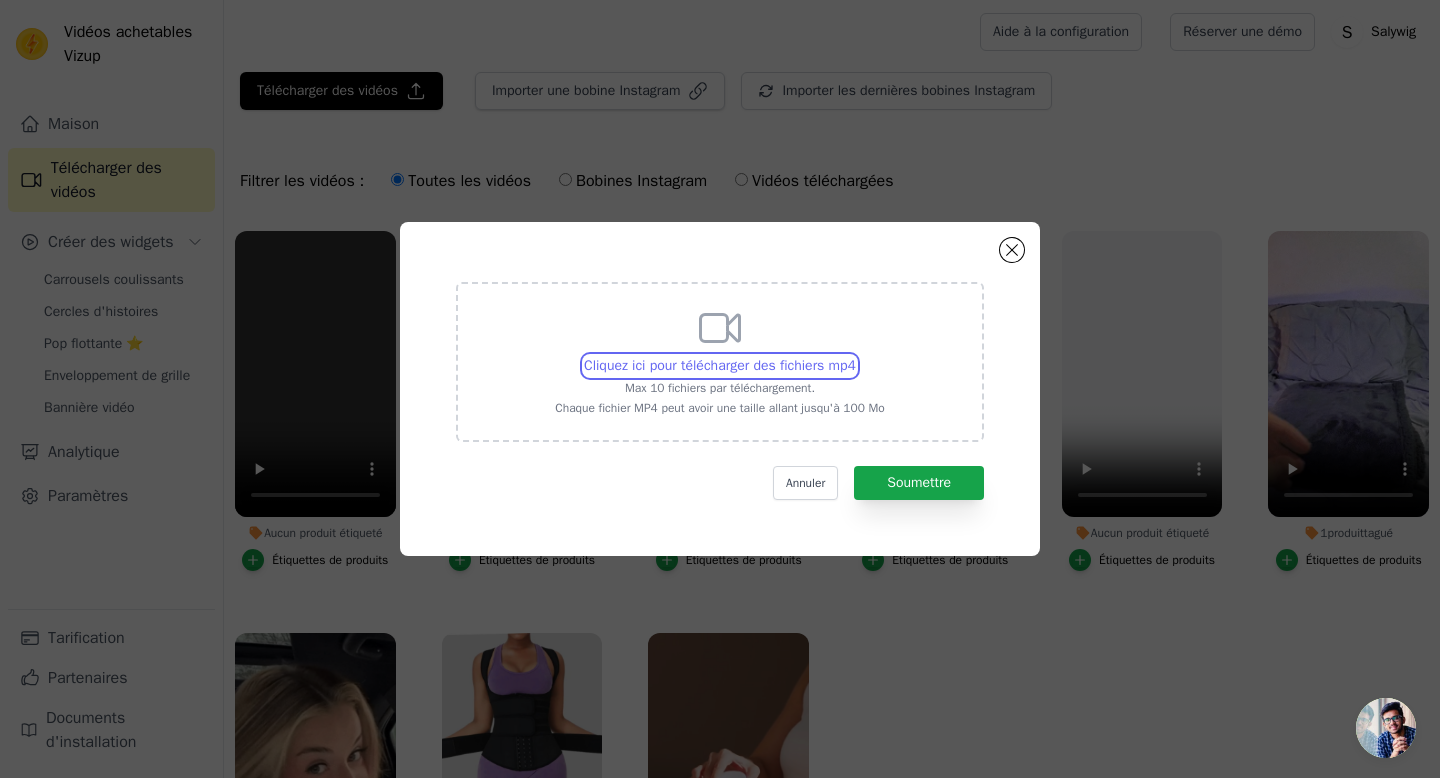 click on "Cliquez ici pour télécharger des fichiers mp4     Max 10 fichiers par téléchargement.   Chaque fichier MP4 peut avoir une taille allant jusqu'à 100 Mo" at bounding box center (855, 355) 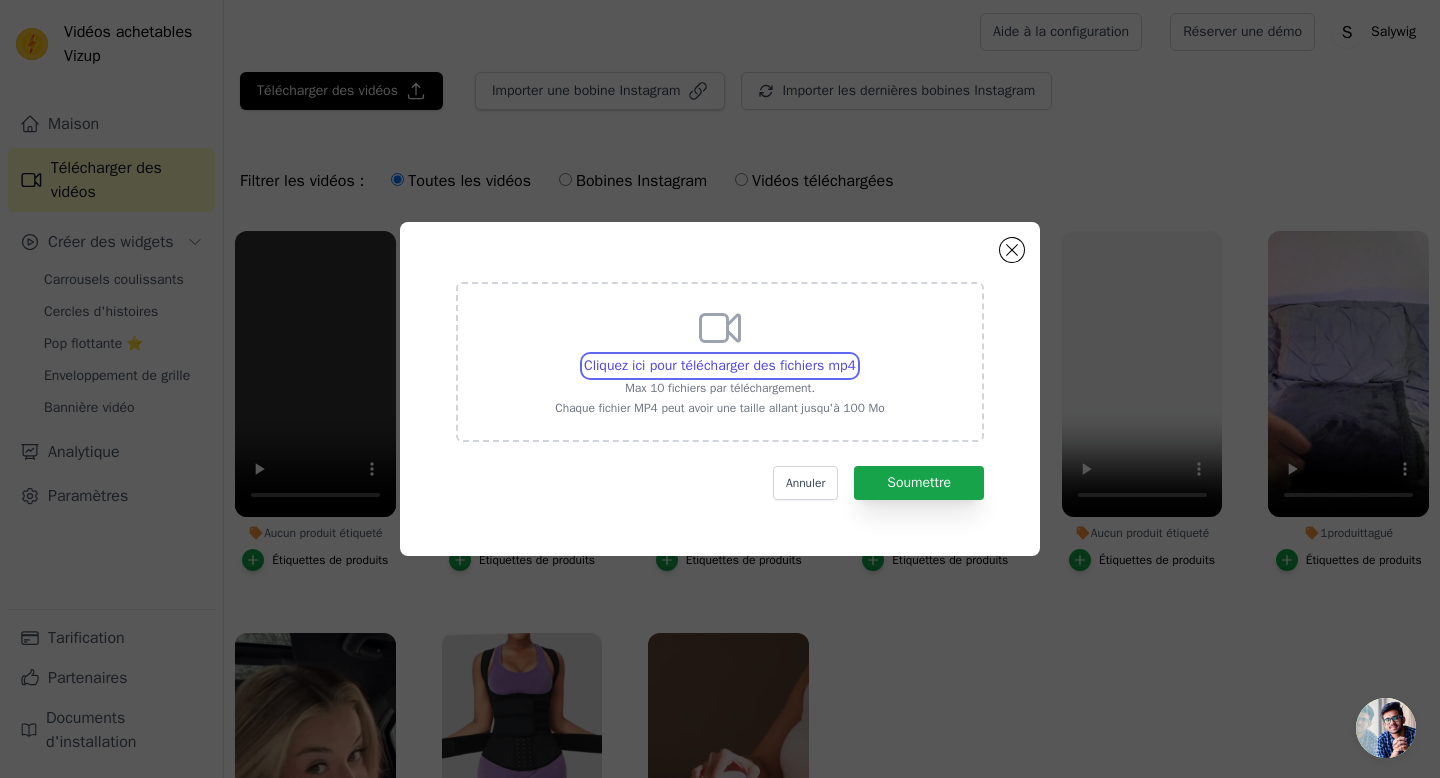 type on "C:\fakepath\Beige and Brown Elegant Minimalist Good Morning Breakfast Mobile Video (5).mp4" 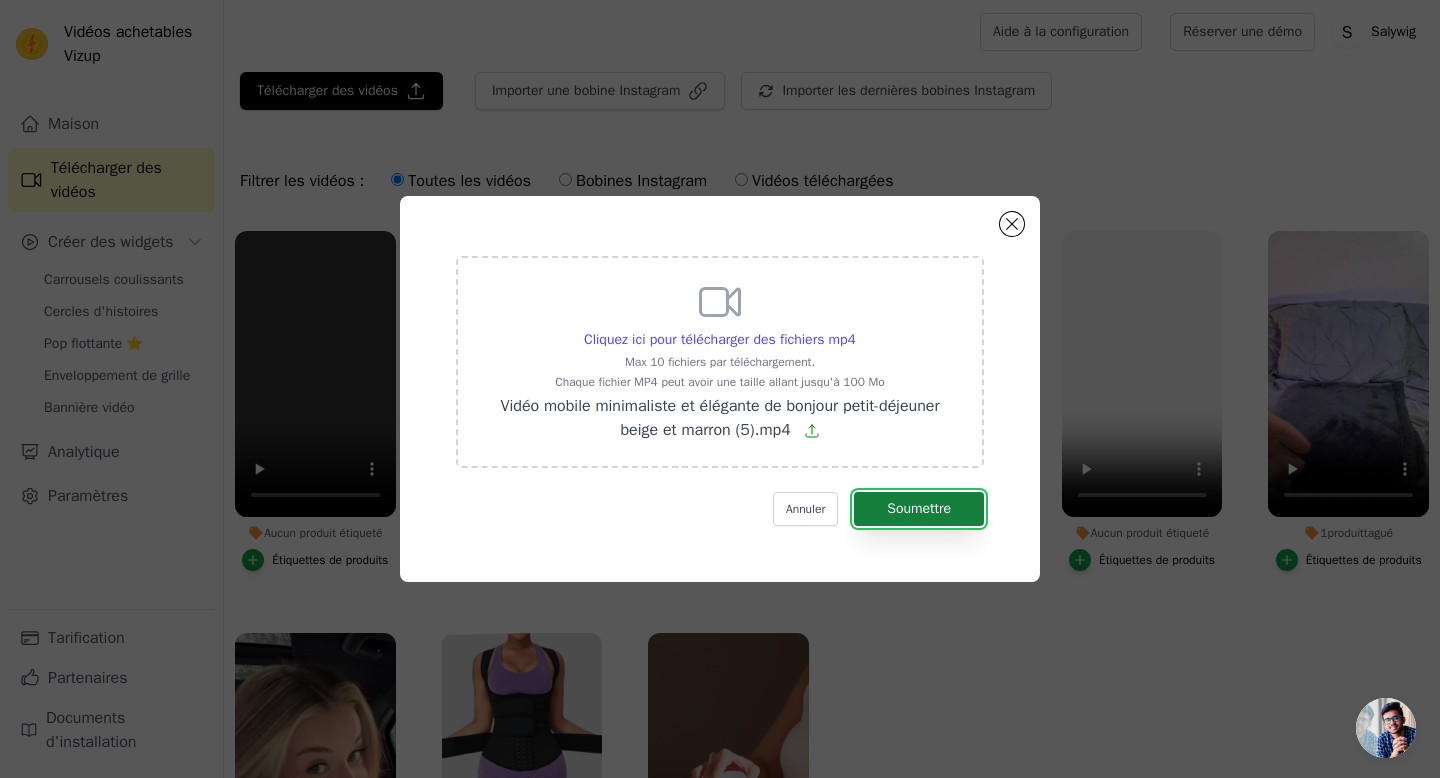 click on "Soumettre" at bounding box center [919, 508] 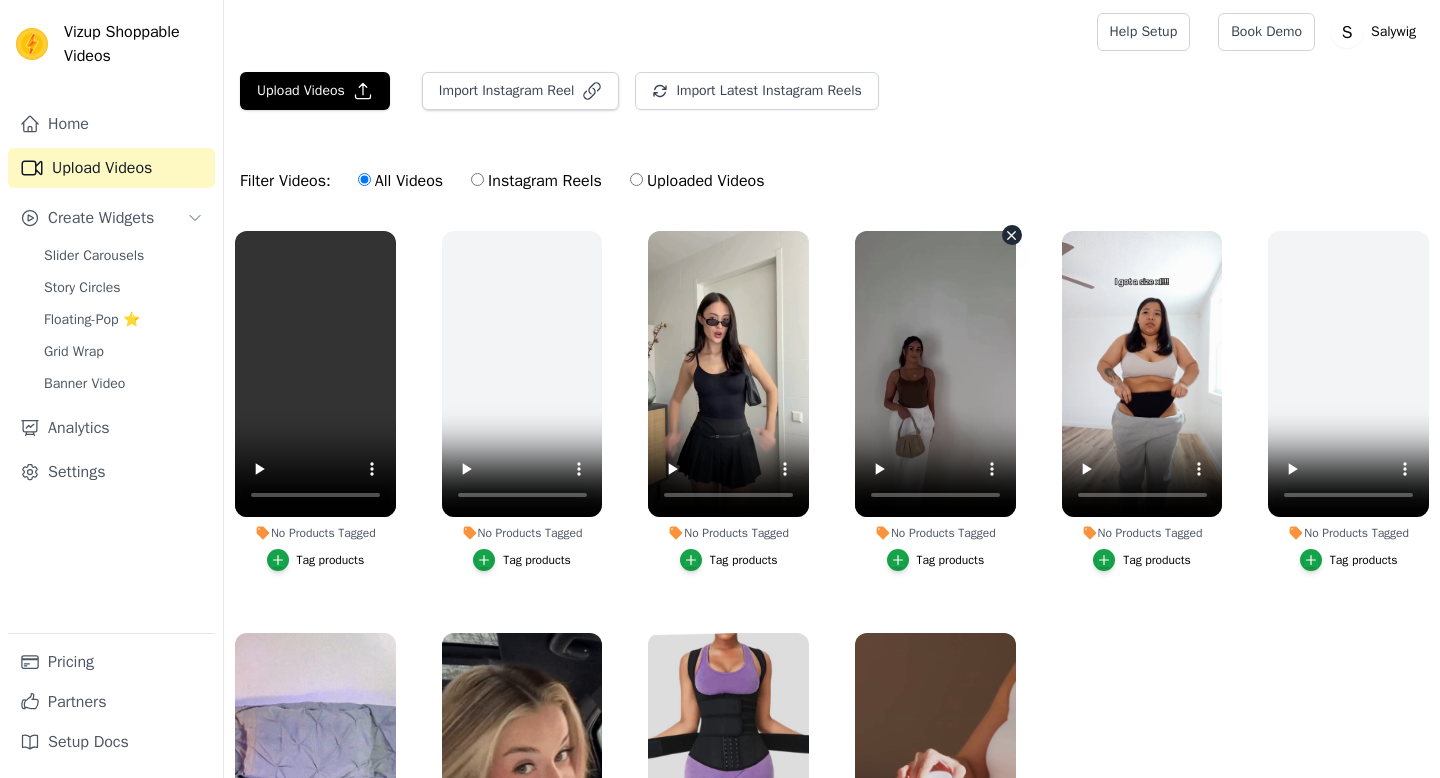 scroll, scrollTop: 0, scrollLeft: 0, axis: both 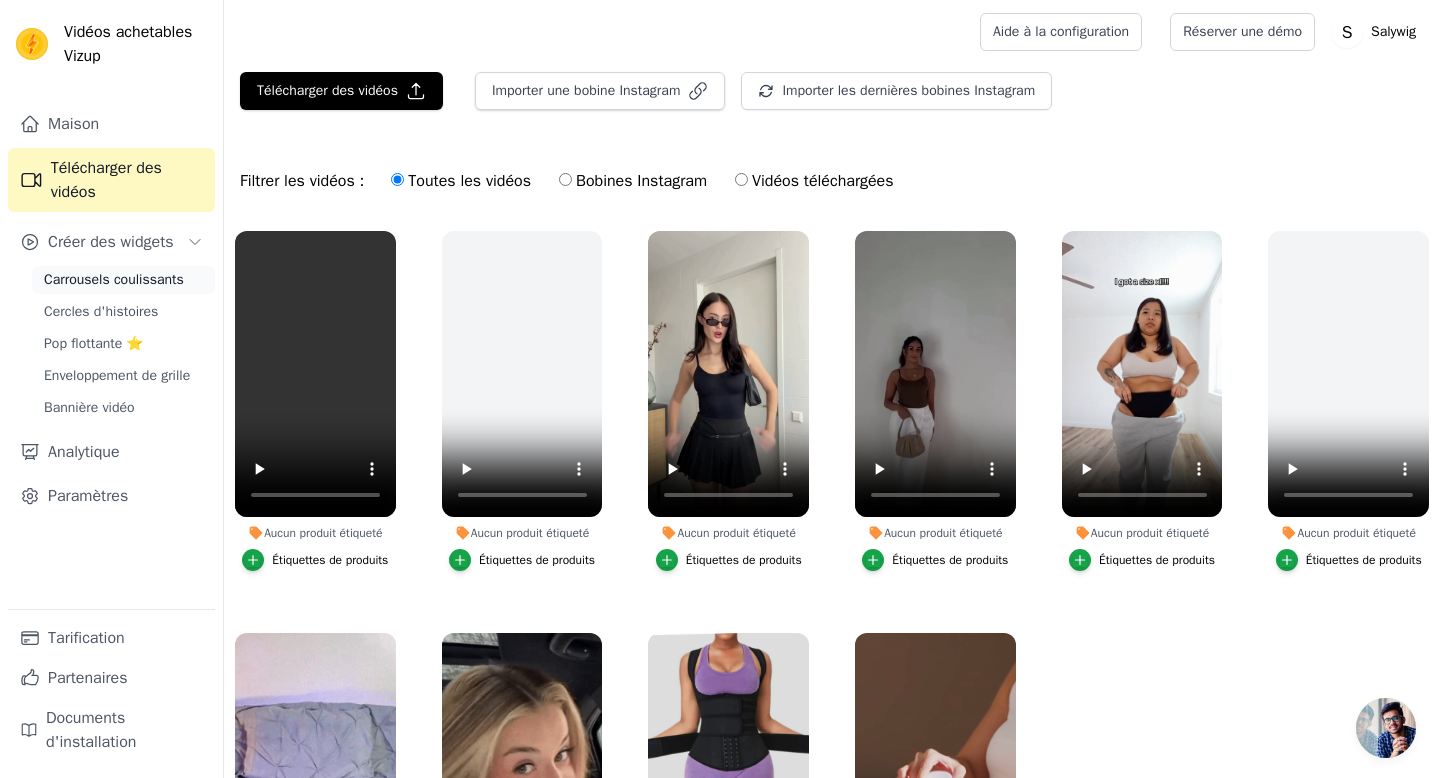 click on "Carrousels coulissants" at bounding box center (123, 280) 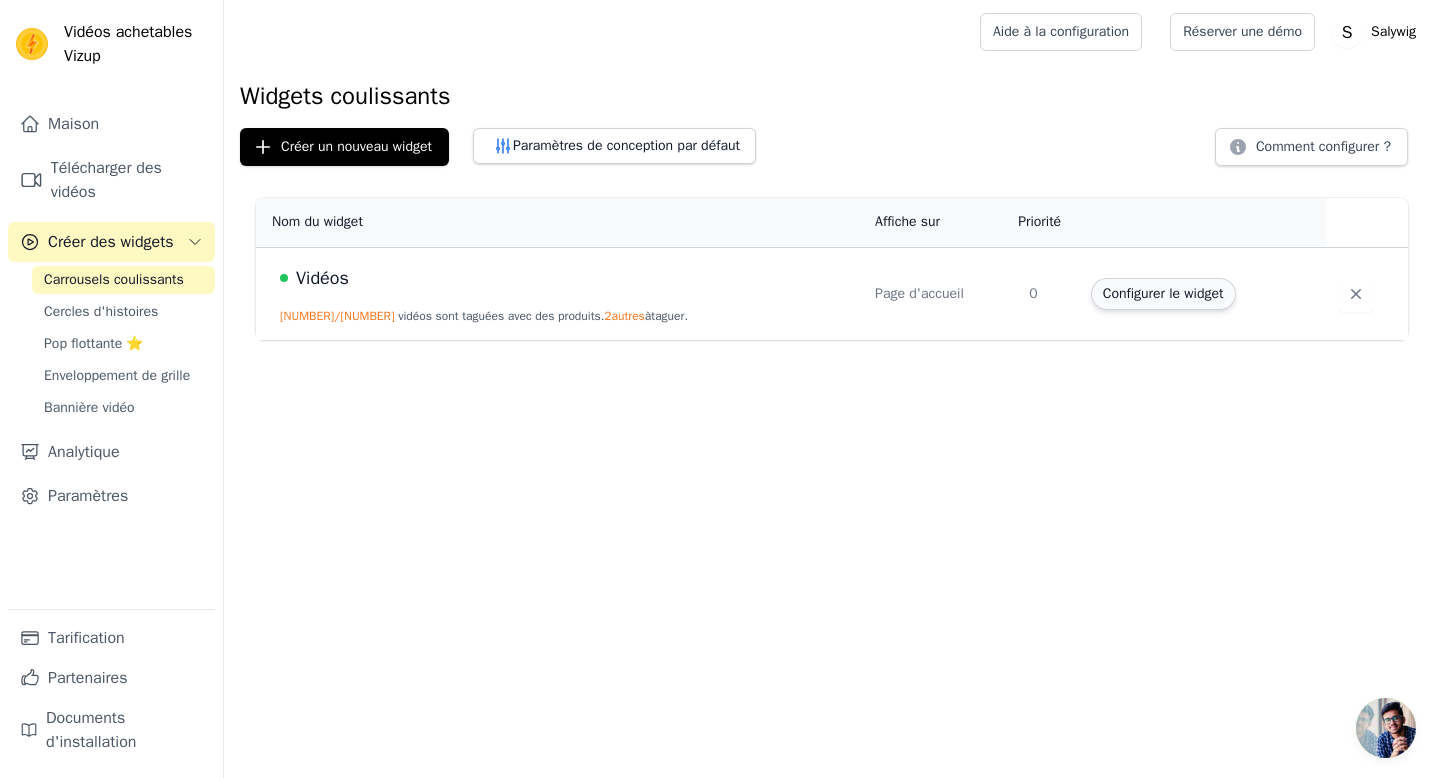 click on "Configurer le widget" at bounding box center (1163, 293) 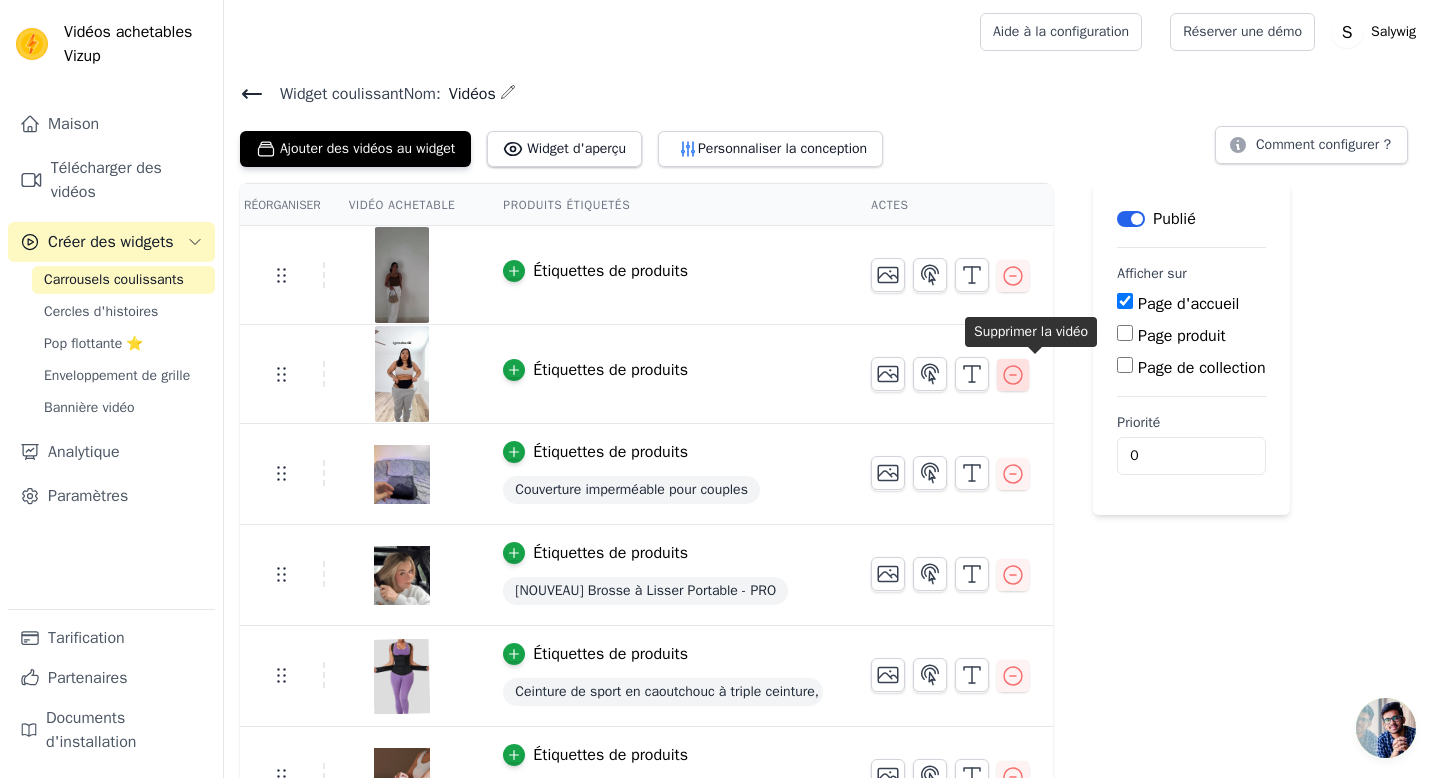 click 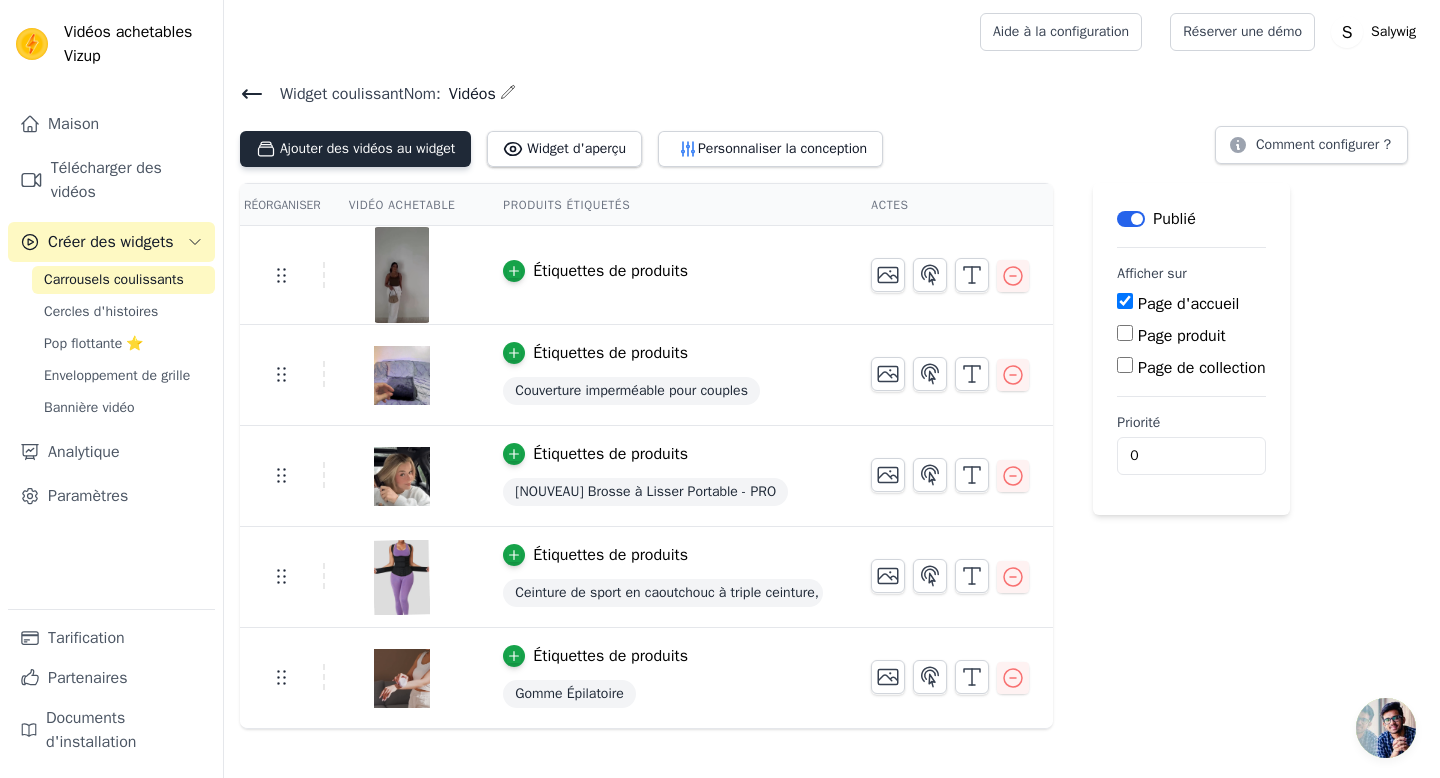 click on "Ajouter des vidéos au widget" at bounding box center (367, 149) 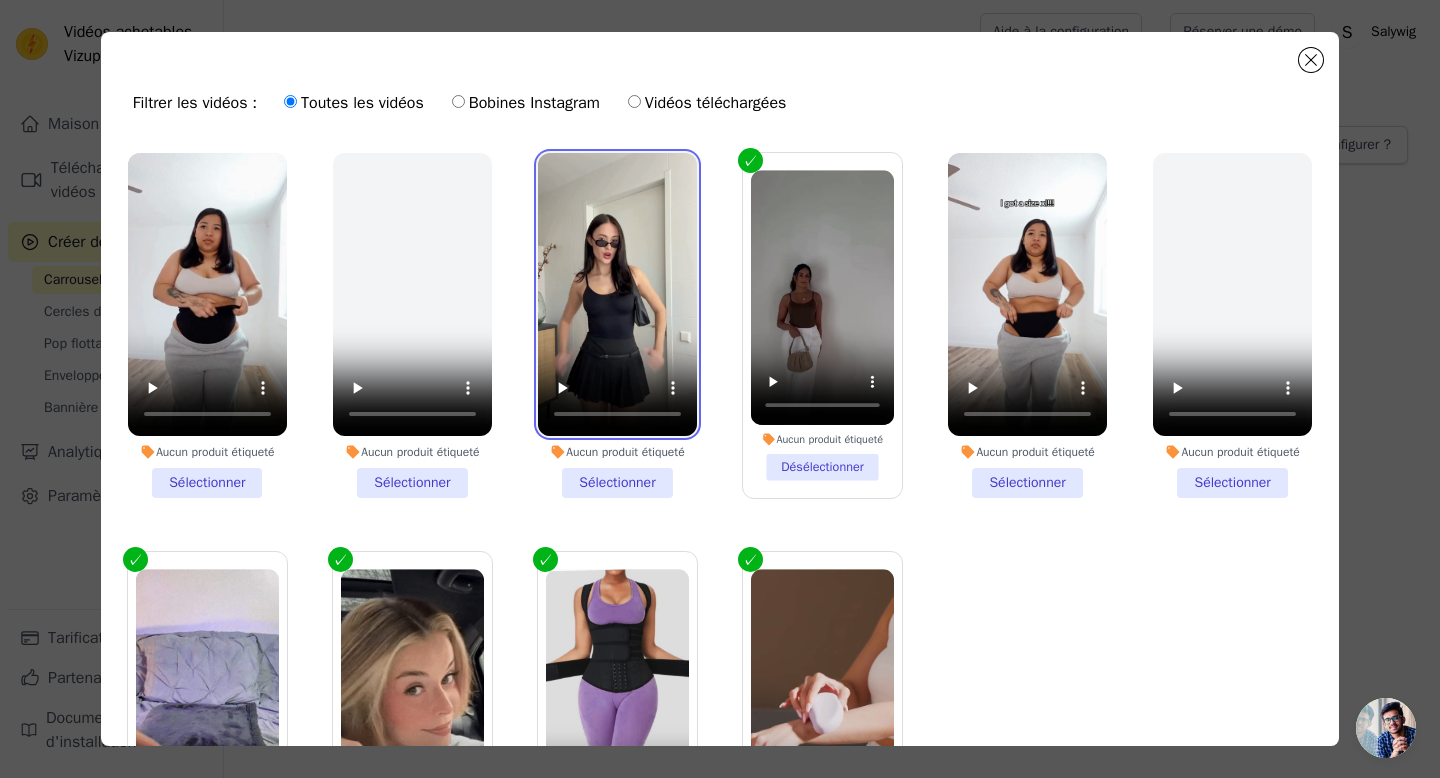 click at bounding box center [617, 294] 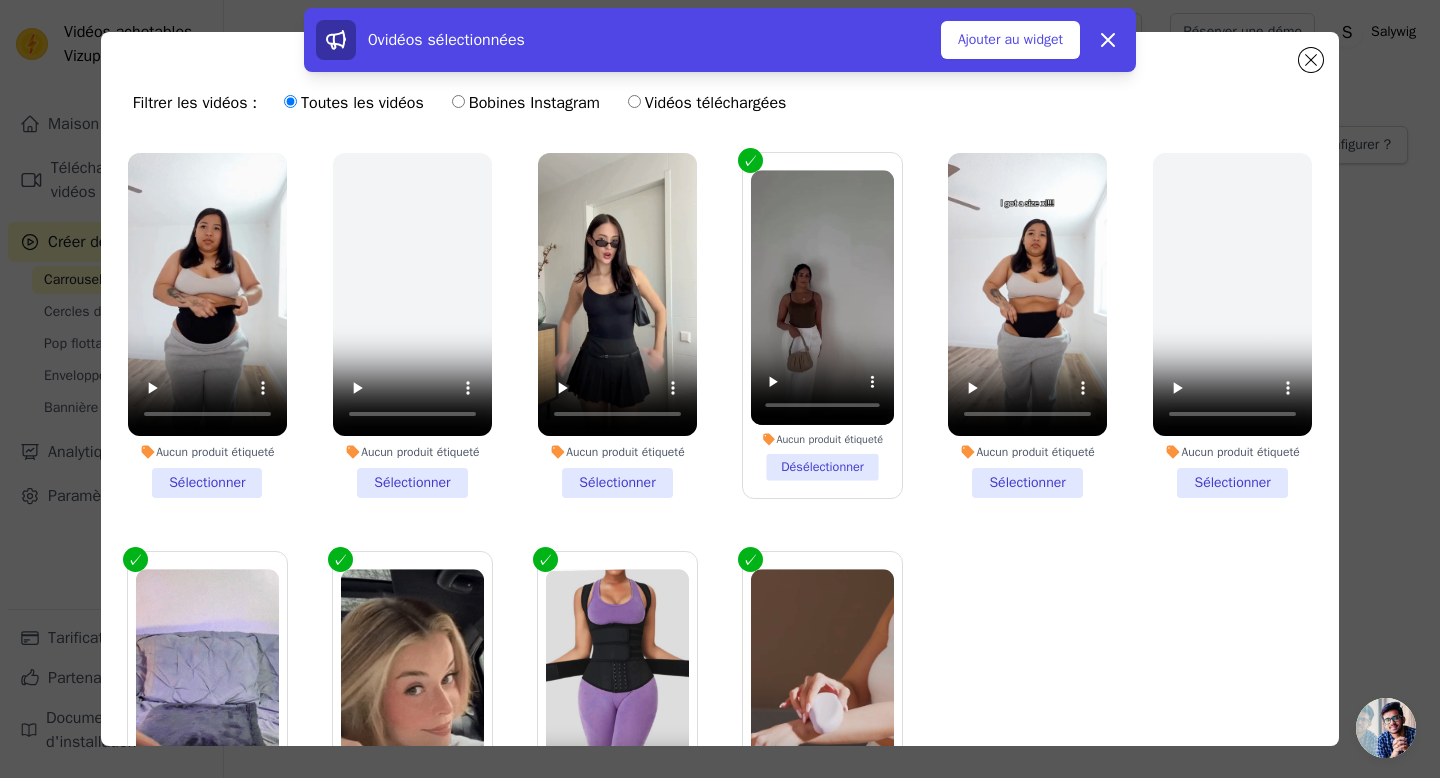 click on "Aucun produit étiqueté     Sélectionner" at bounding box center [617, 325] 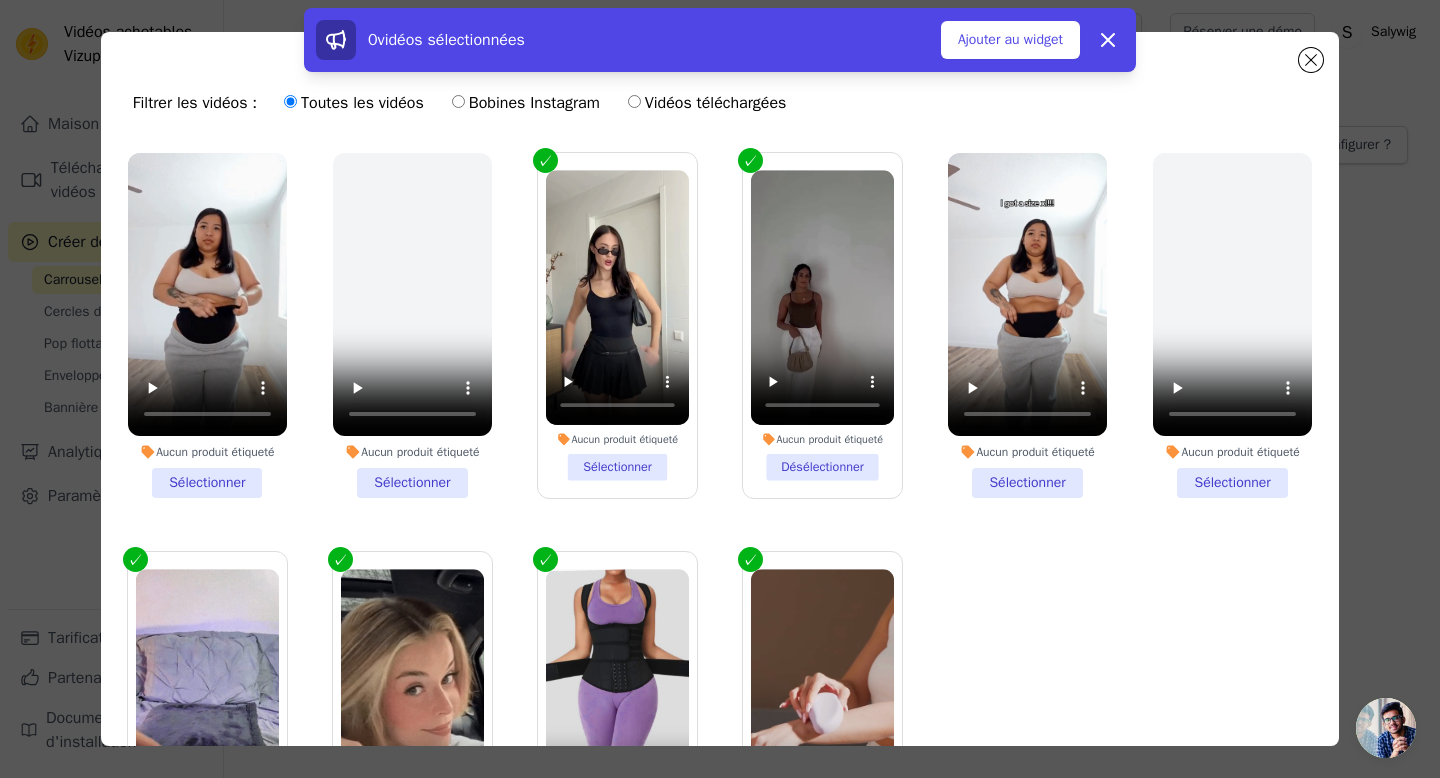 click on "Aucun produit étiqueté     Sélectionner" at bounding box center [412, 325] 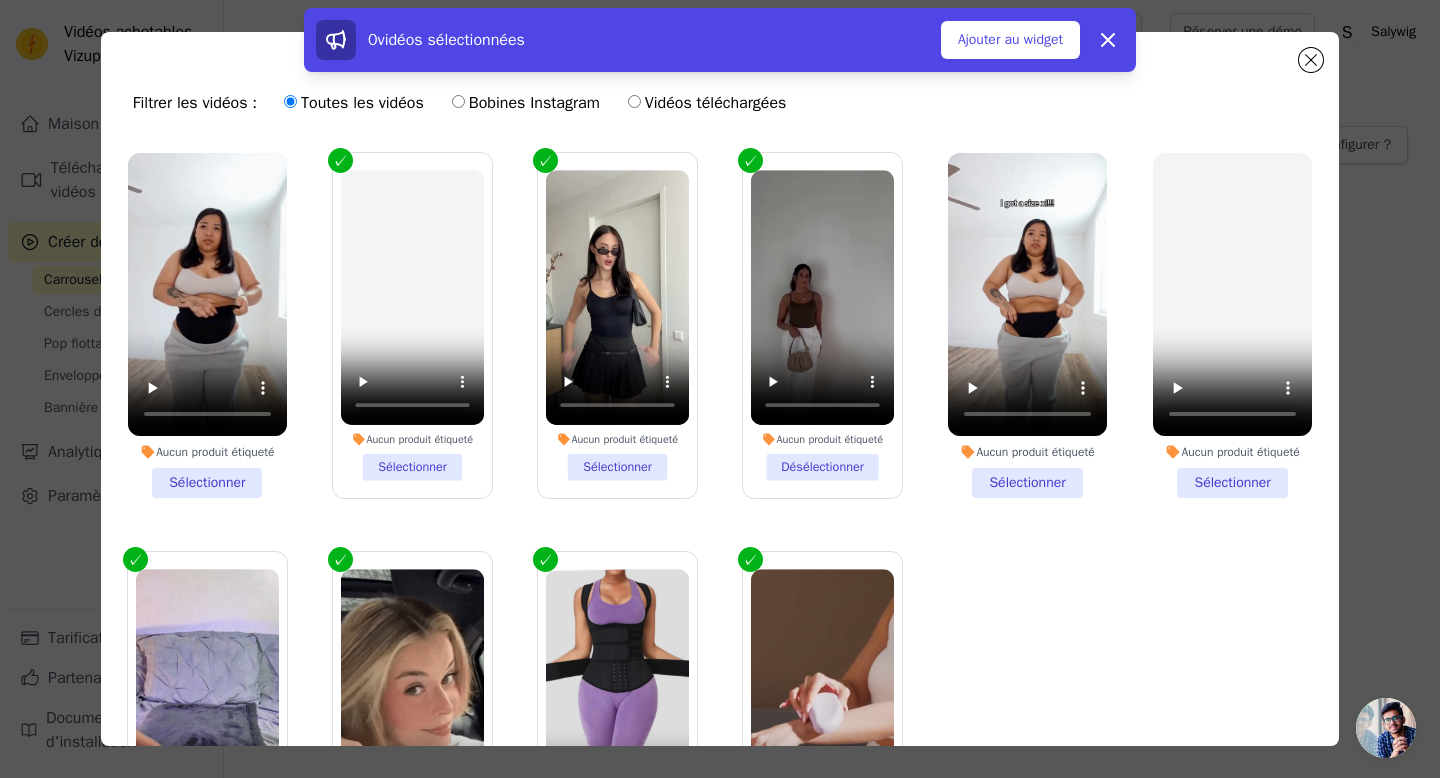 click on "Aucun produit étiqueté     Sélectionner" at bounding box center (207, 325) 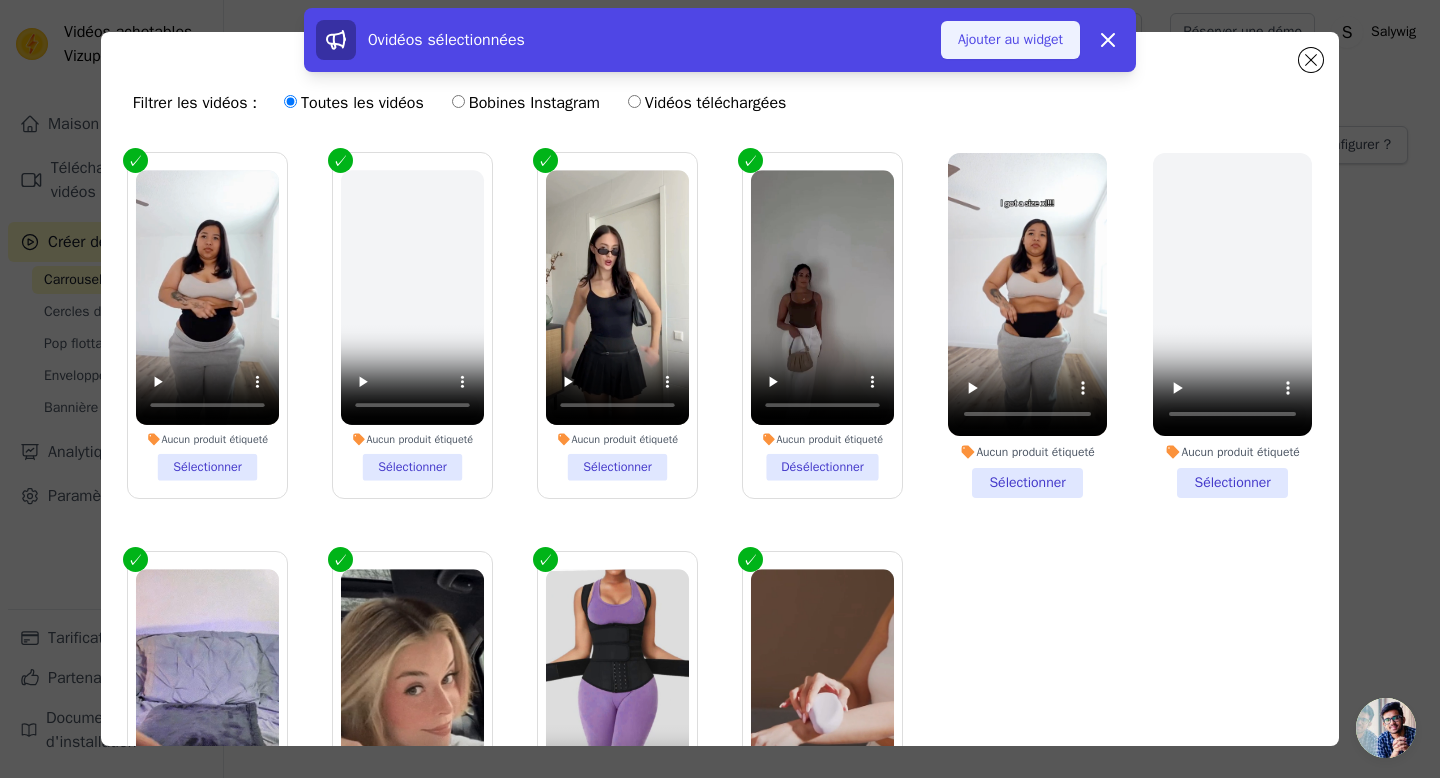 click on "Ajouter au widget" at bounding box center [1010, 39] 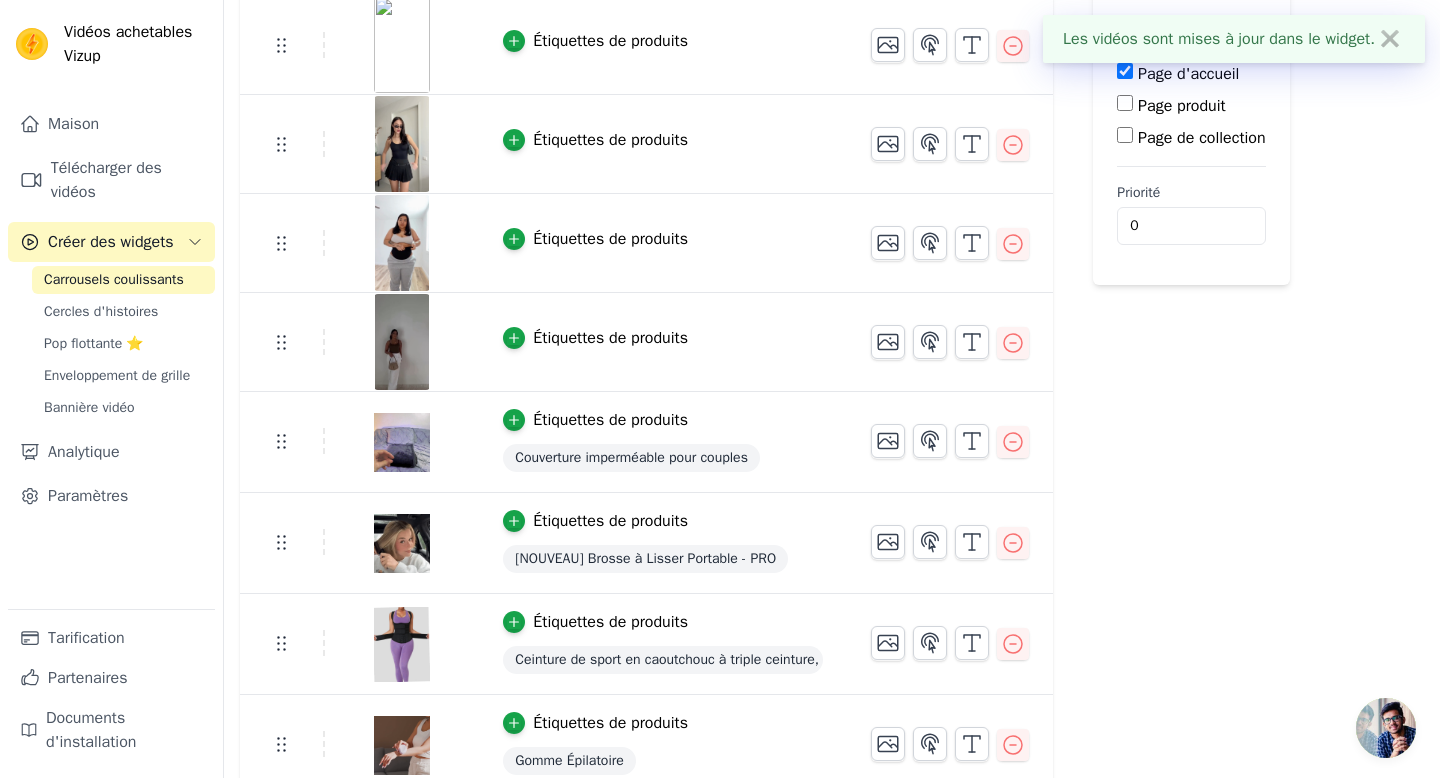 scroll, scrollTop: 247, scrollLeft: 0, axis: vertical 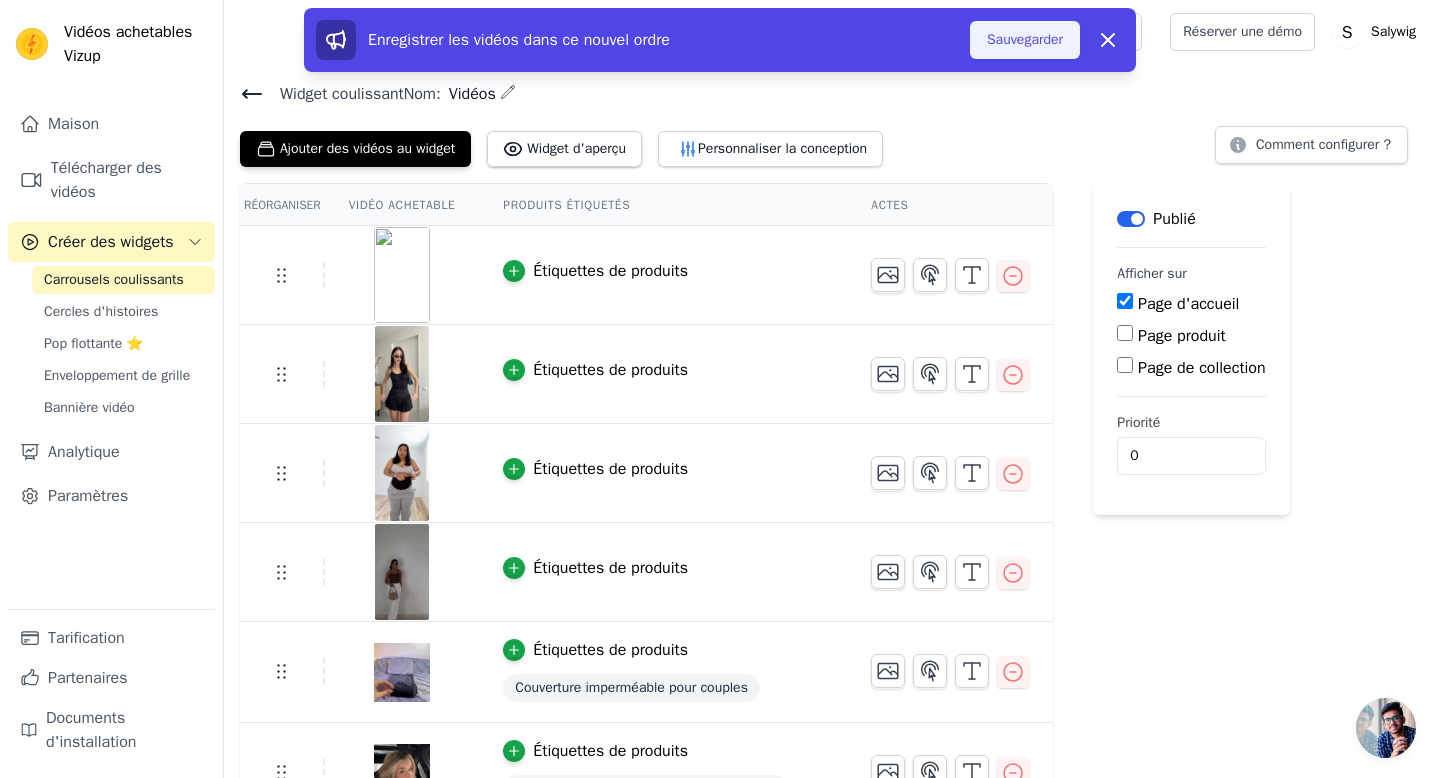 click on "Sauvegarder" at bounding box center (1025, 40) 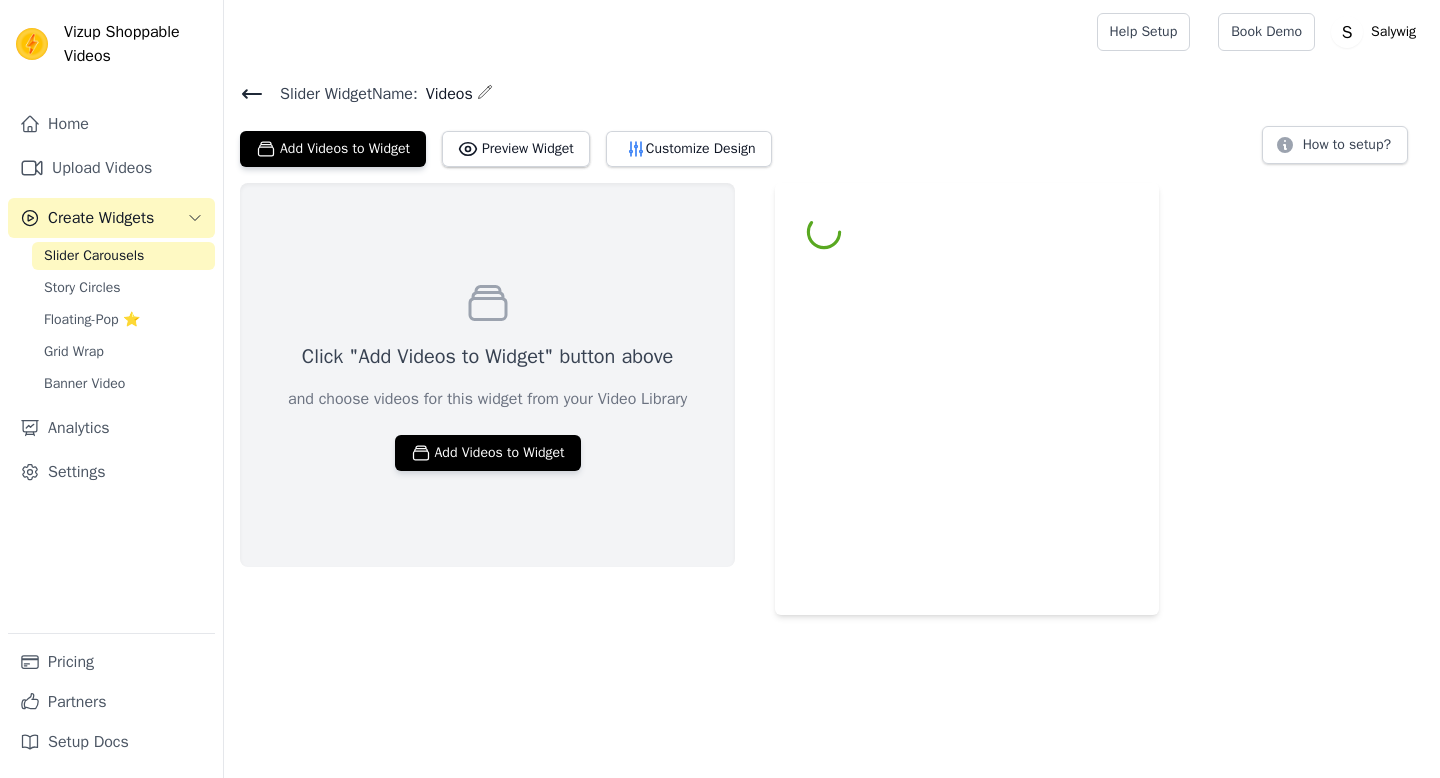 scroll, scrollTop: 0, scrollLeft: 0, axis: both 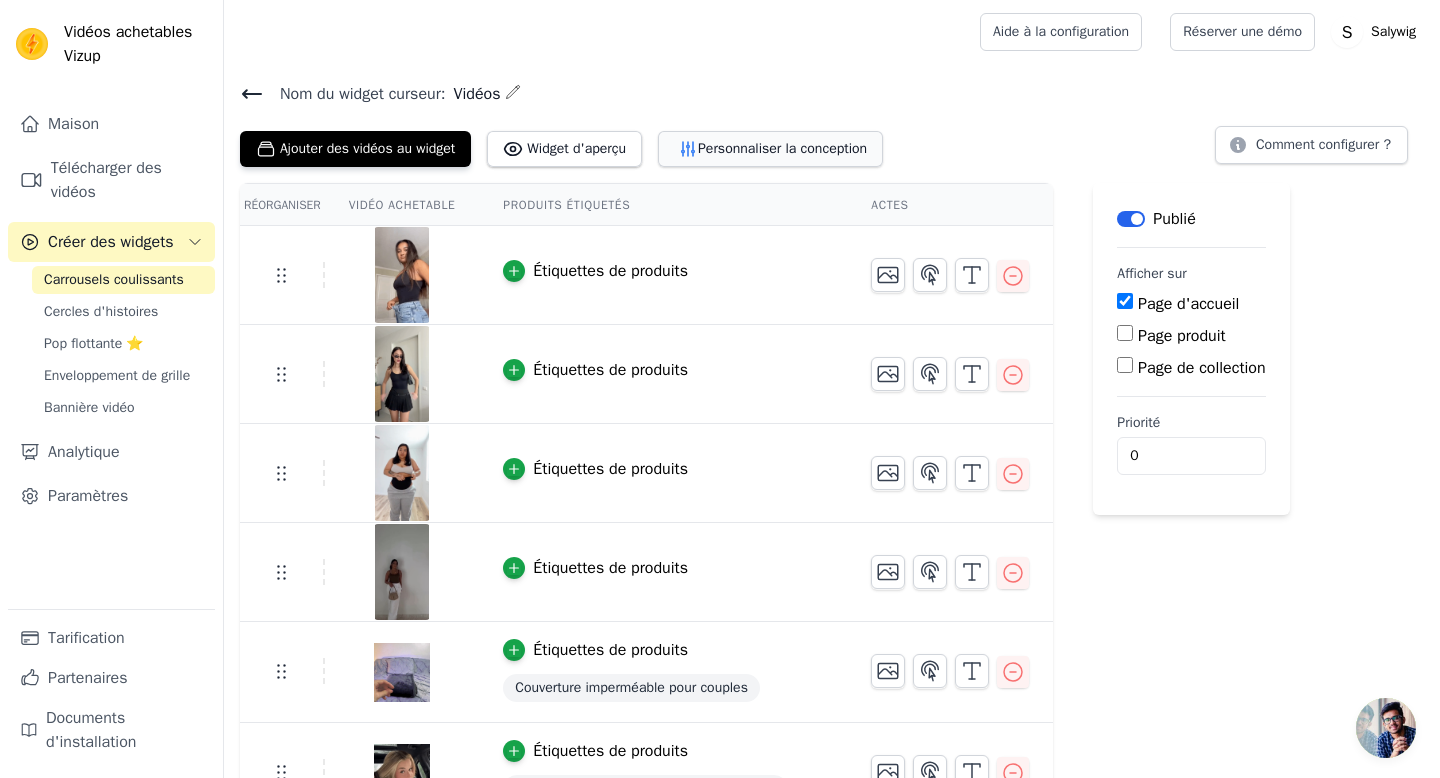 click on "Personnaliser la conception" at bounding box center [782, 148] 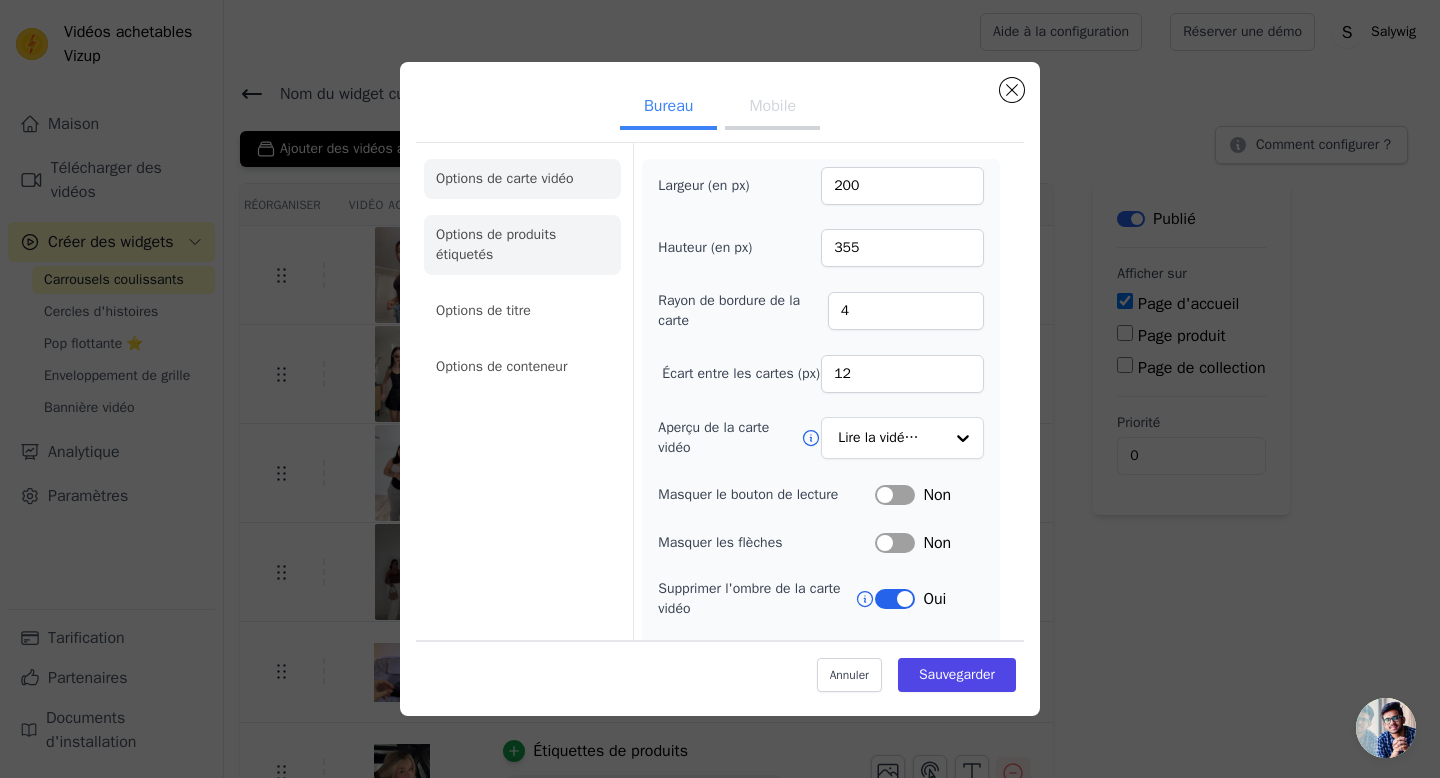 click on "Options de produits étiquetés" 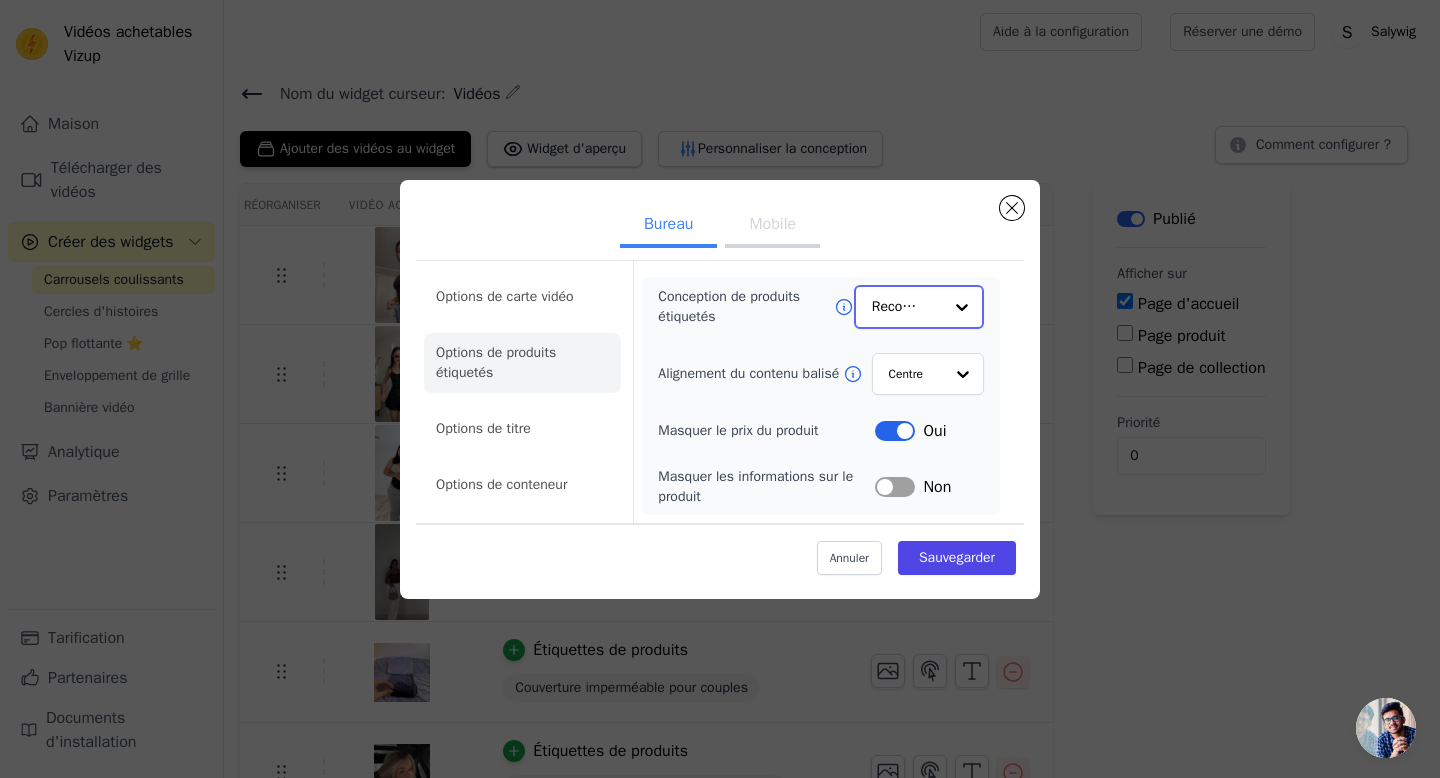 click at bounding box center (962, 307) 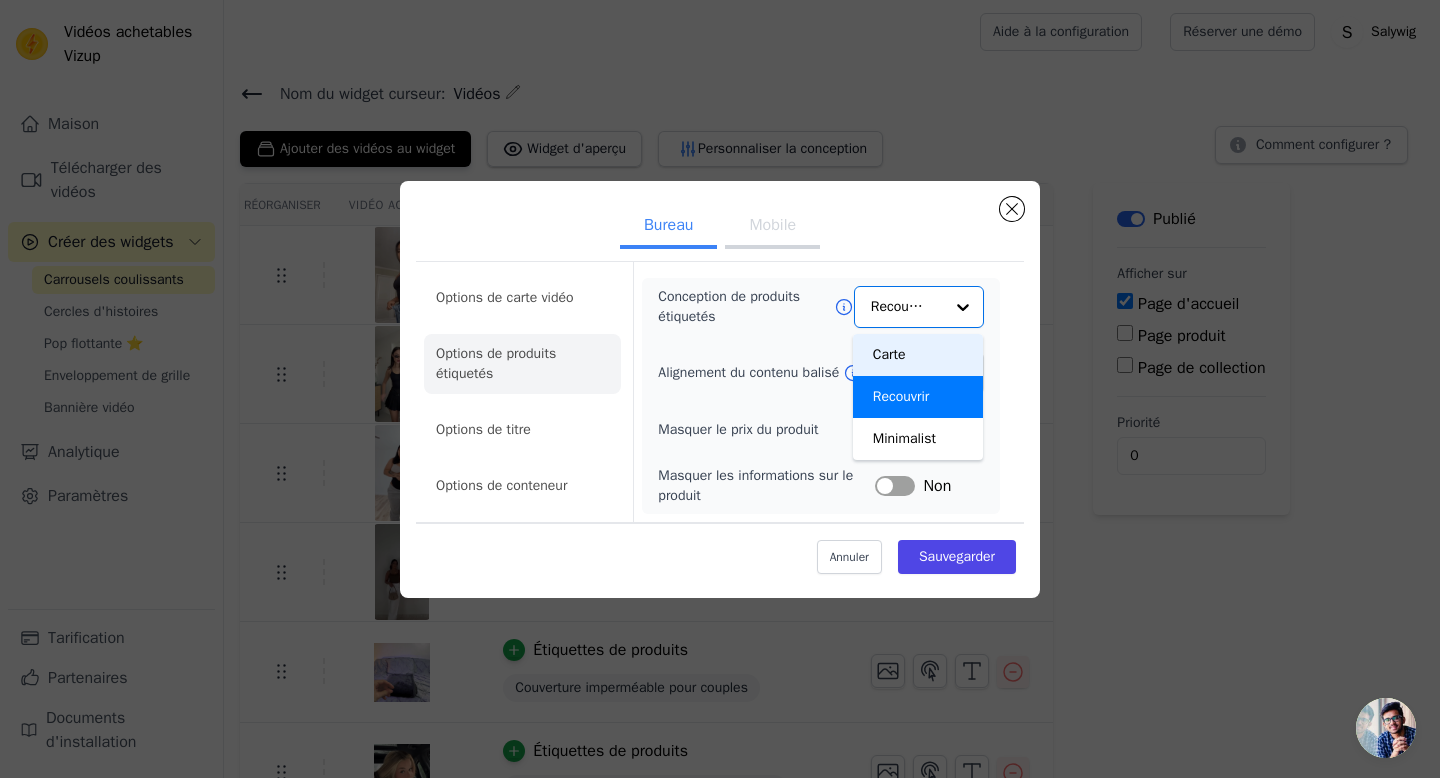 click on "Options de carte vidéo Options de produits étiquetés Options de titre Options de conteneur   Conception de produits étiquetés       Carte   Recouvrir   Minimalist       Option Superposition sélectionnée.    Vous êtes actuellement concentré sur l'option Superposition. Trois résultats sont disponibles.     Recouvrir               Alignement du contenu balisé           Centre               Masquer le prix du produit   Étiquette     Oui   Masquer les informations sur le produit   Étiquette     Non" at bounding box center [720, 391] 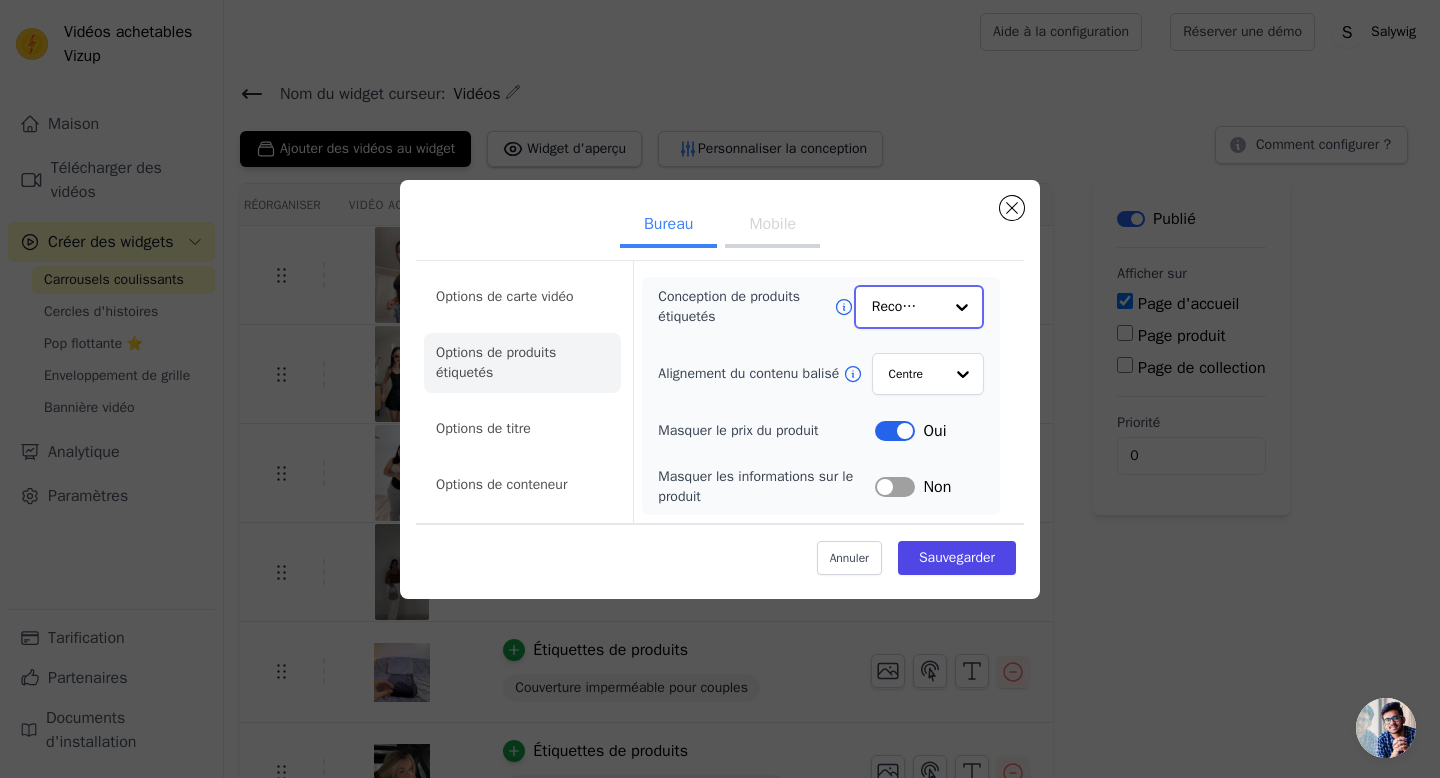 click on "Conception de produits étiquetés" 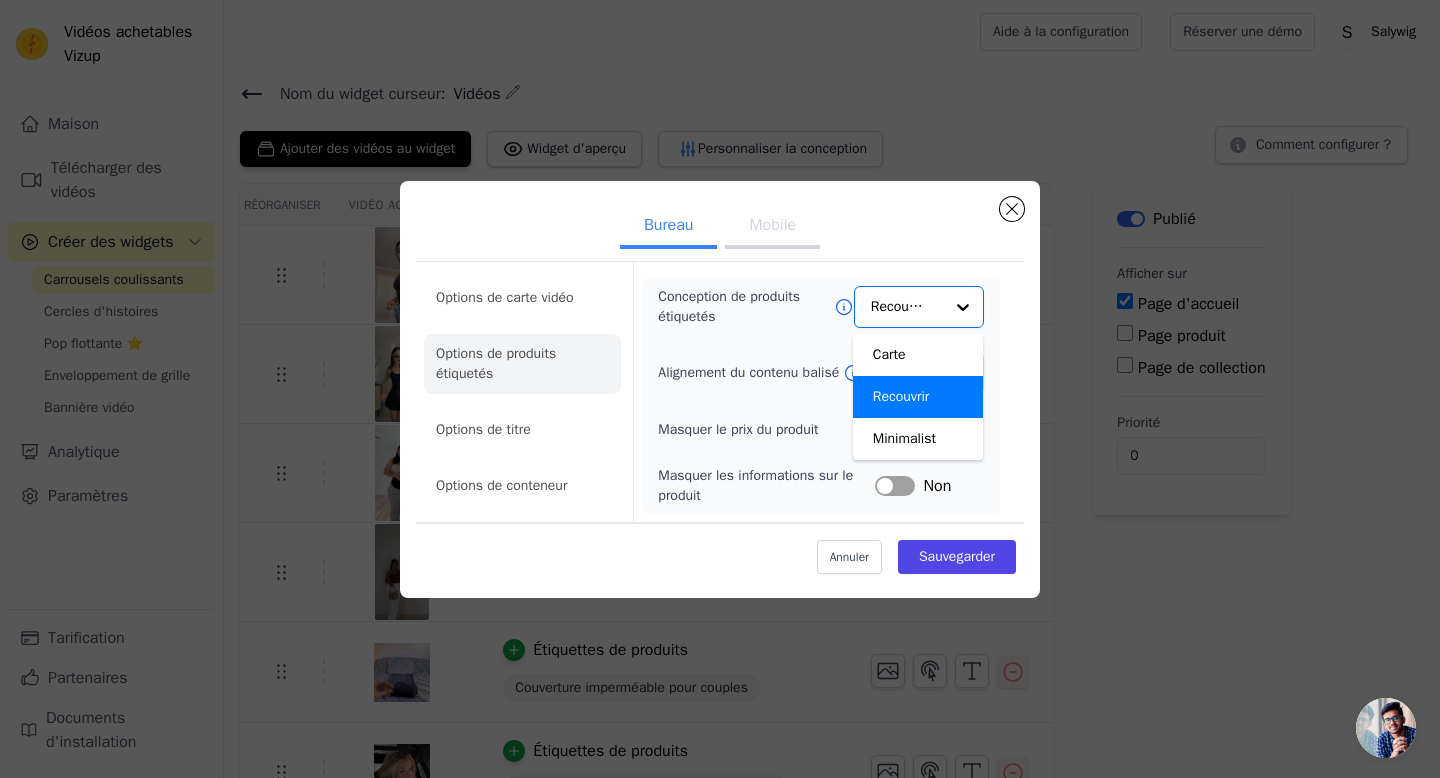 click on "Options de carte vidéo Options de produits étiquetés Options de titre Options de conteneur   Conception de produits étiquetés       Carte   Recouvrir   Minimalist       Option Superposition sélectionnée.    Vous êtes actuellement concentré sur l'option Superposition. Trois résultats sont disponibles.     Recouvrir               Alignement du contenu balisé           Centre               Masquer le prix du produit   Étiquette     Oui   Masquer les informations sur le produit   Étiquette     Non" at bounding box center (720, 391) 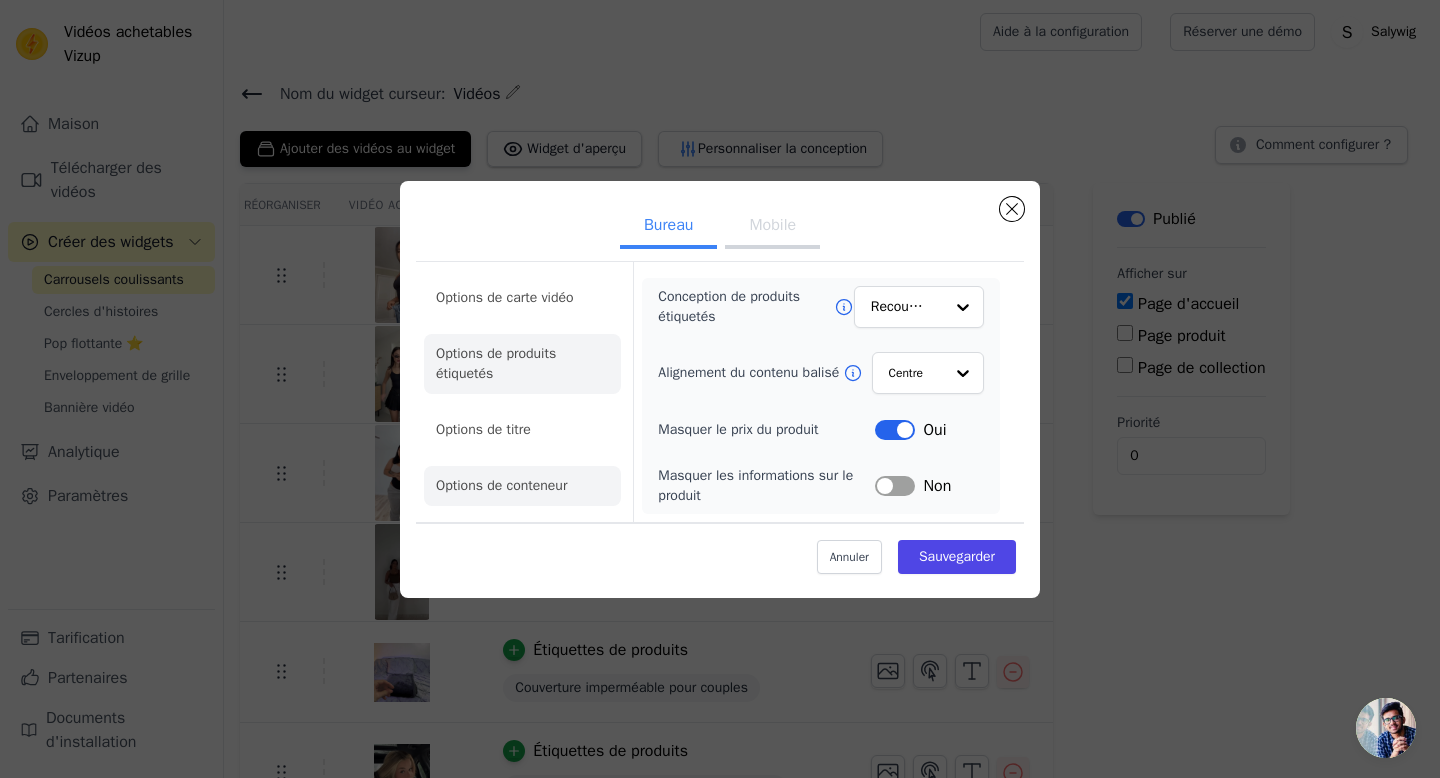 click on "Options de conteneur" 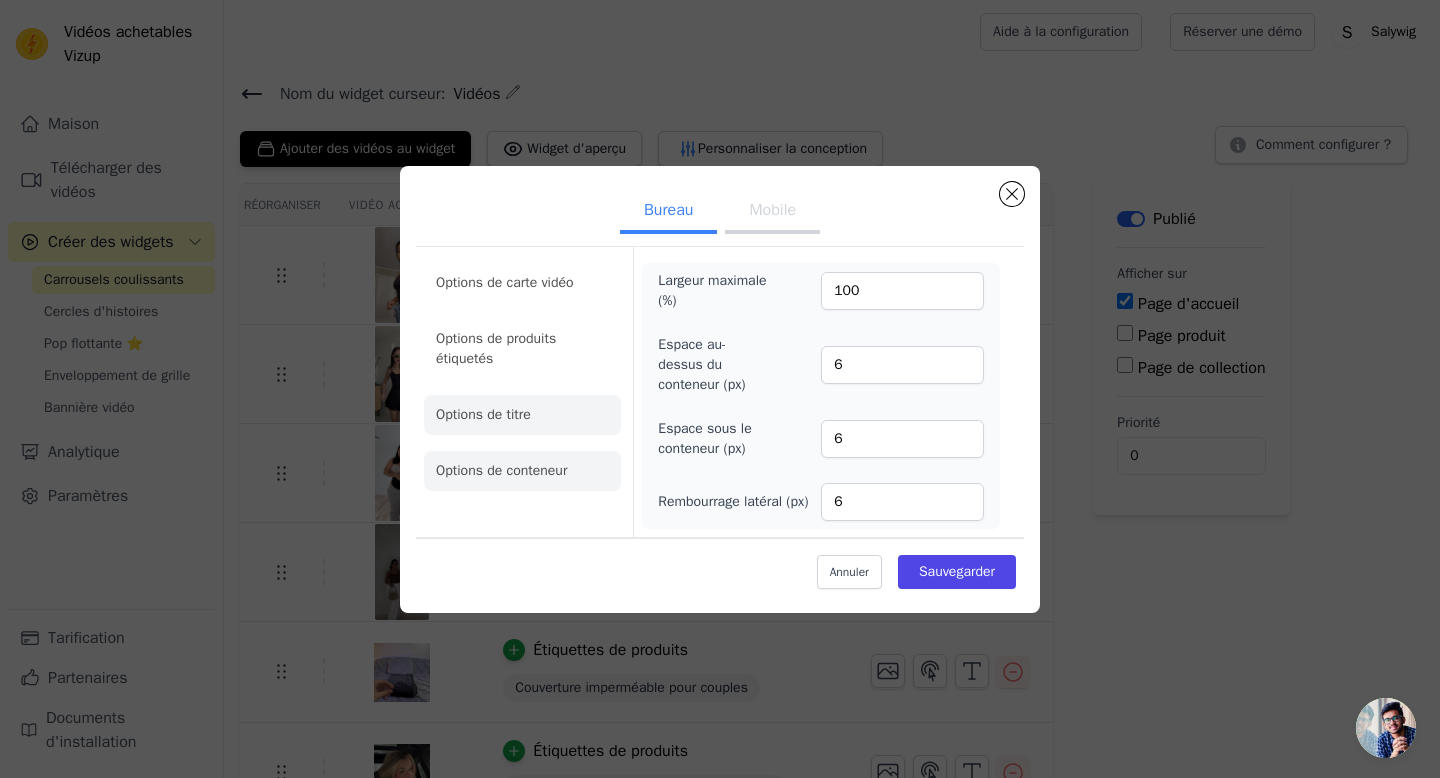 click on "Options de titre" at bounding box center [483, 414] 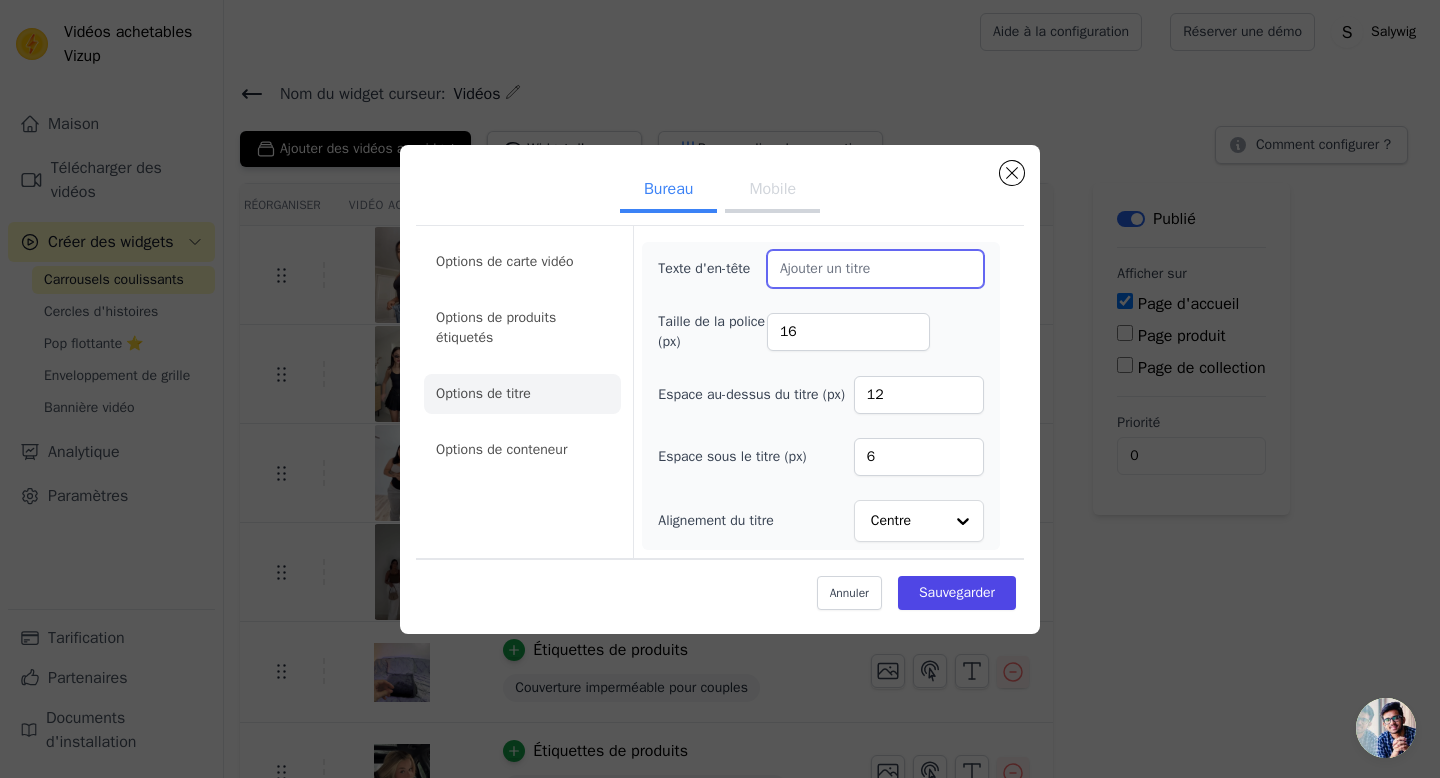 click on "Texte d'en-tête" at bounding box center [875, 269] 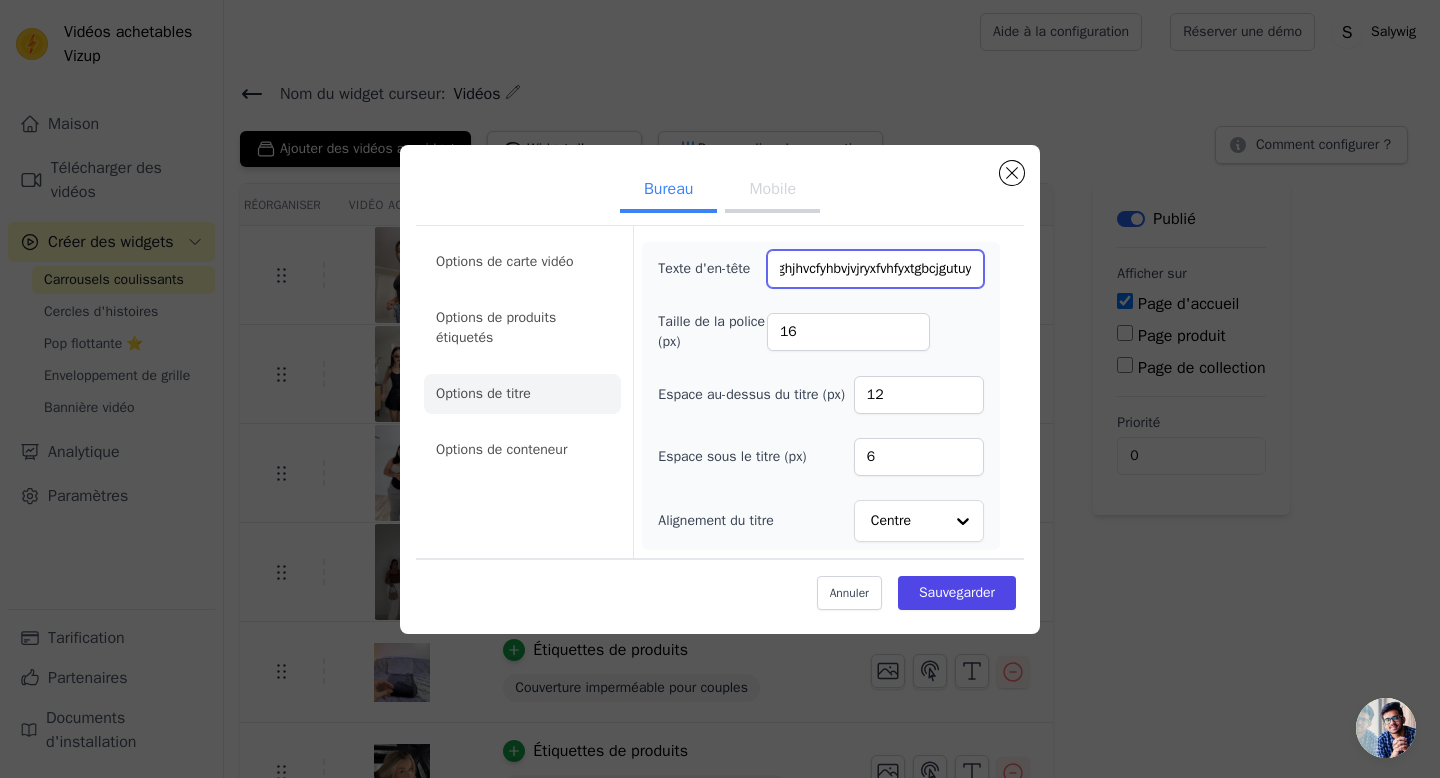 scroll, scrollTop: 0, scrollLeft: 217, axis: horizontal 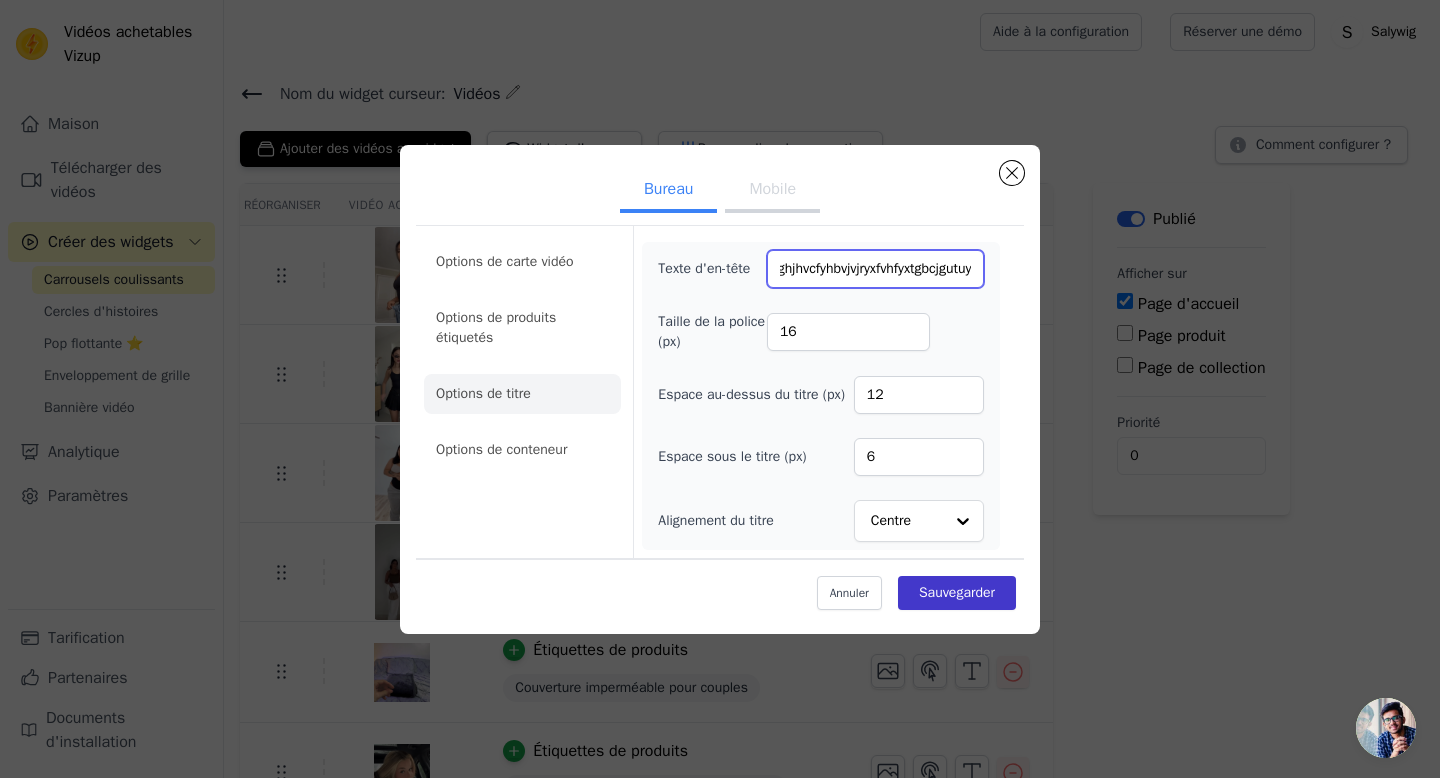 type on "hgjgjbhfdxtghgj,hitujvj ,hkiyhghjhvcfyhbvjvjryxfvhfyxtgbcjgutuy" 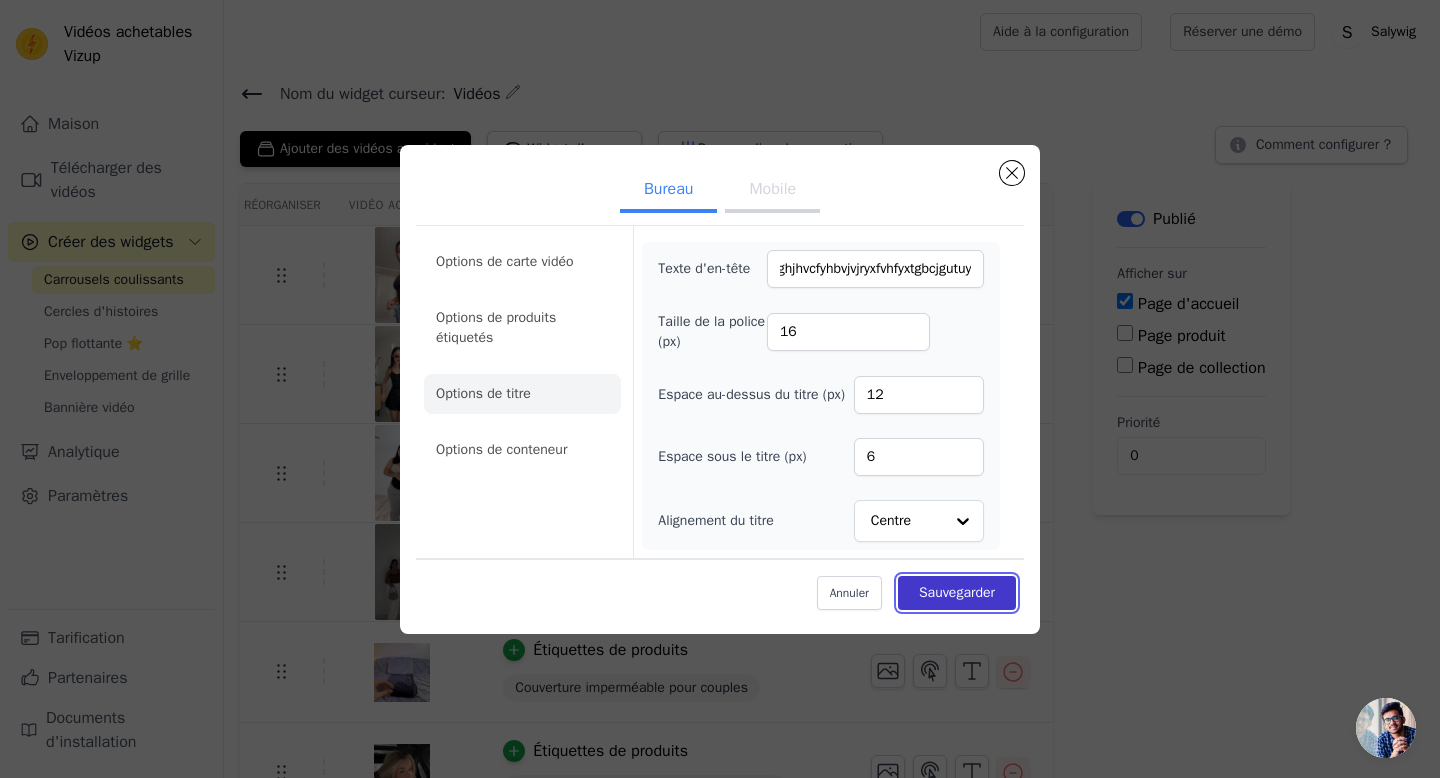 click on "Sauvegarder" at bounding box center (957, 592) 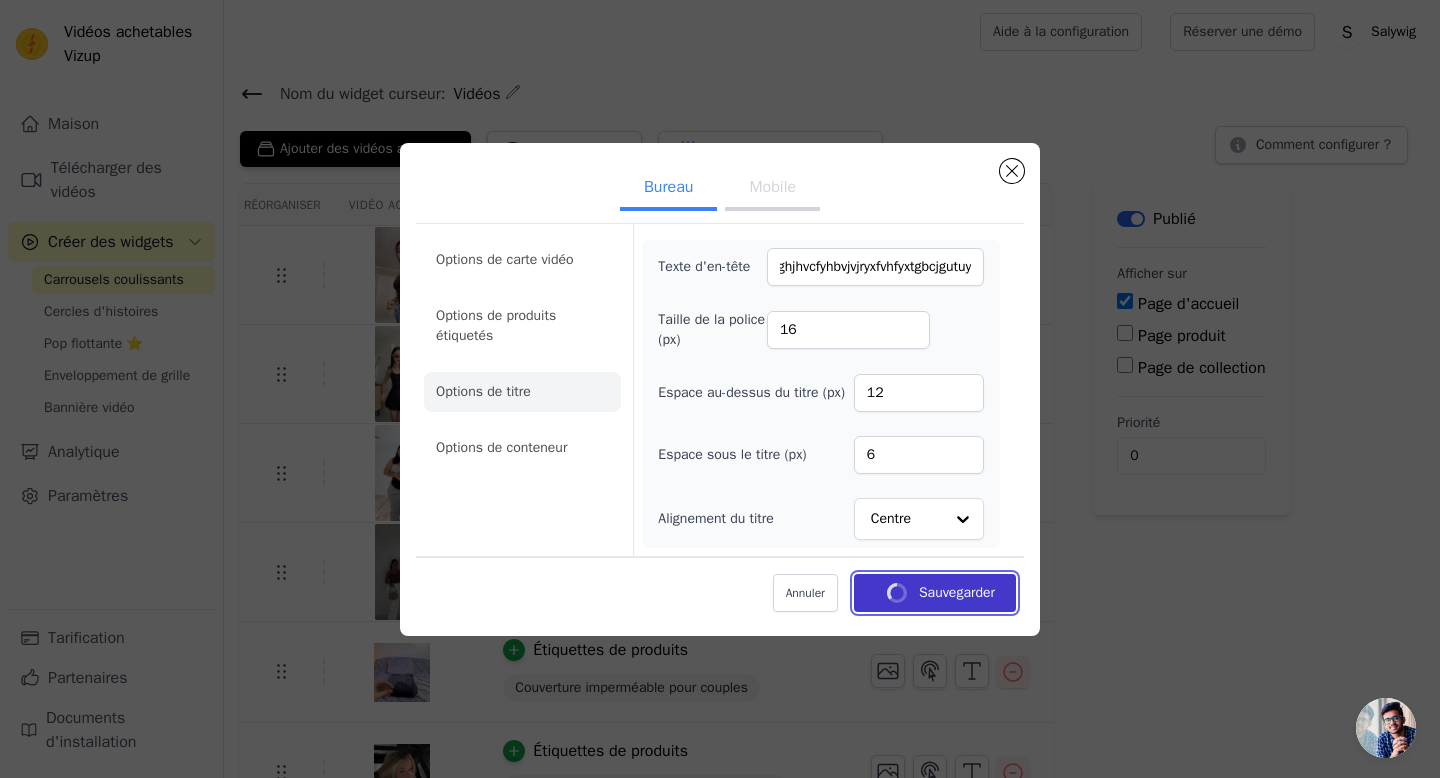 scroll, scrollTop: 0, scrollLeft: 0, axis: both 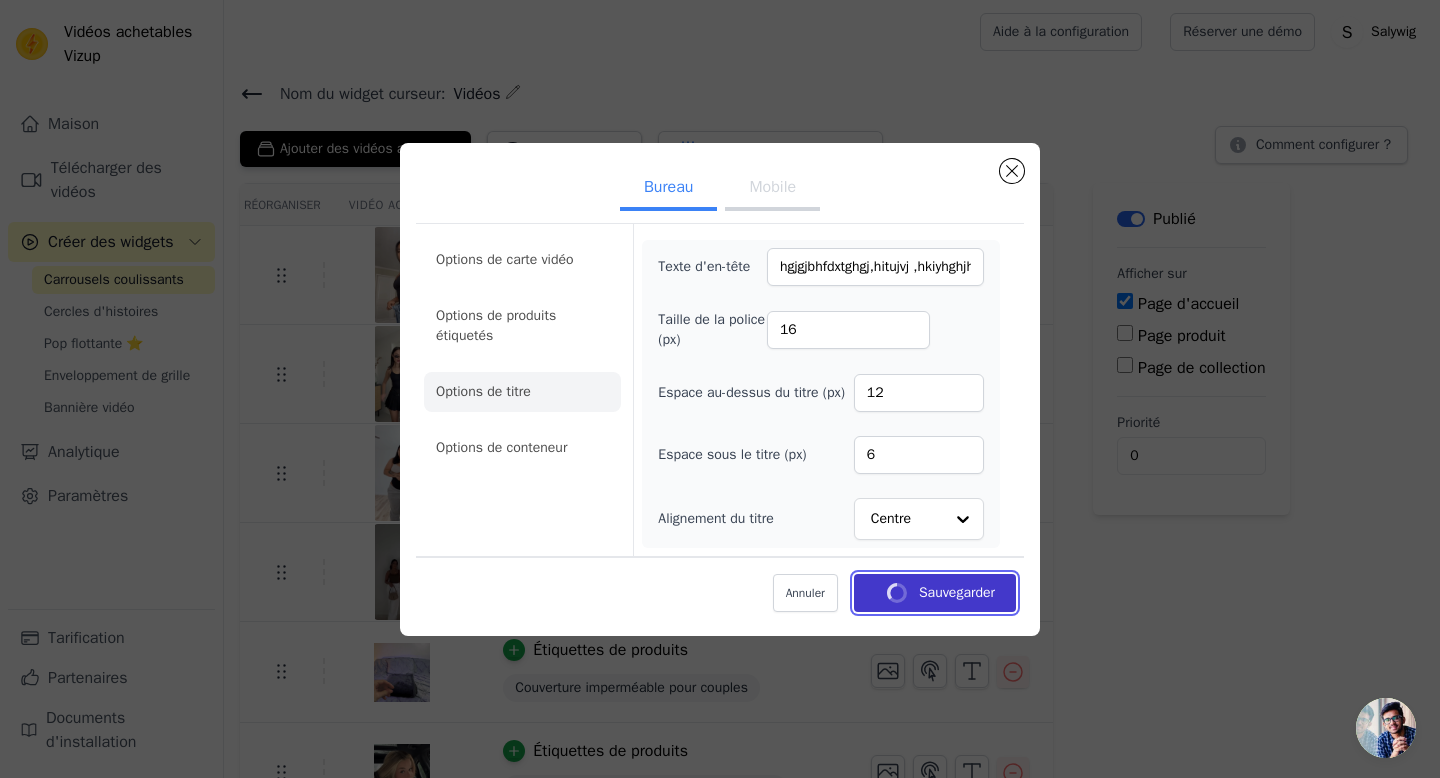 click on "Sauvegarder" at bounding box center [957, 592] 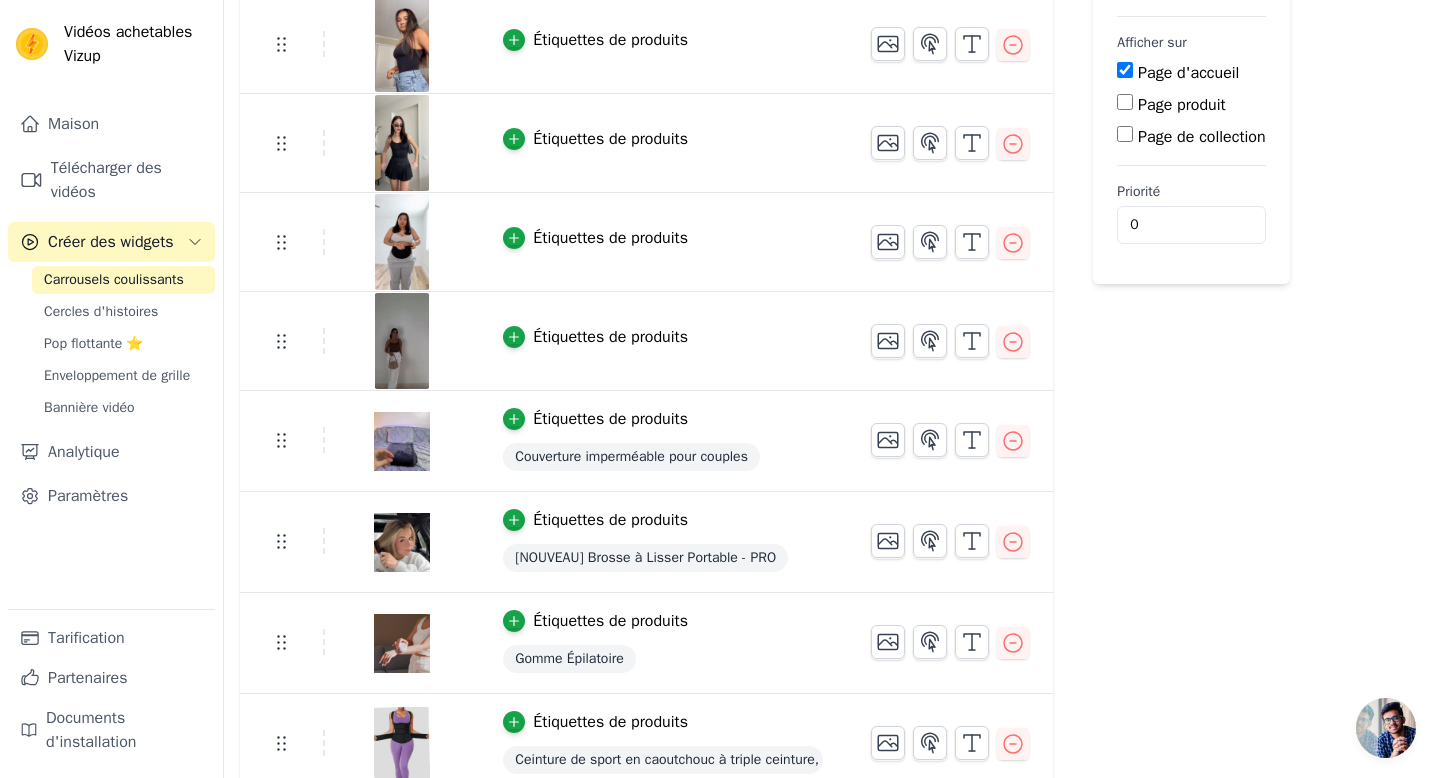 scroll, scrollTop: 247, scrollLeft: 0, axis: vertical 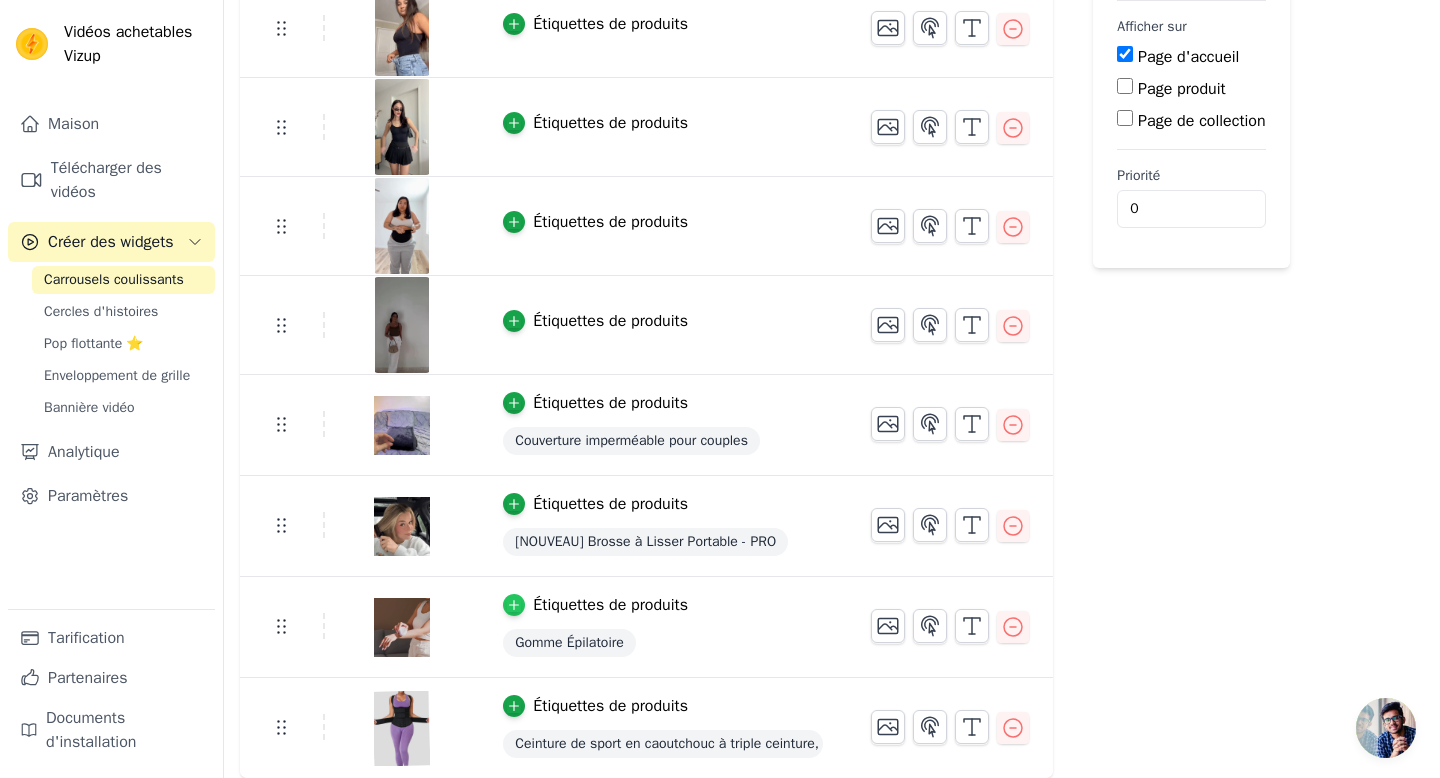 click 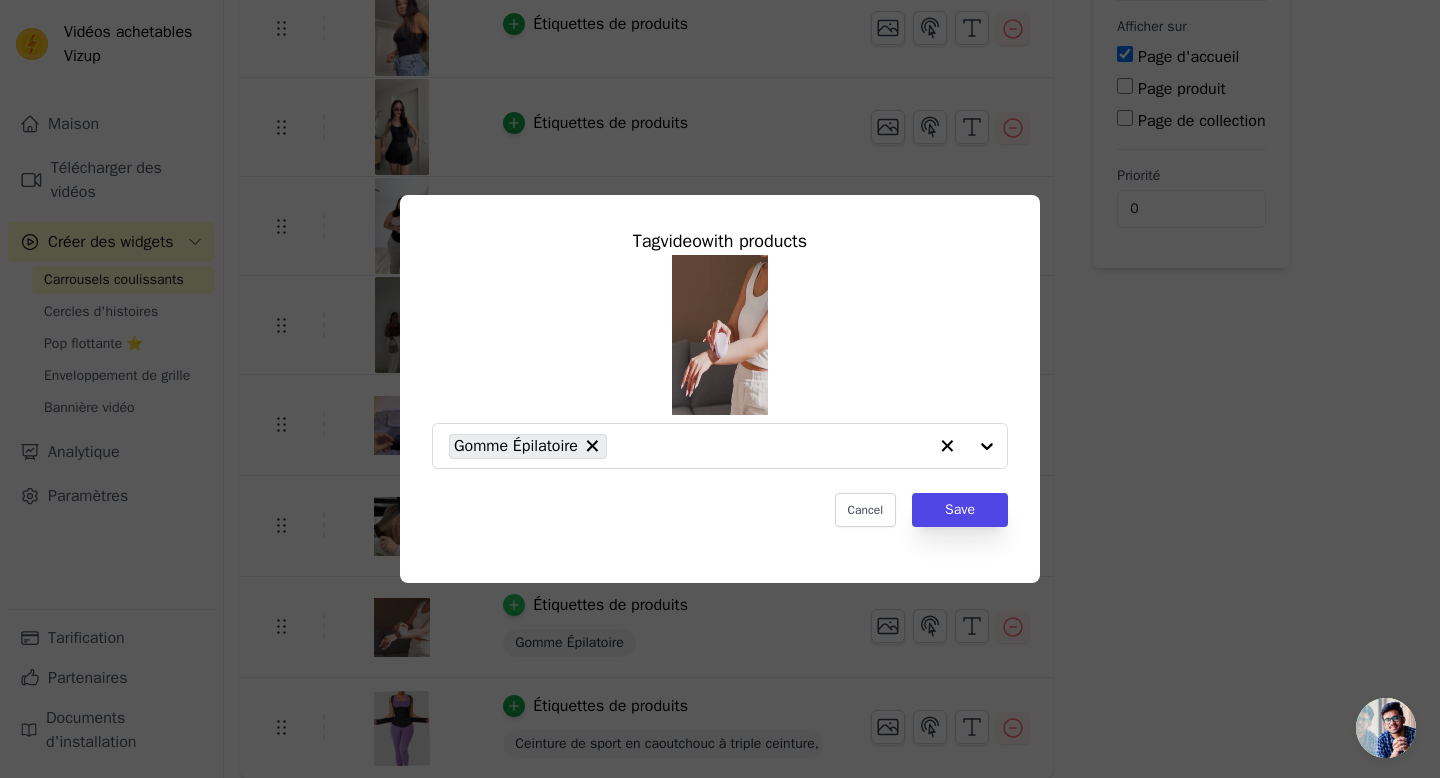scroll, scrollTop: 0, scrollLeft: 0, axis: both 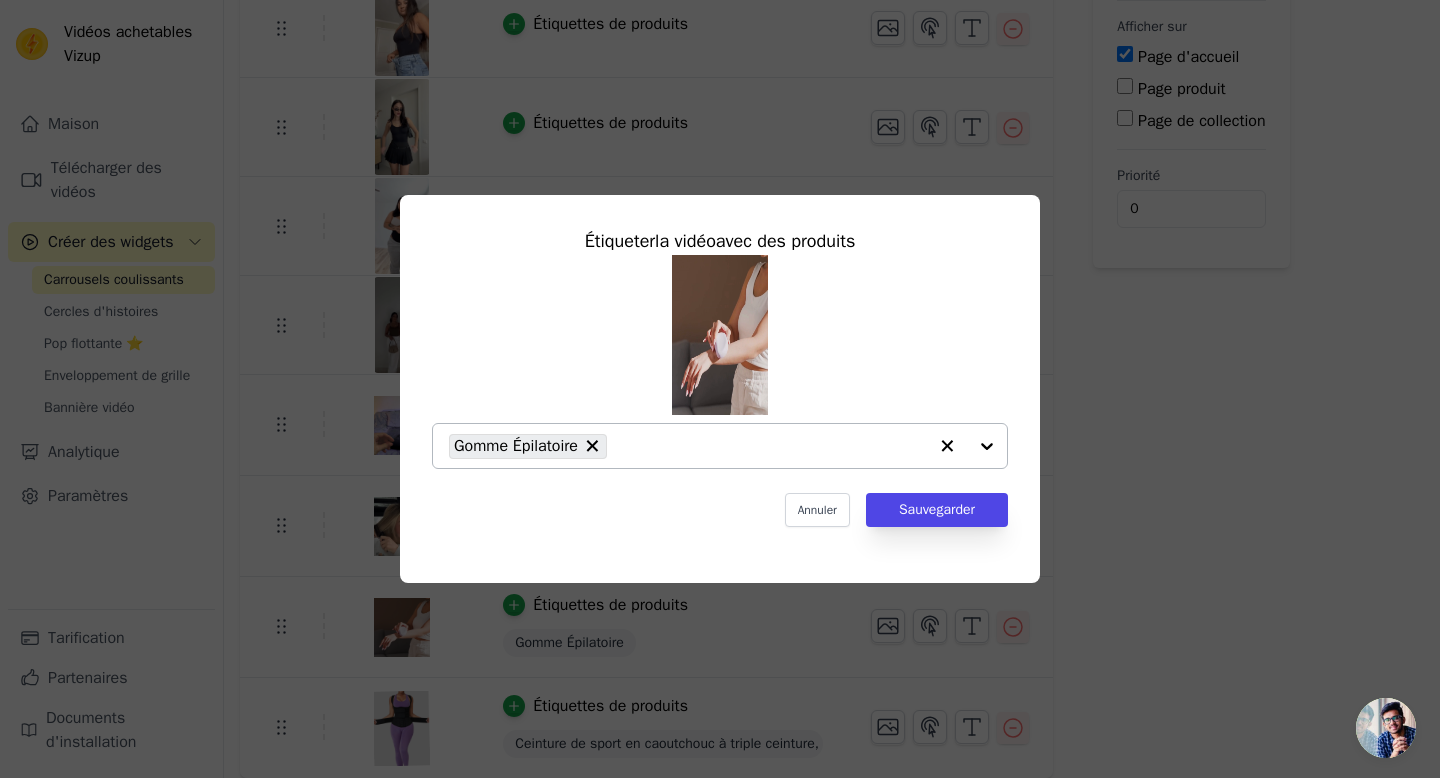 click 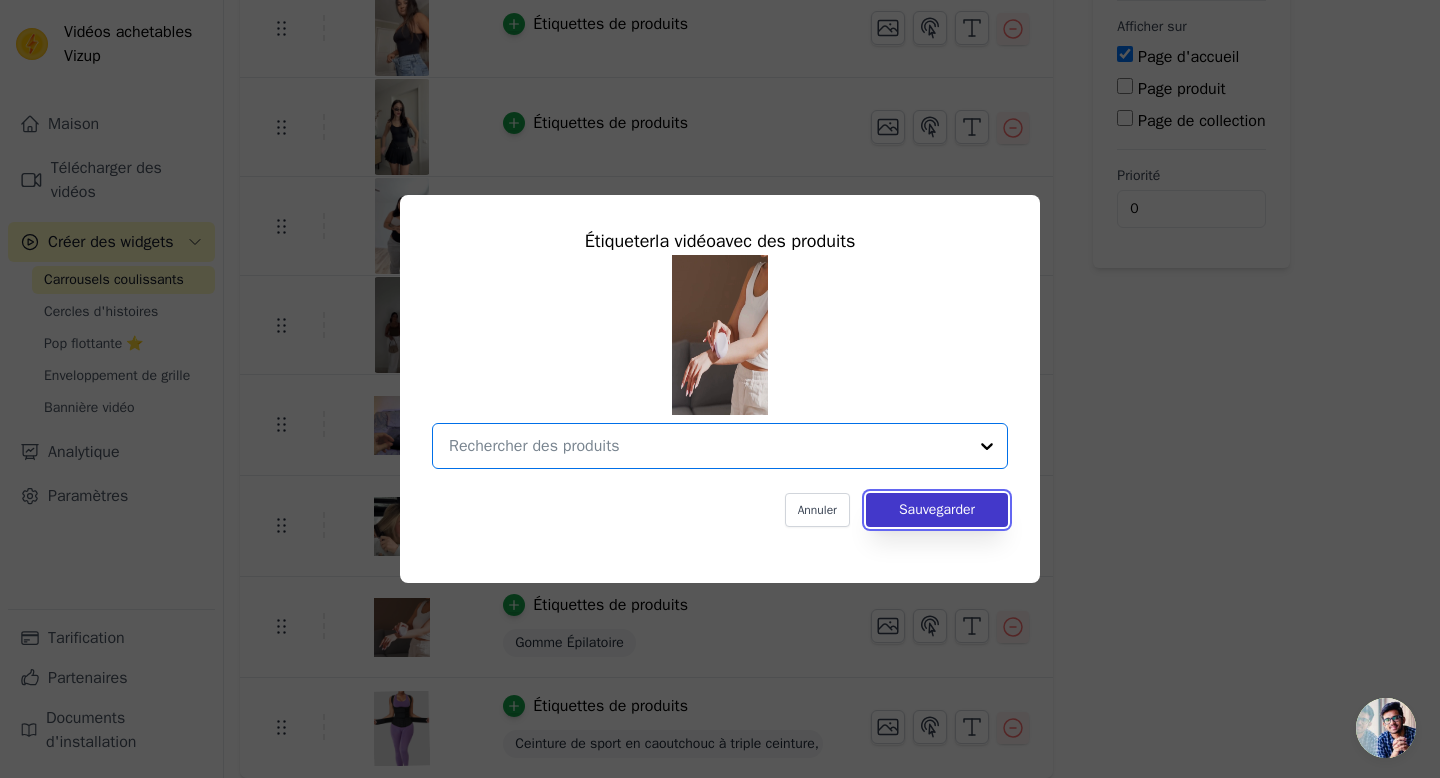 click on "Sauvegarder" at bounding box center (937, 510) 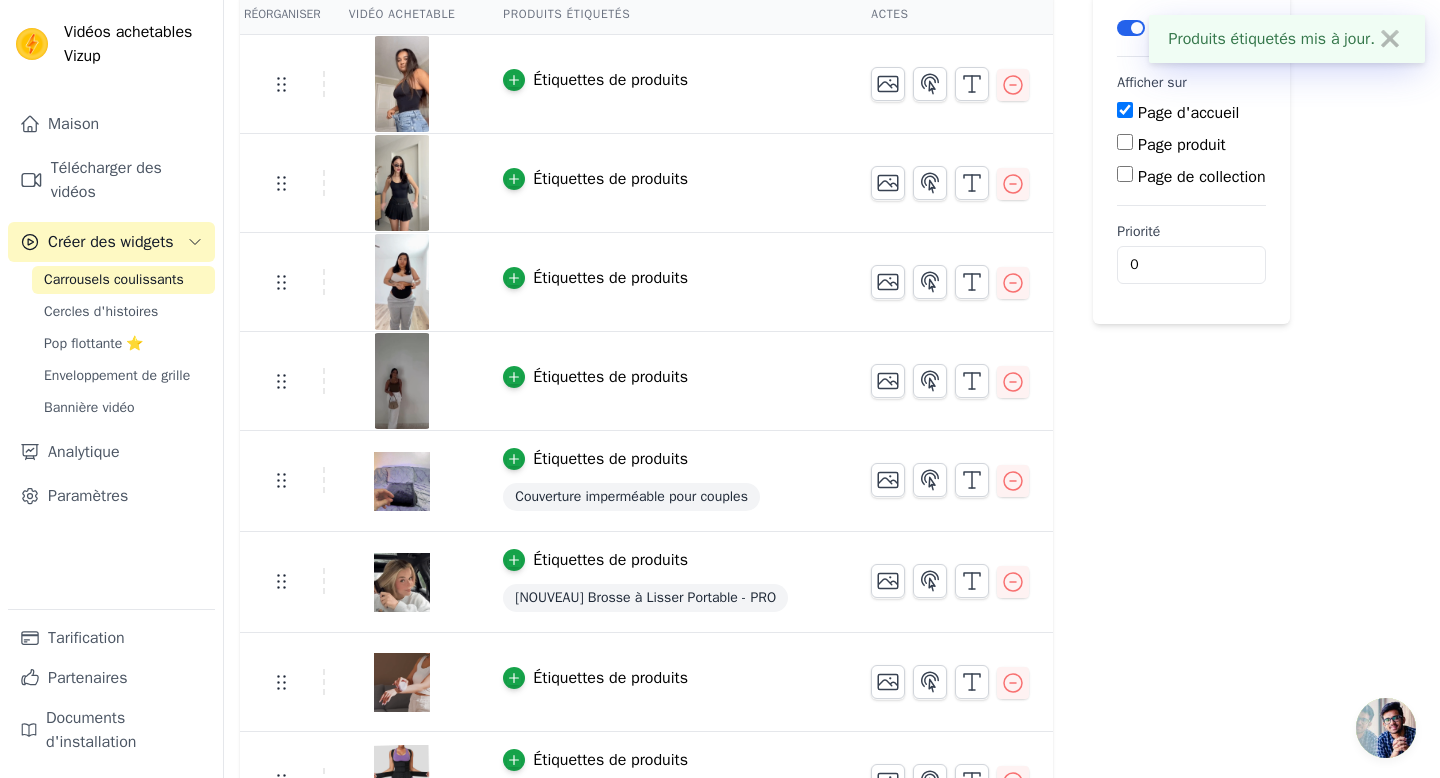 scroll, scrollTop: 245, scrollLeft: 0, axis: vertical 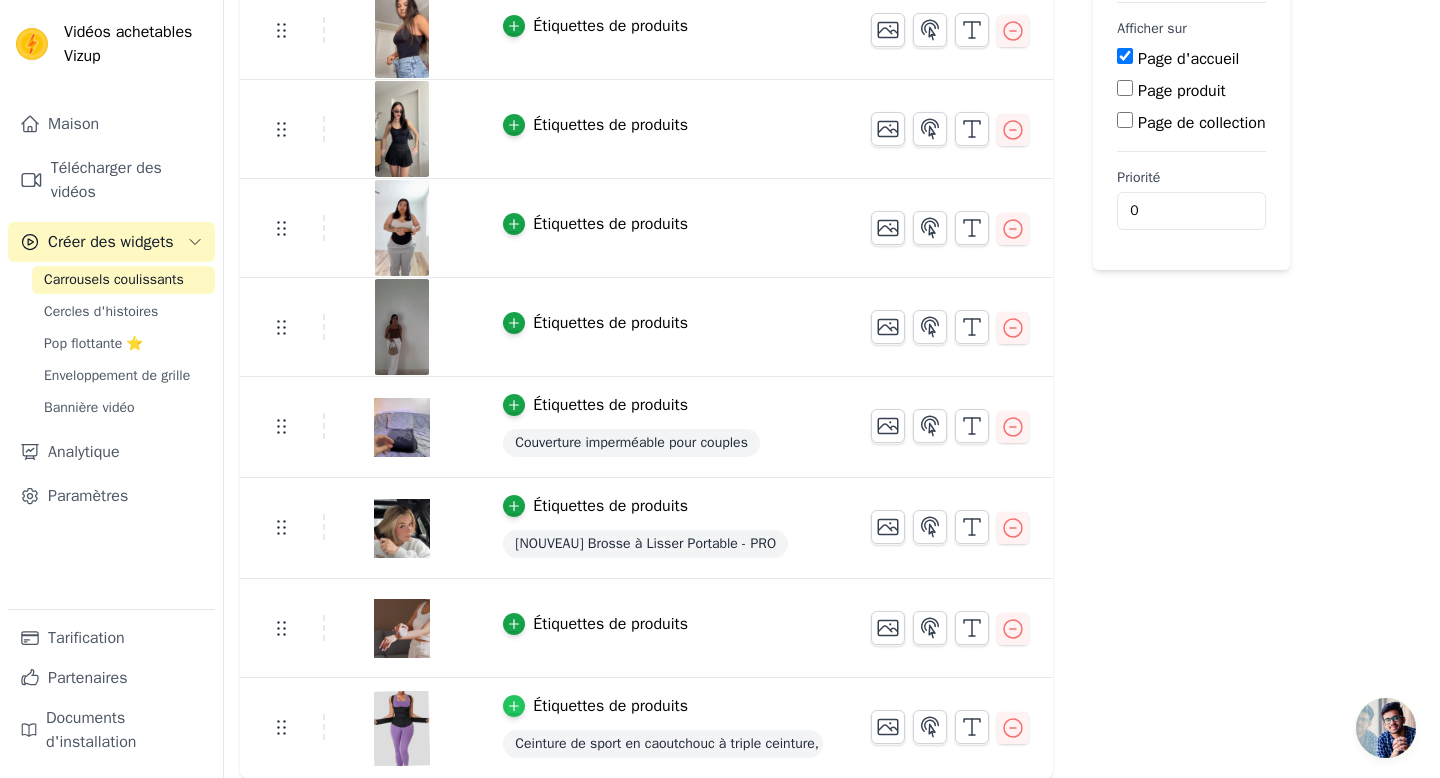 click at bounding box center [514, 706] 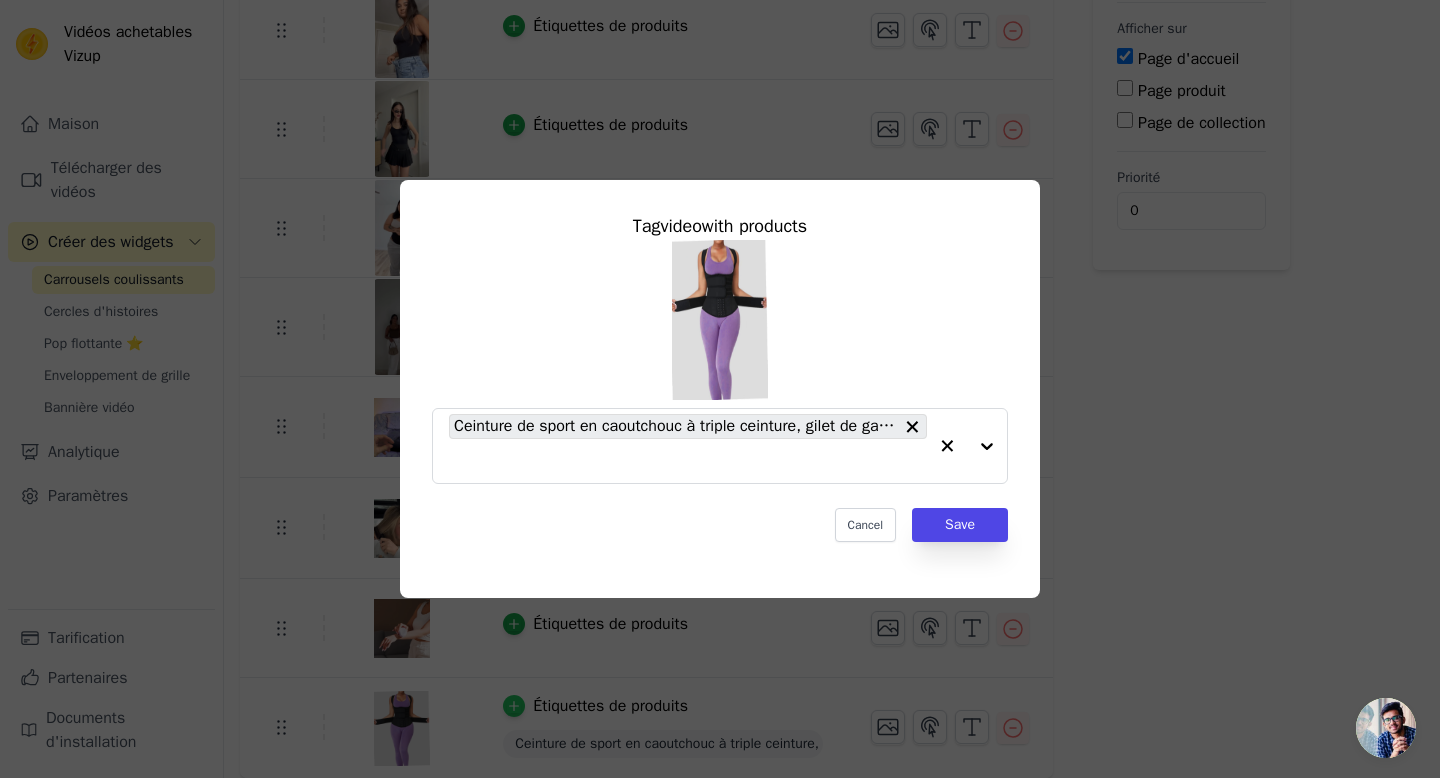scroll, scrollTop: 0, scrollLeft: 0, axis: both 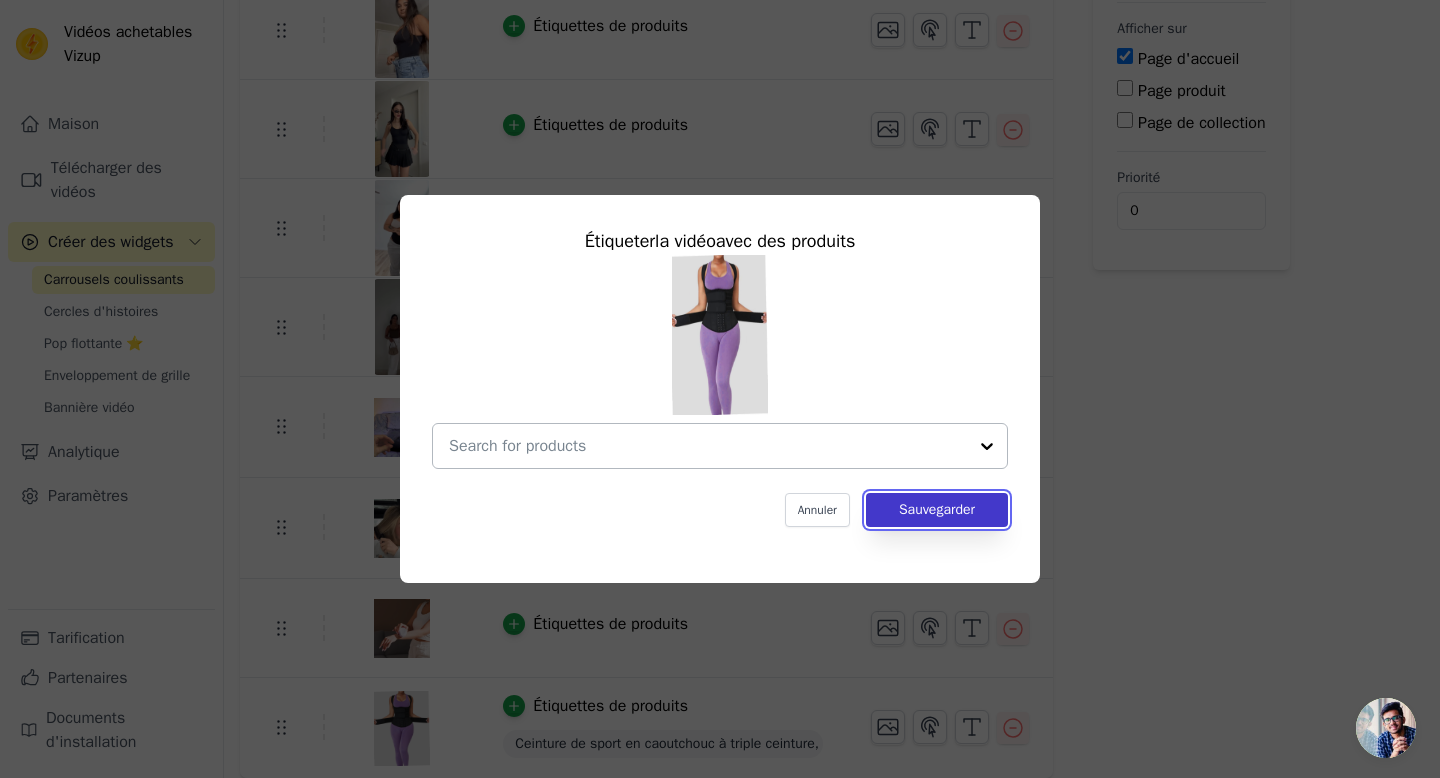 click on "Sauvegarder" at bounding box center [937, 509] 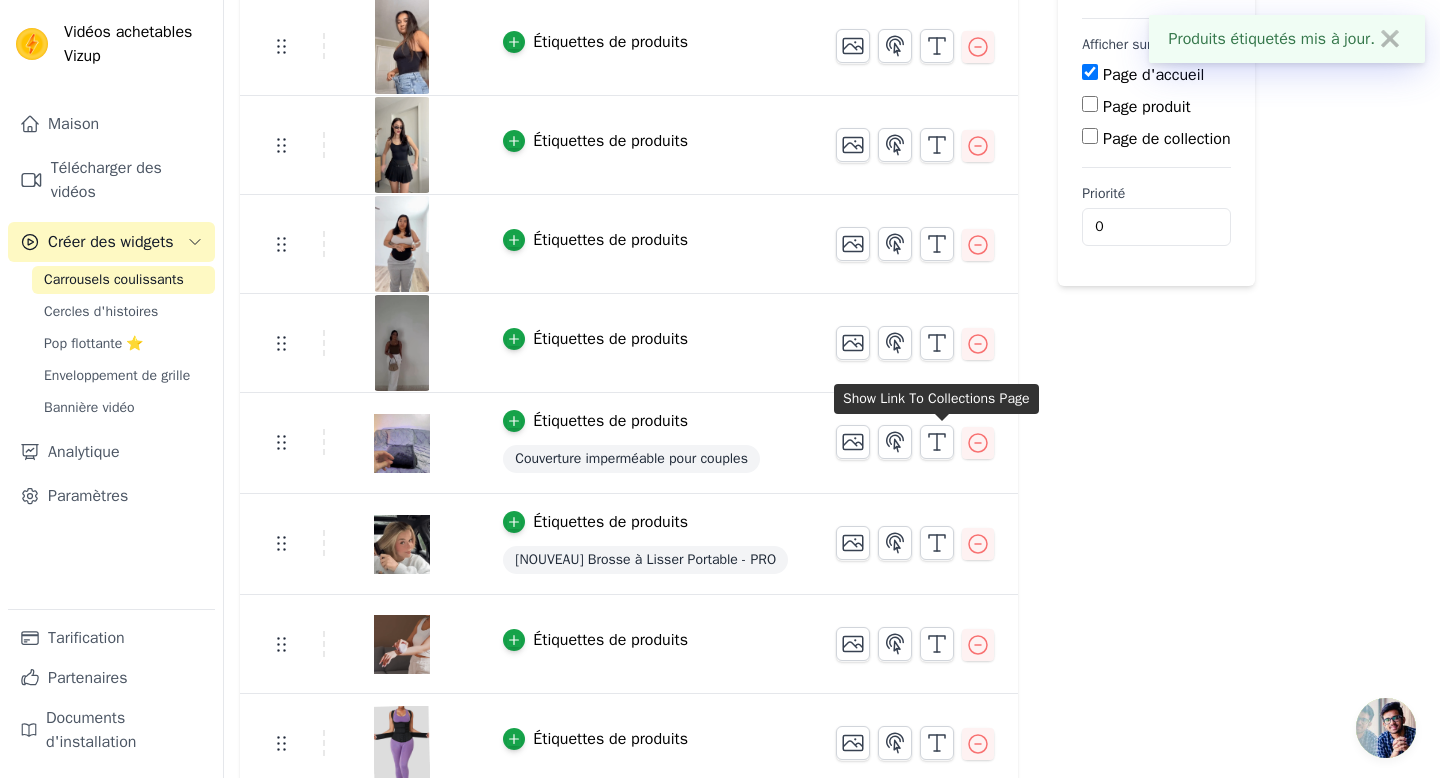 scroll, scrollTop: 243, scrollLeft: 0, axis: vertical 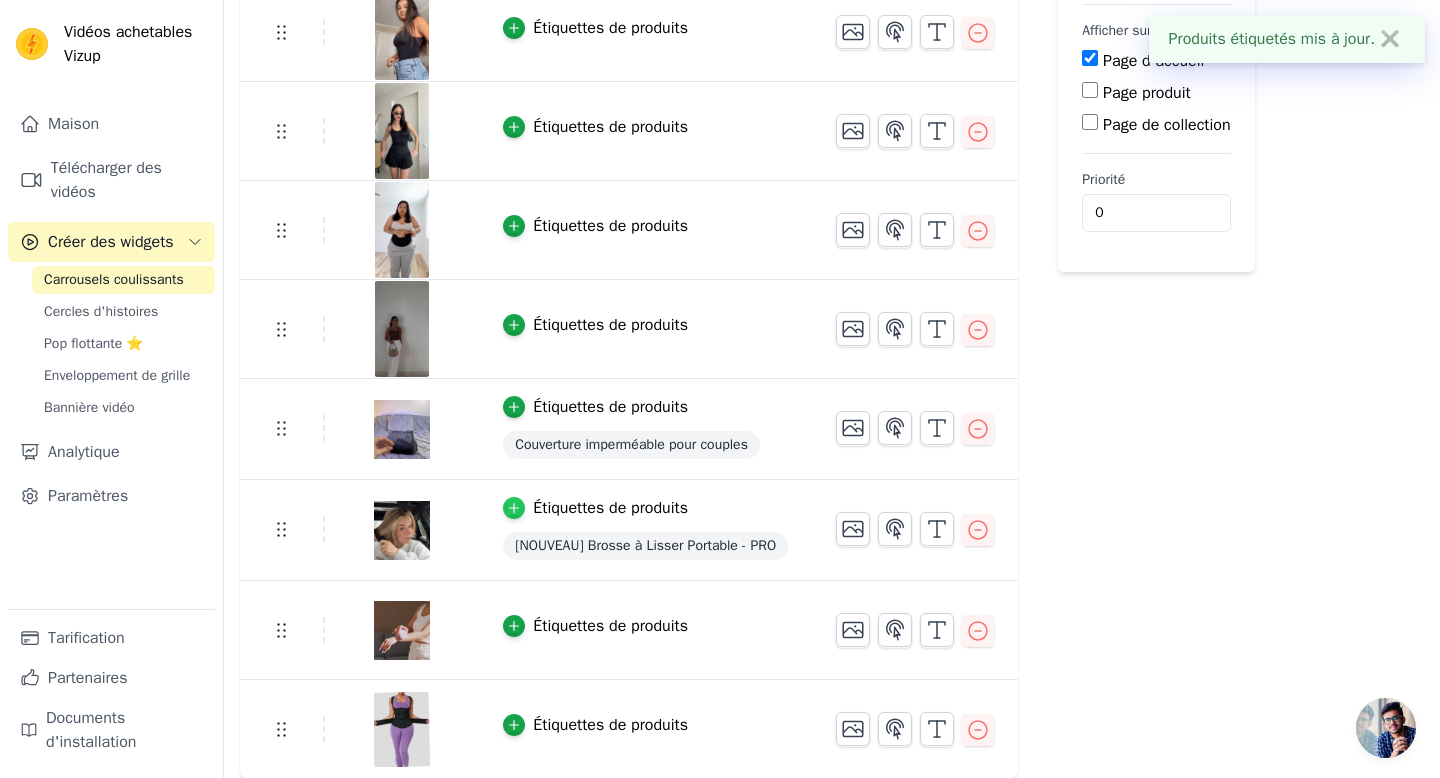 click 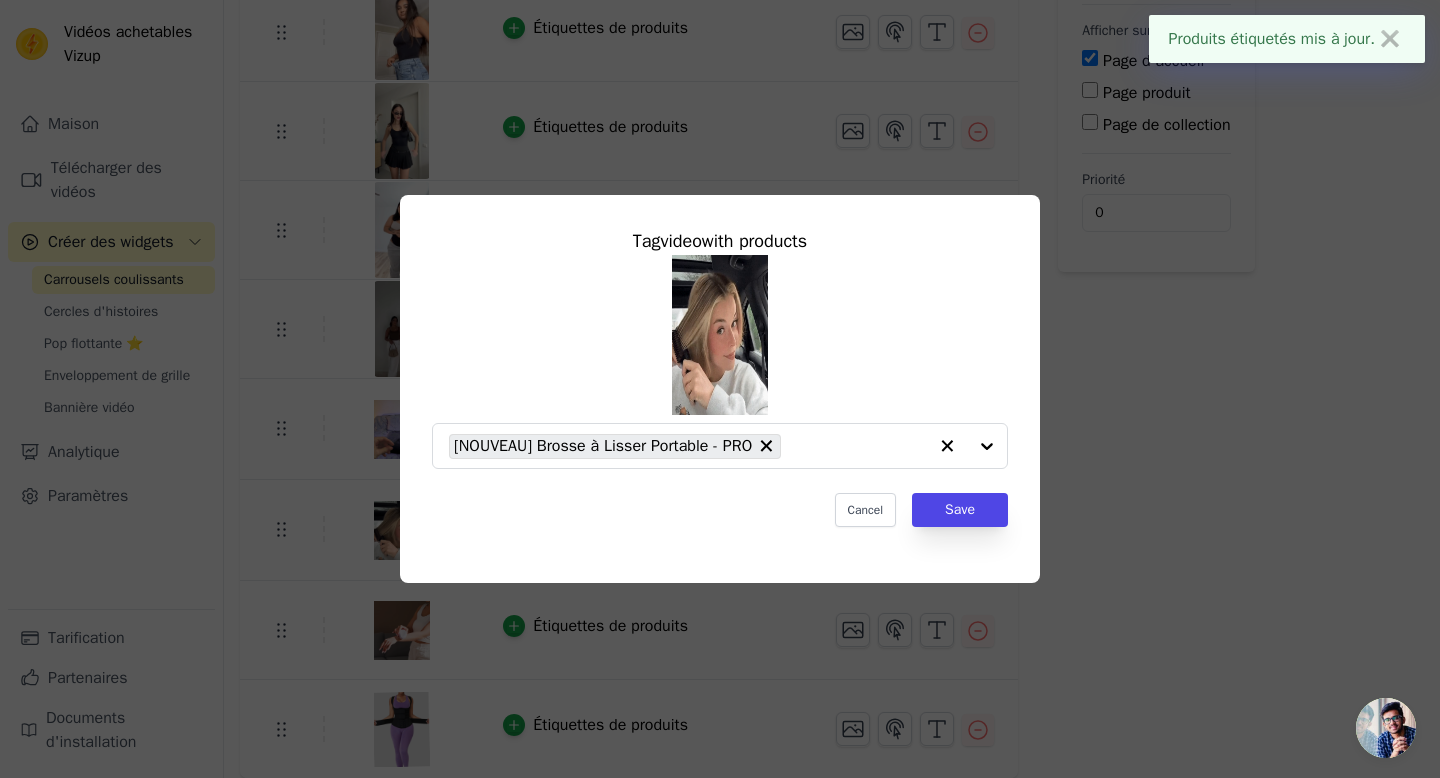 scroll, scrollTop: 0, scrollLeft: 0, axis: both 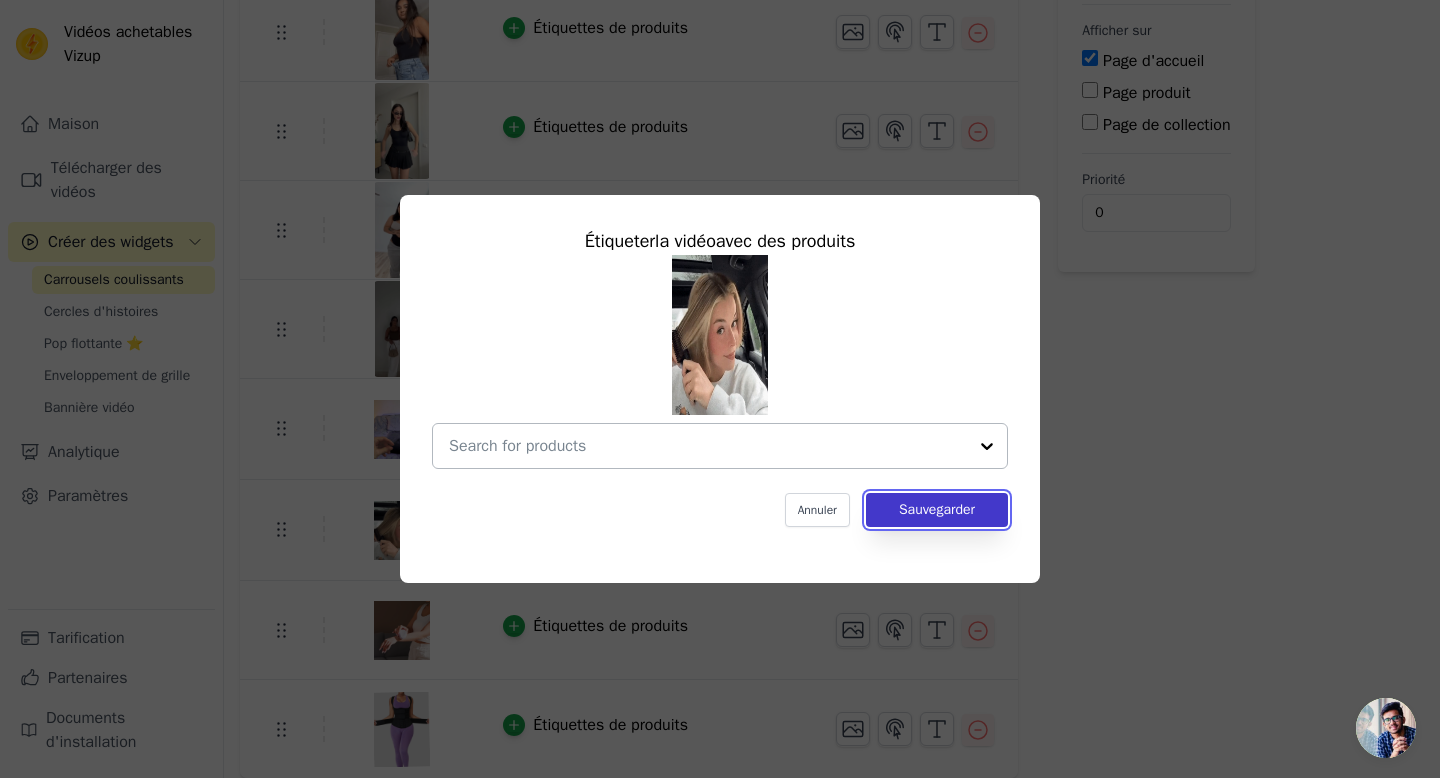 click on "Sauvegarder" at bounding box center (937, 509) 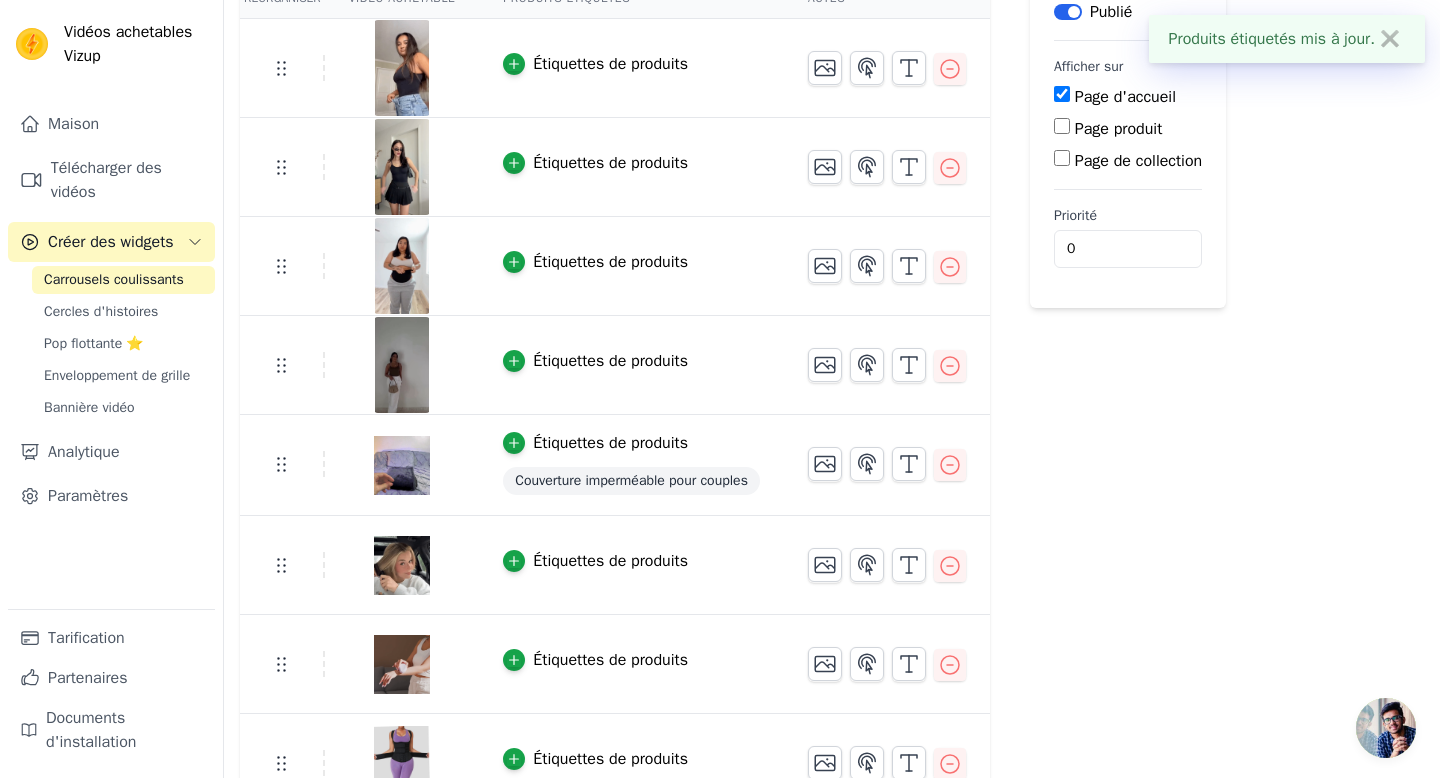 scroll, scrollTop: 241, scrollLeft: 0, axis: vertical 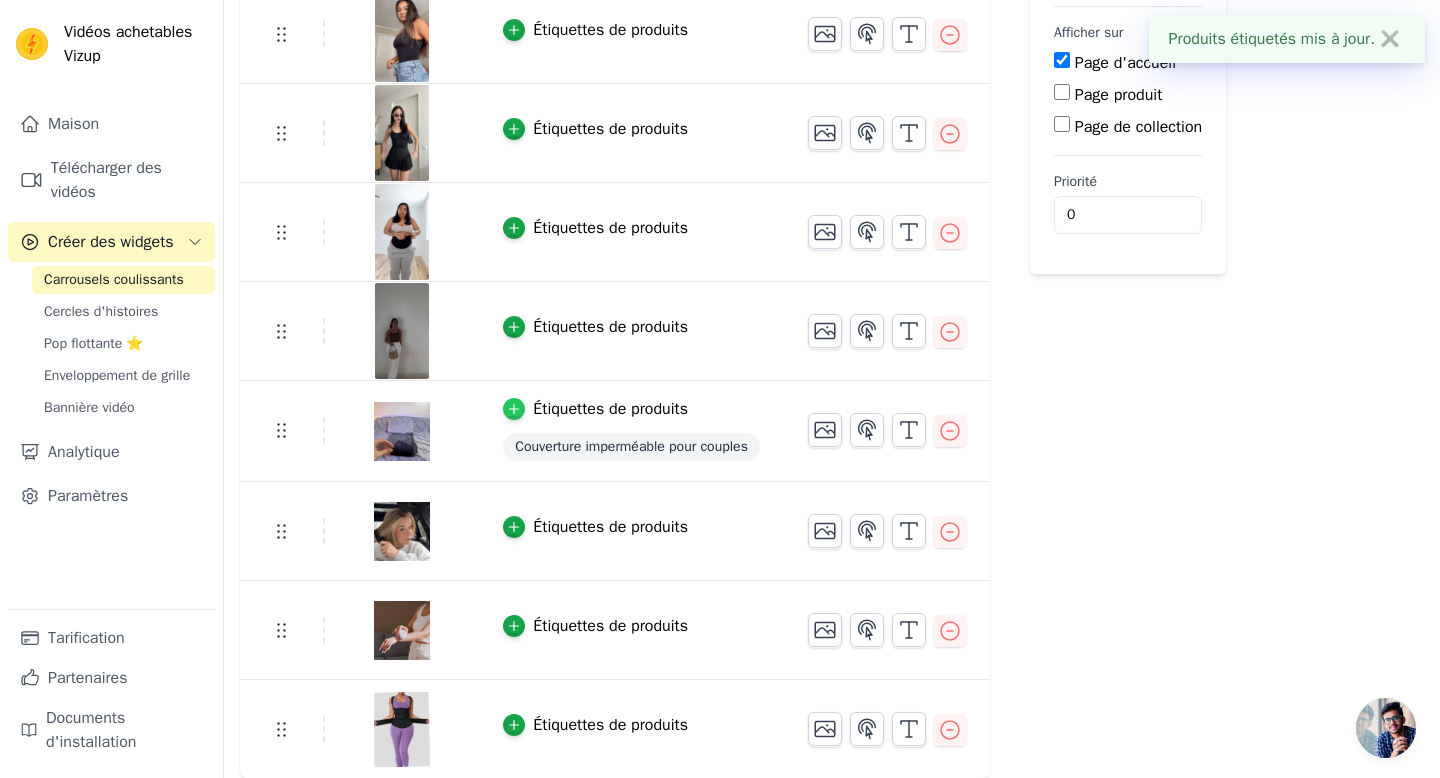 click 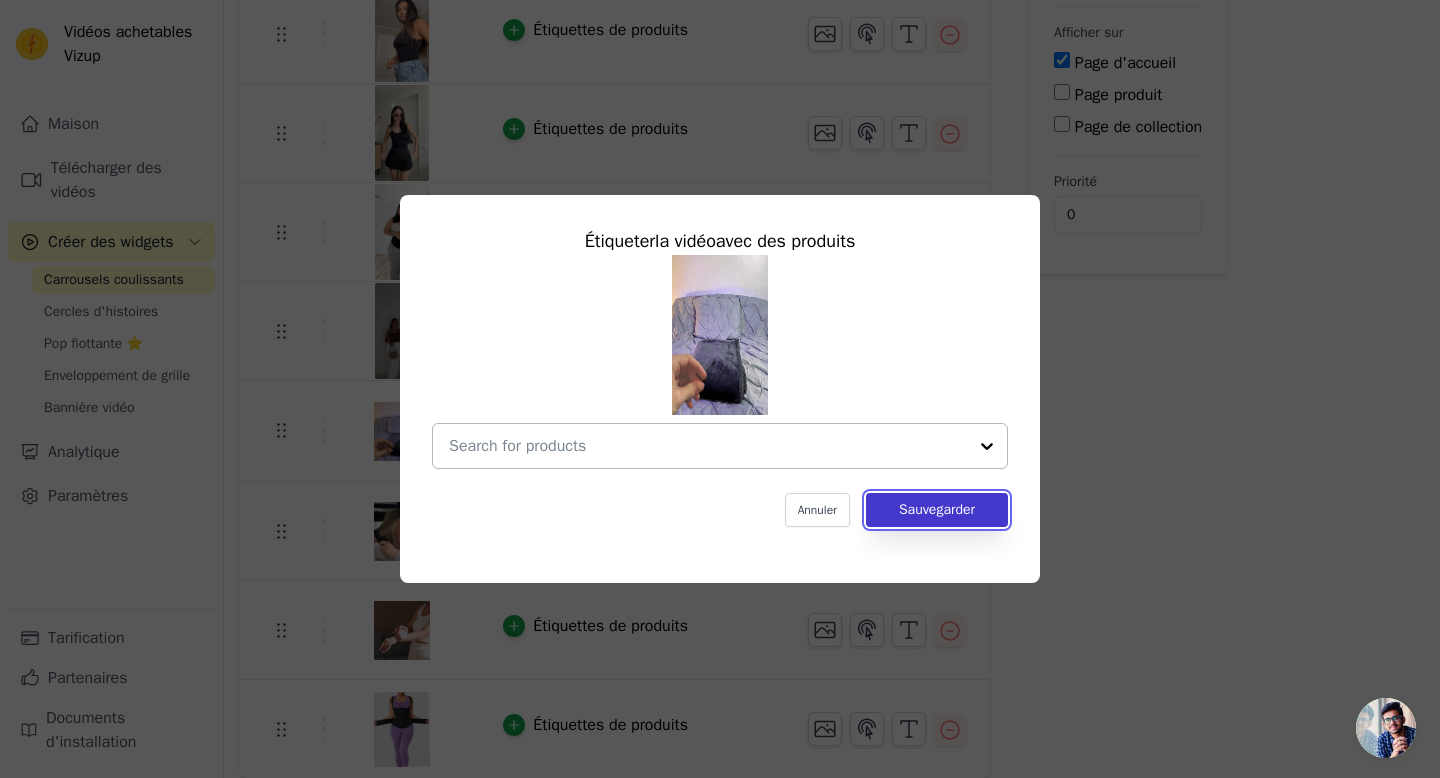 click on "Sauvegarder" at bounding box center (937, 509) 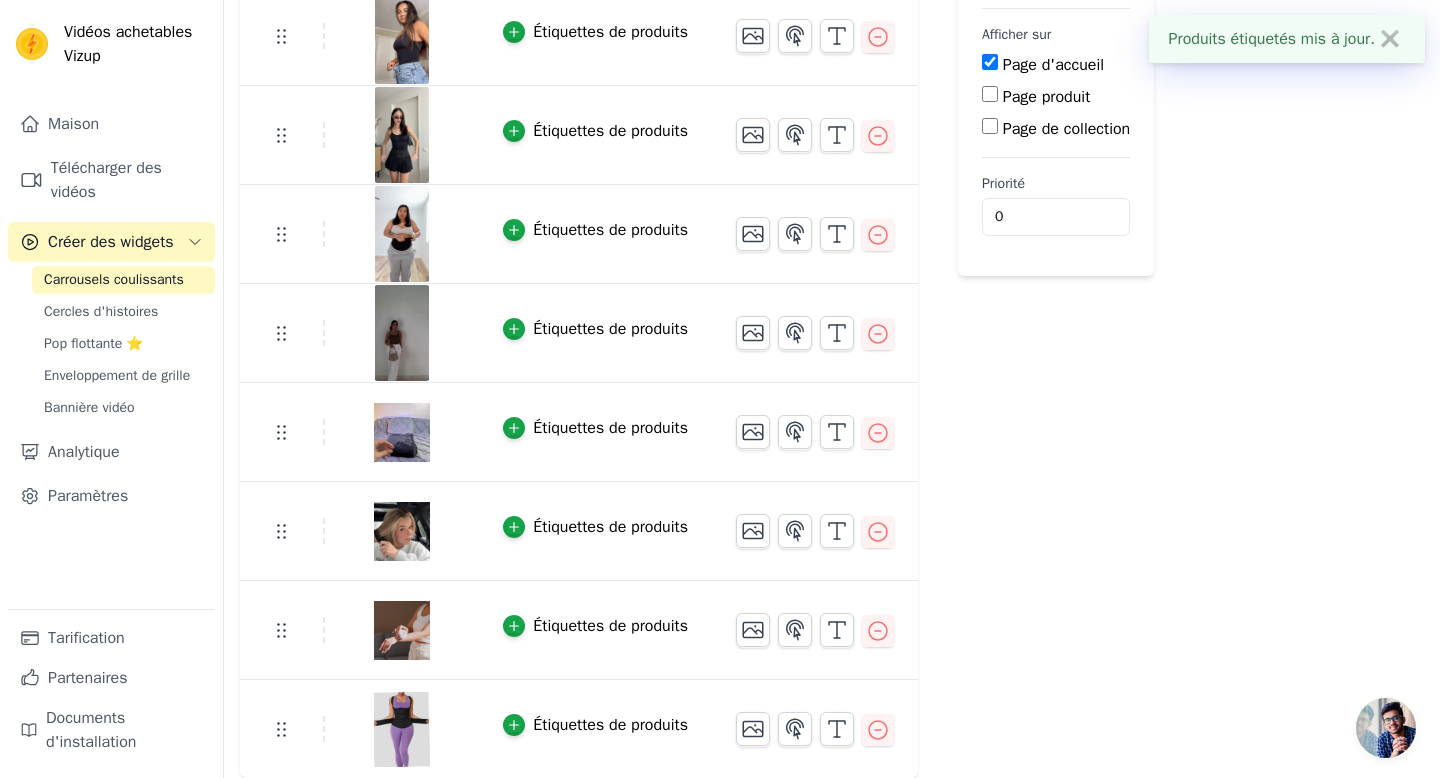 scroll, scrollTop: 0, scrollLeft: 0, axis: both 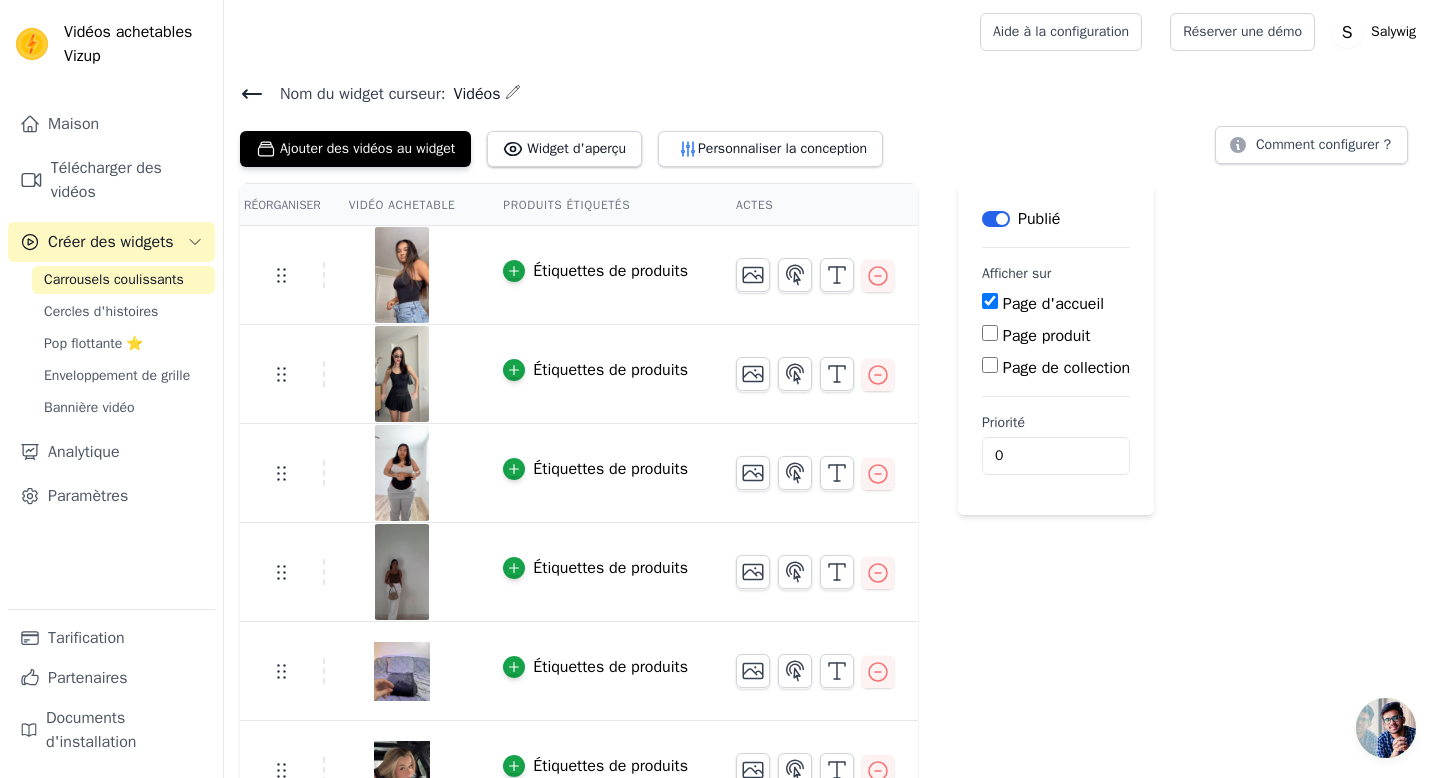 click on "Produits étiquetés" at bounding box center (566, 205) 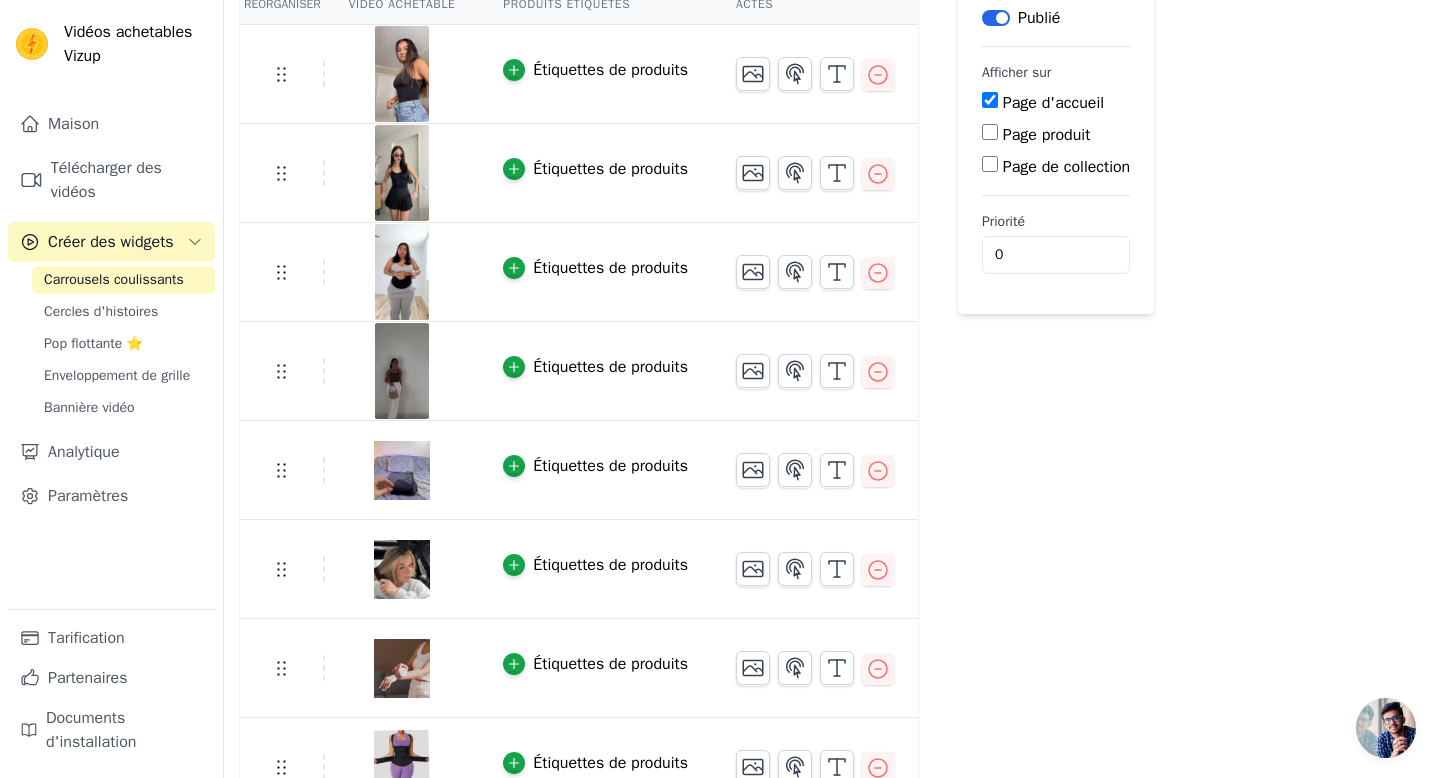 scroll, scrollTop: 239, scrollLeft: 0, axis: vertical 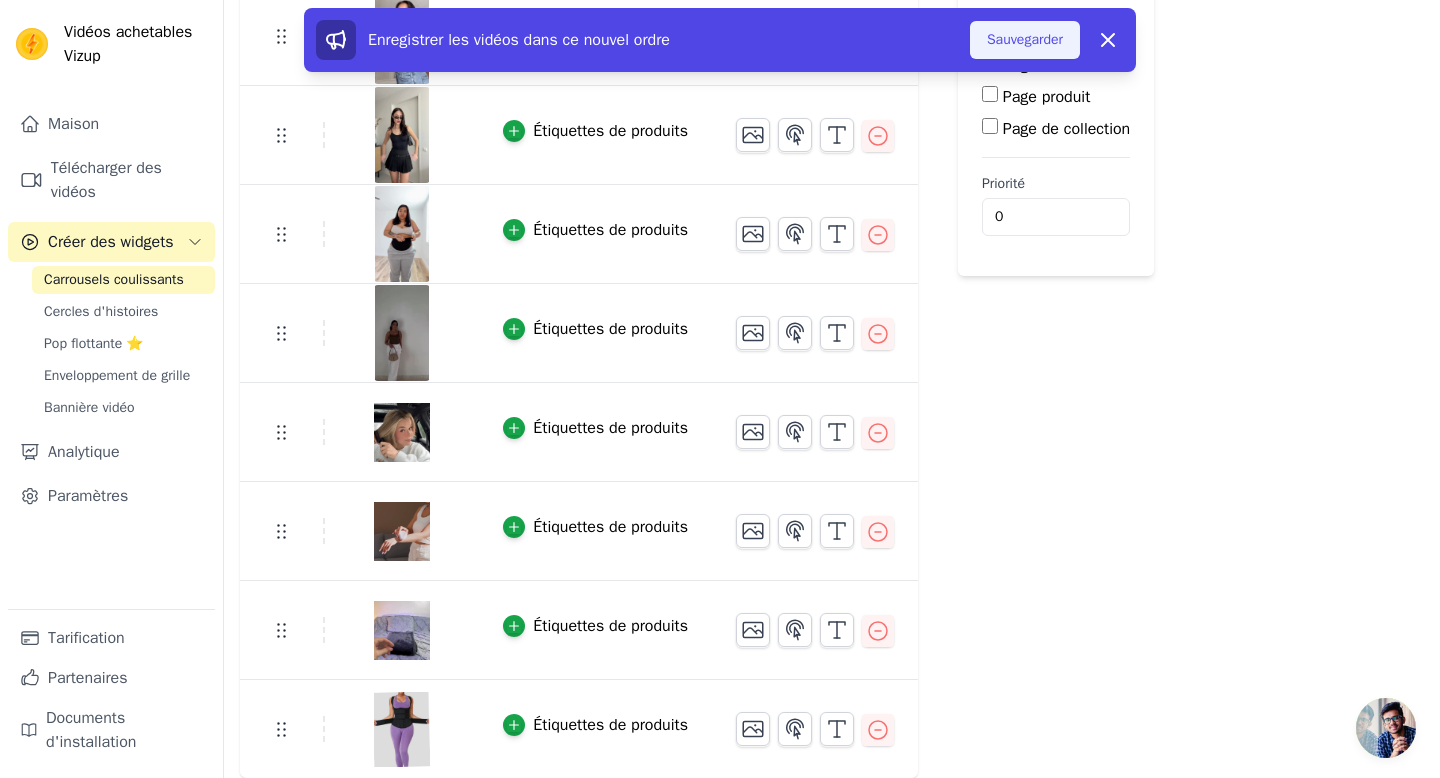 click on "Sauvegarder" at bounding box center (1025, 39) 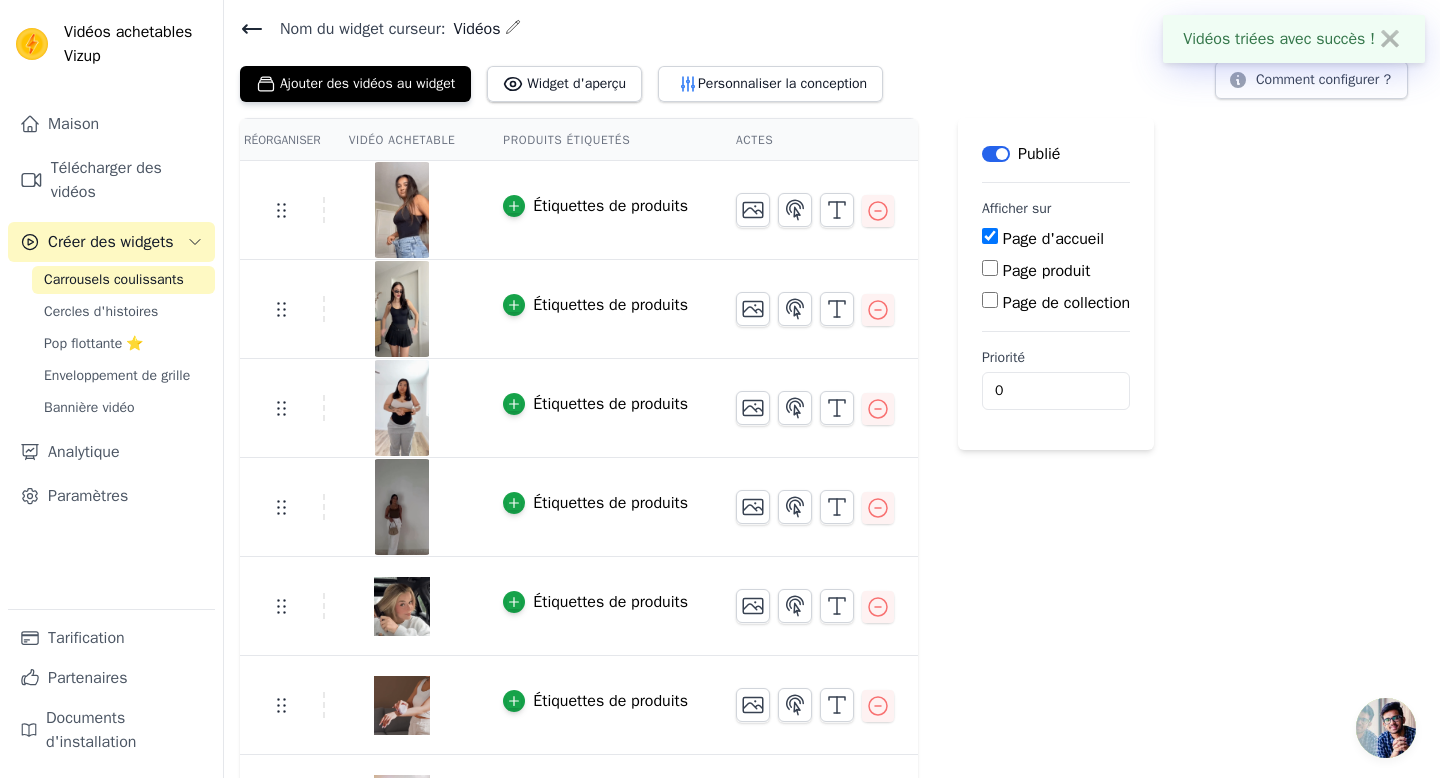 scroll, scrollTop: 0, scrollLeft: 0, axis: both 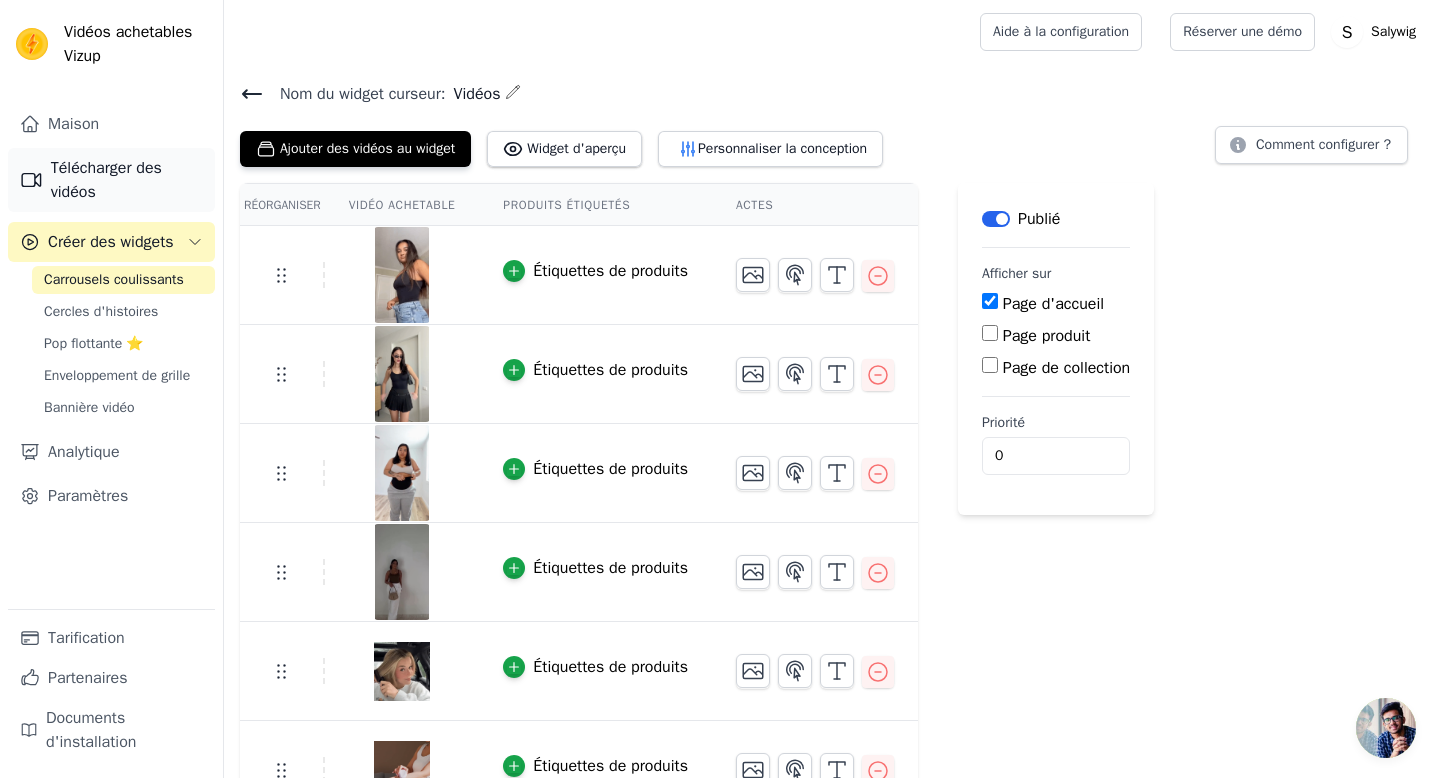 click on "Télécharger des vidéos" at bounding box center [106, 180] 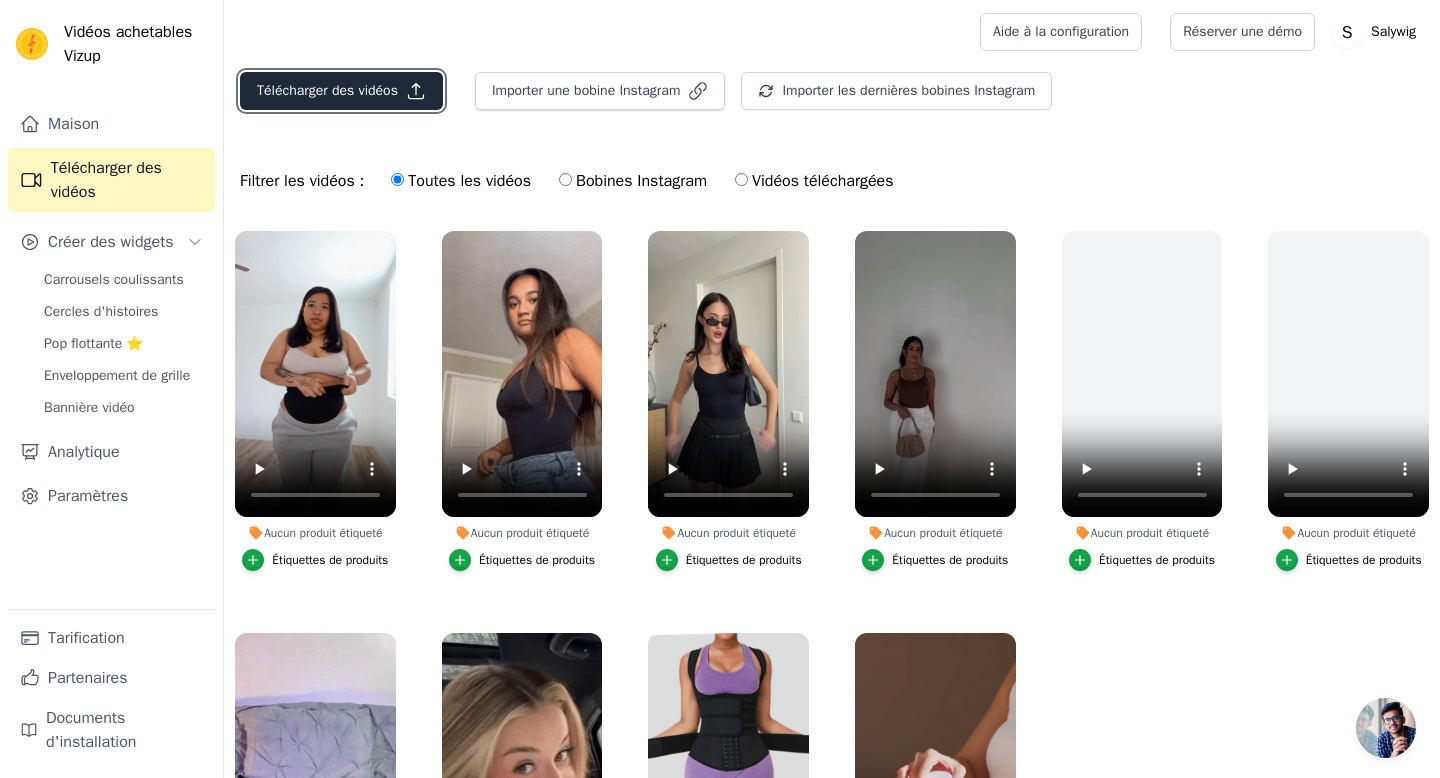 click on "Télécharger des vidéos" at bounding box center (327, 90) 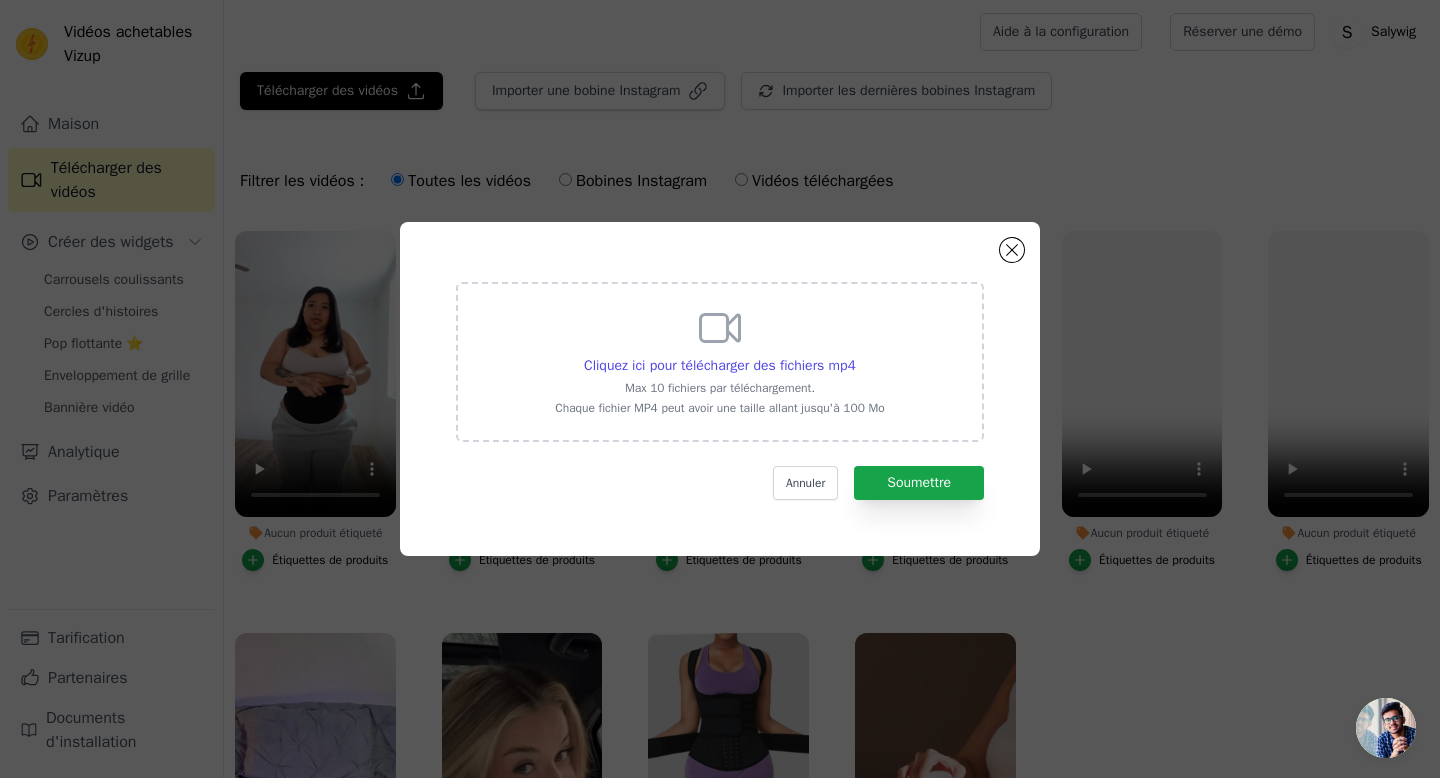 click 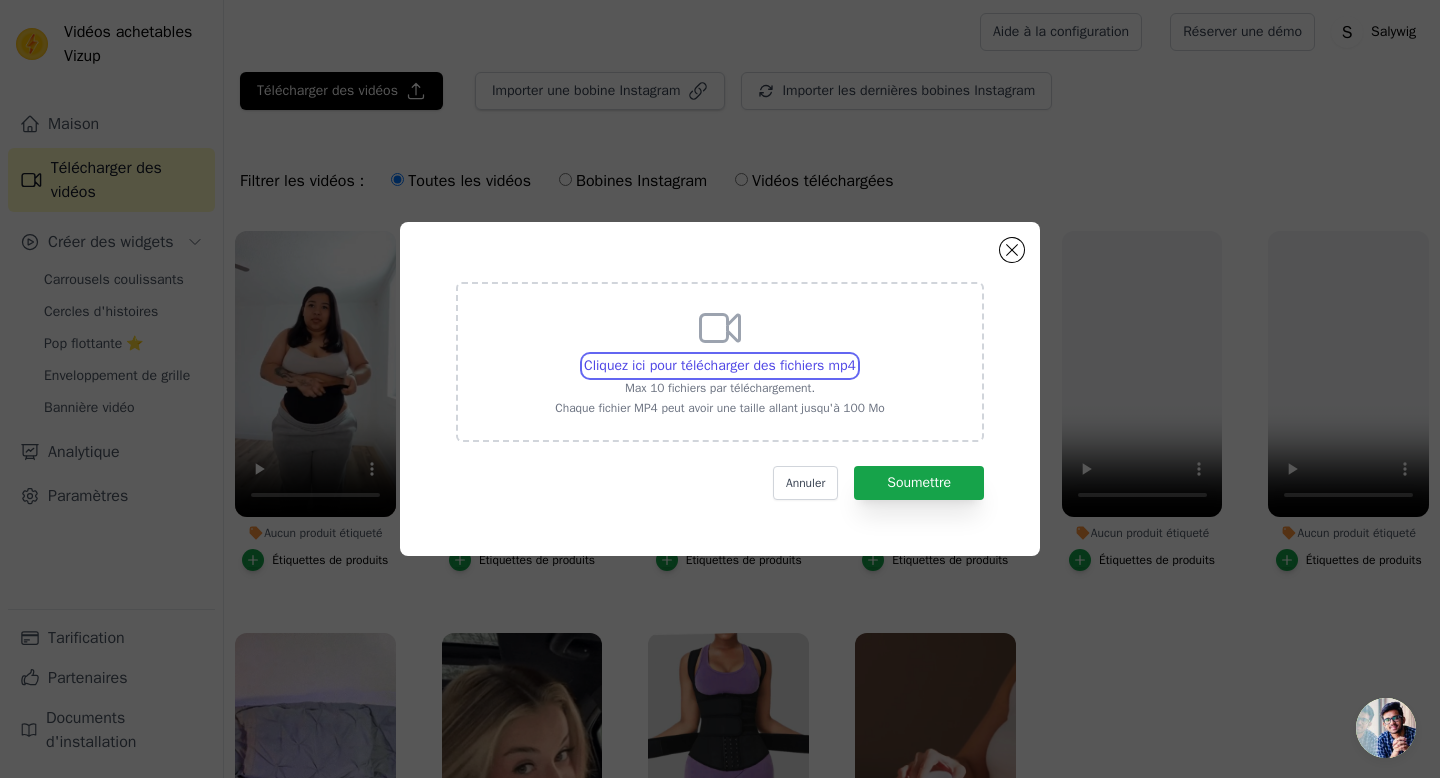 click on "Cliquez ici pour télécharger des fichiers mp4     Max 10 fichiers par téléchargement.   Chaque fichier MP4 peut avoir une taille allant jusqu'à 100 Mo" at bounding box center [855, 355] 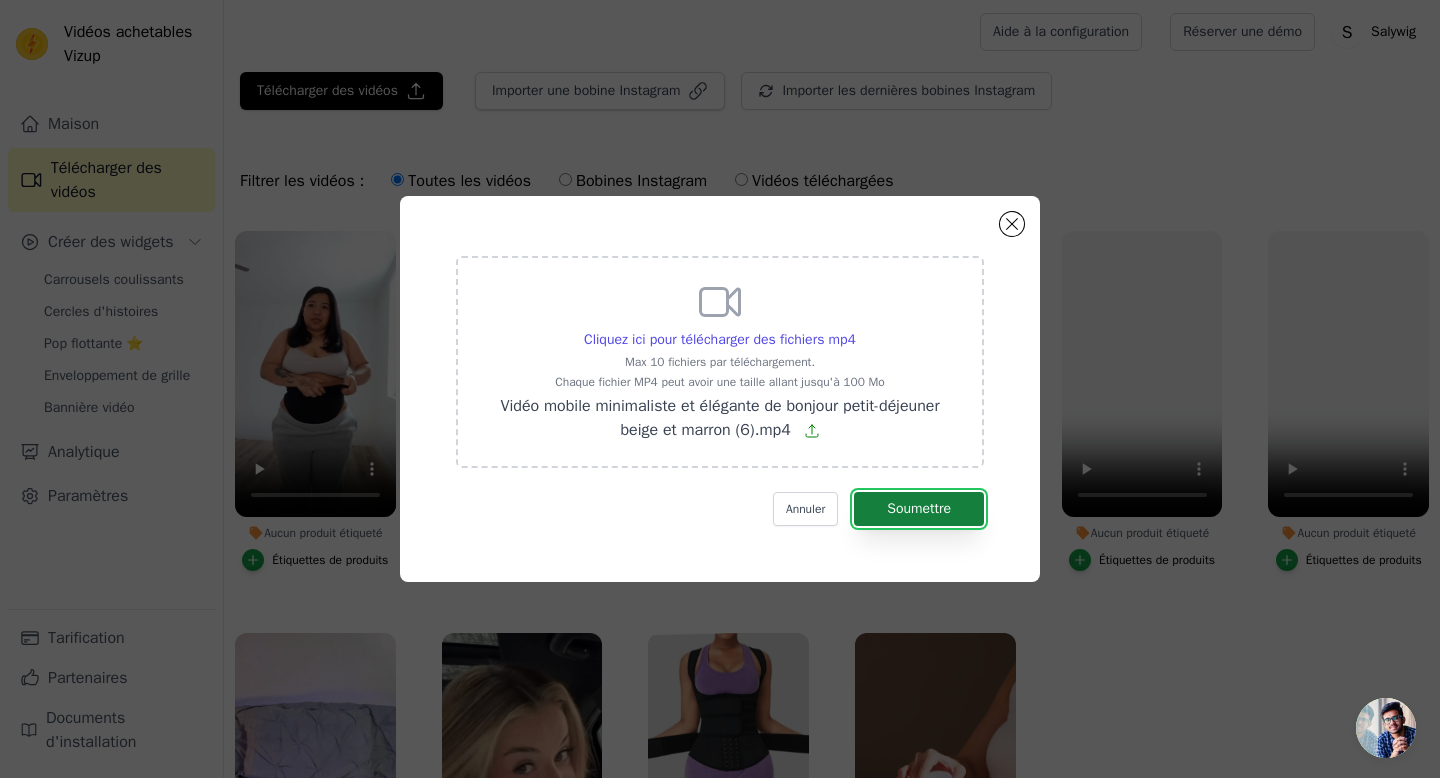 click on "Soumettre" at bounding box center [919, 508] 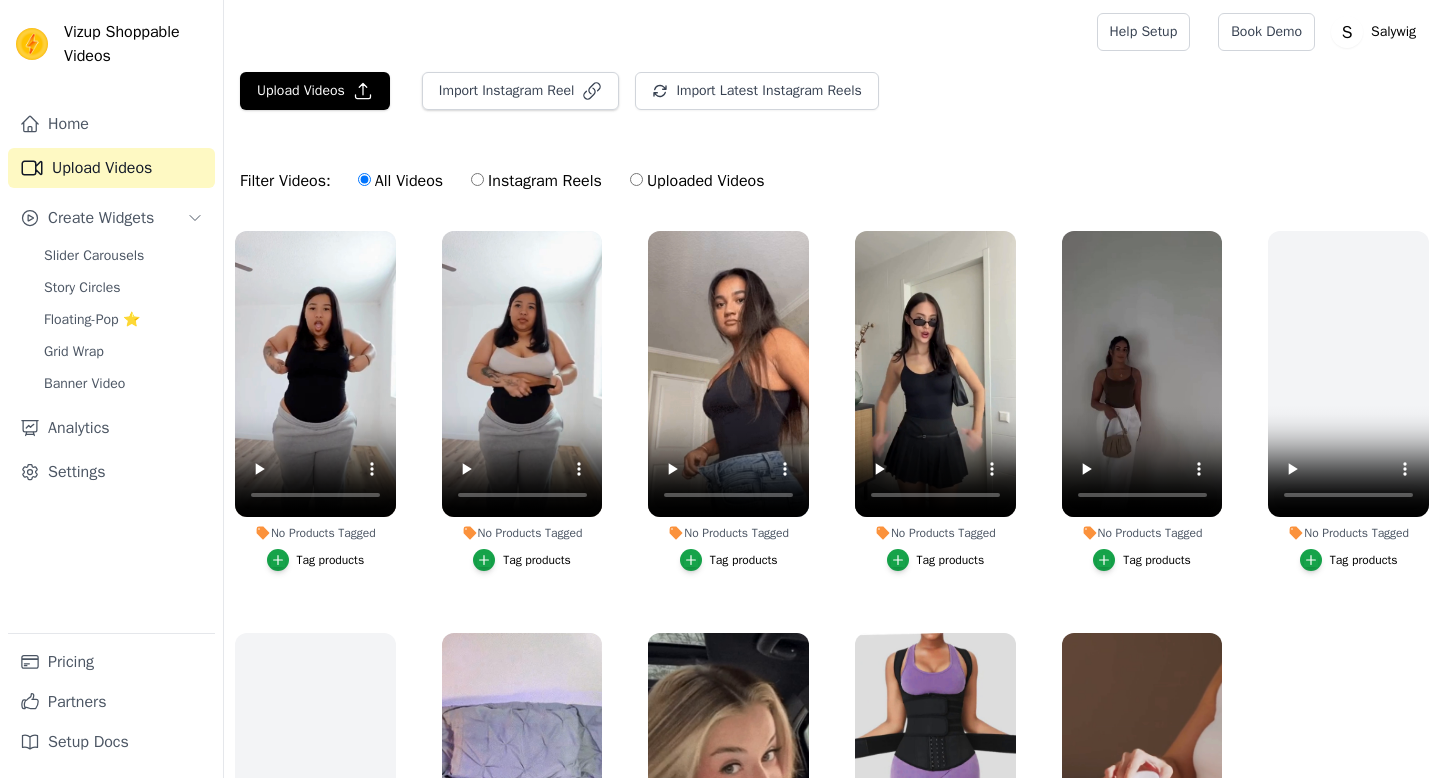 scroll, scrollTop: 0, scrollLeft: 0, axis: both 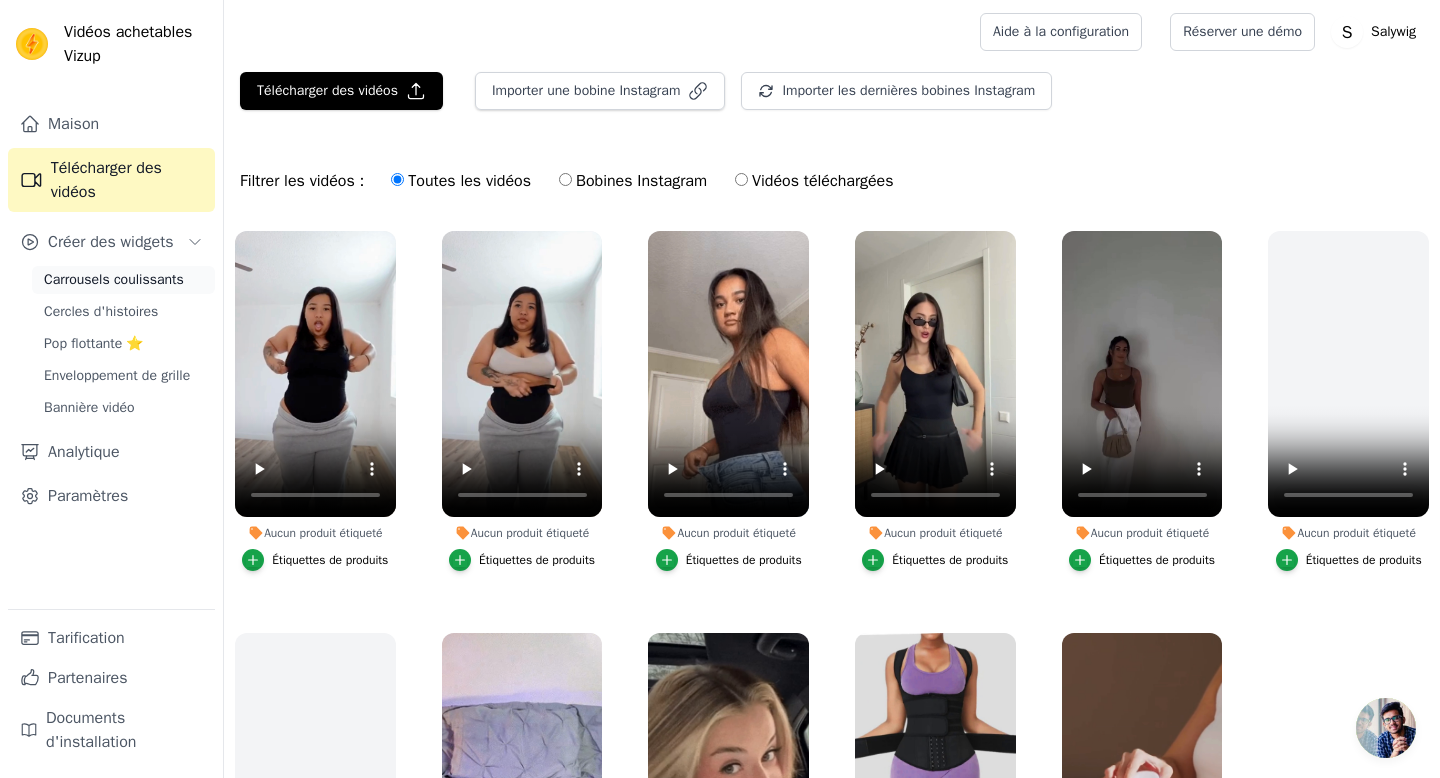 click on "Carrousels coulissants" at bounding box center (114, 279) 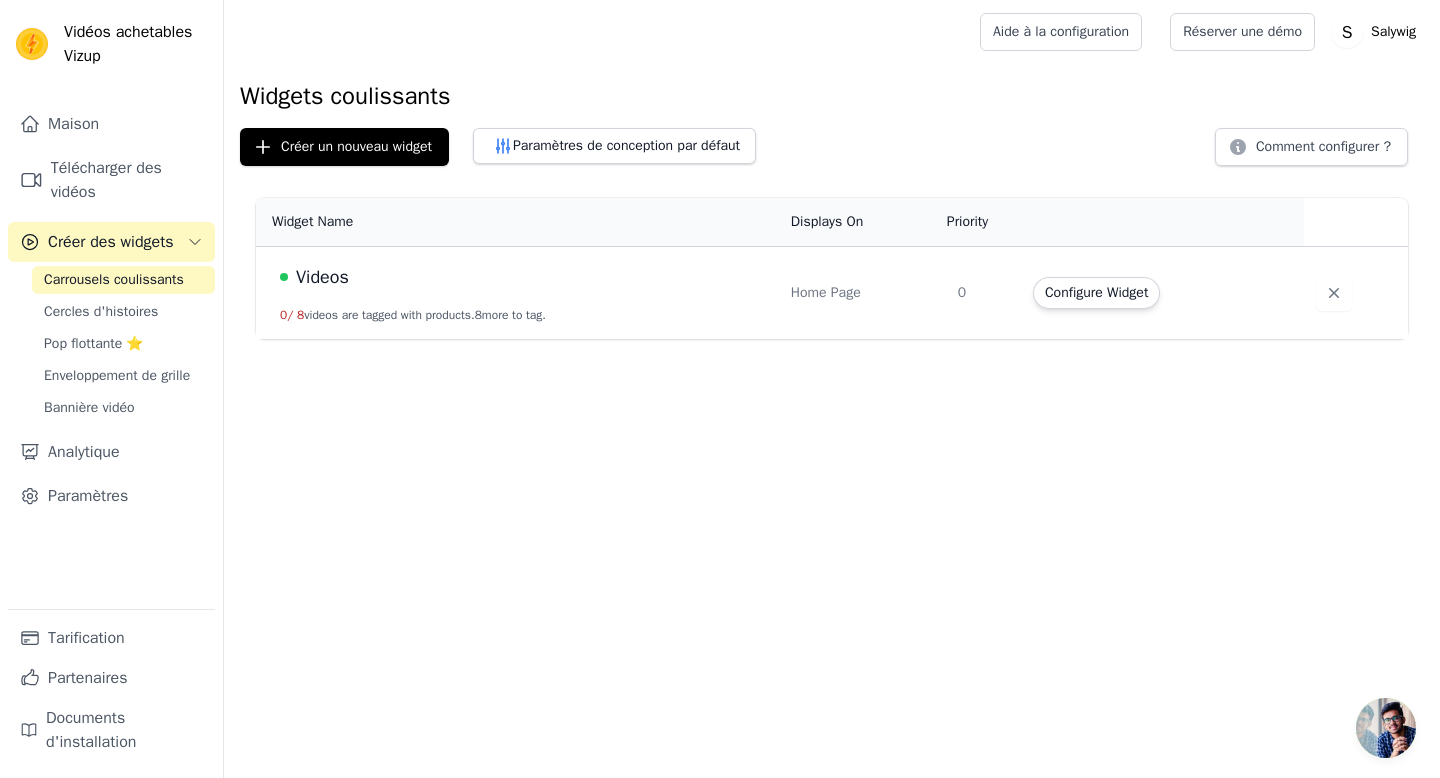 scroll, scrollTop: 0, scrollLeft: 0, axis: both 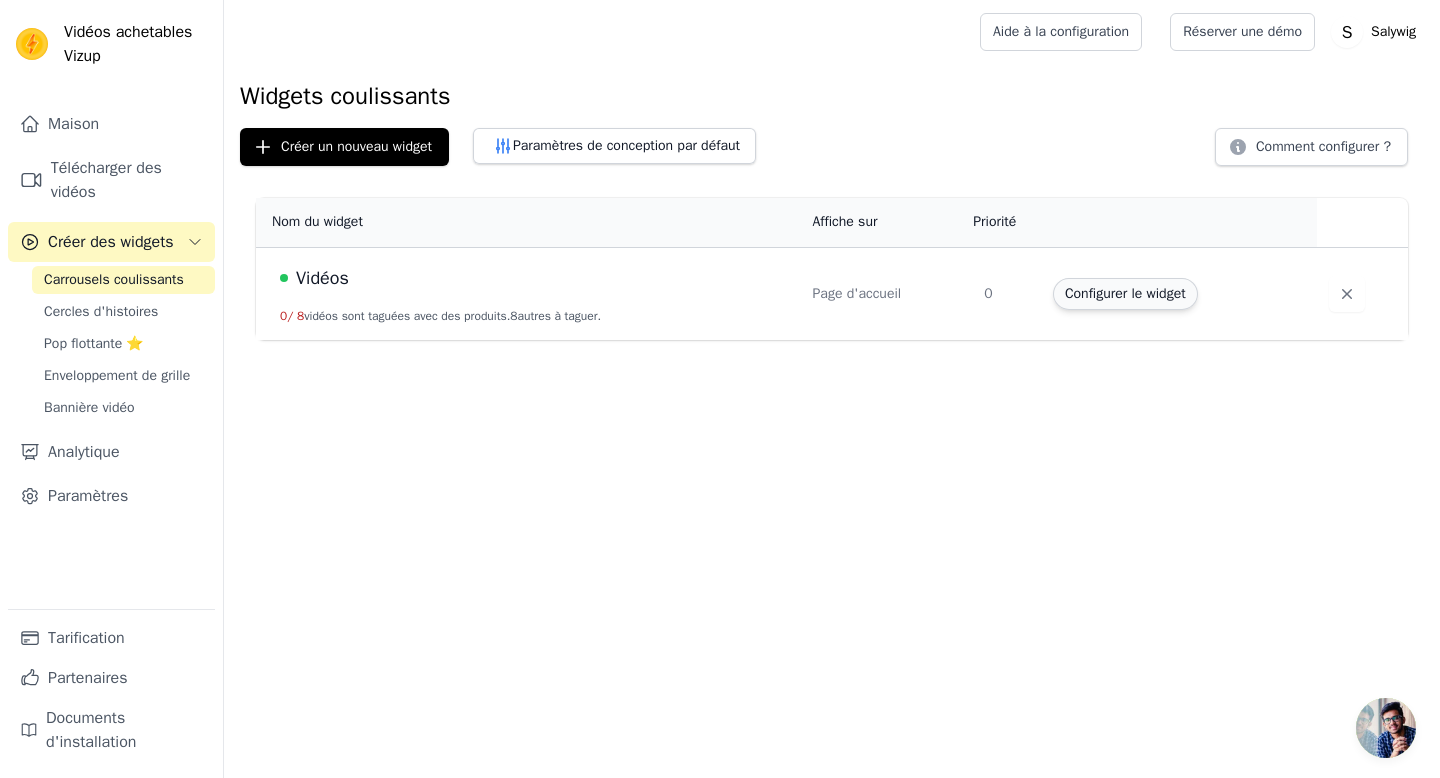 click on "Configurer le widget" at bounding box center (1125, 293) 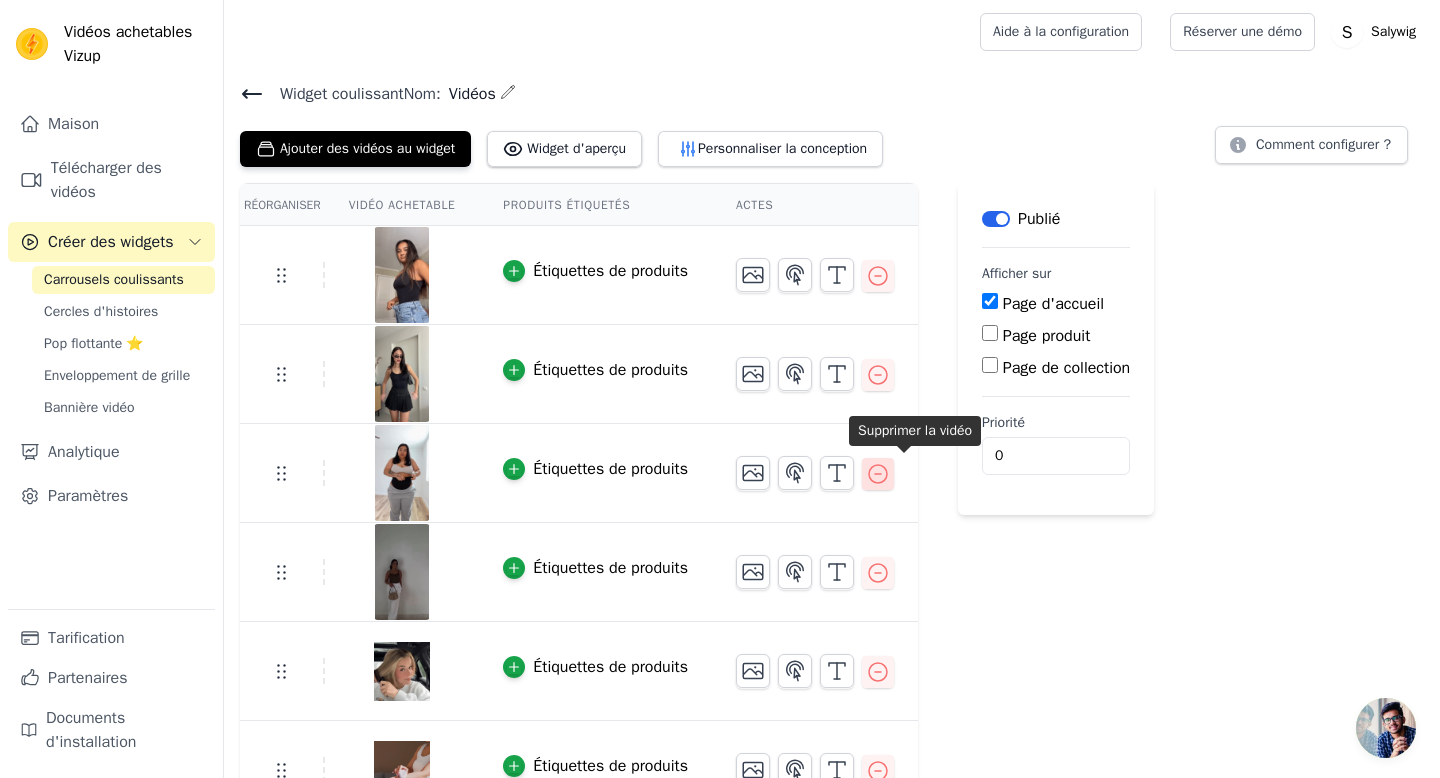 click 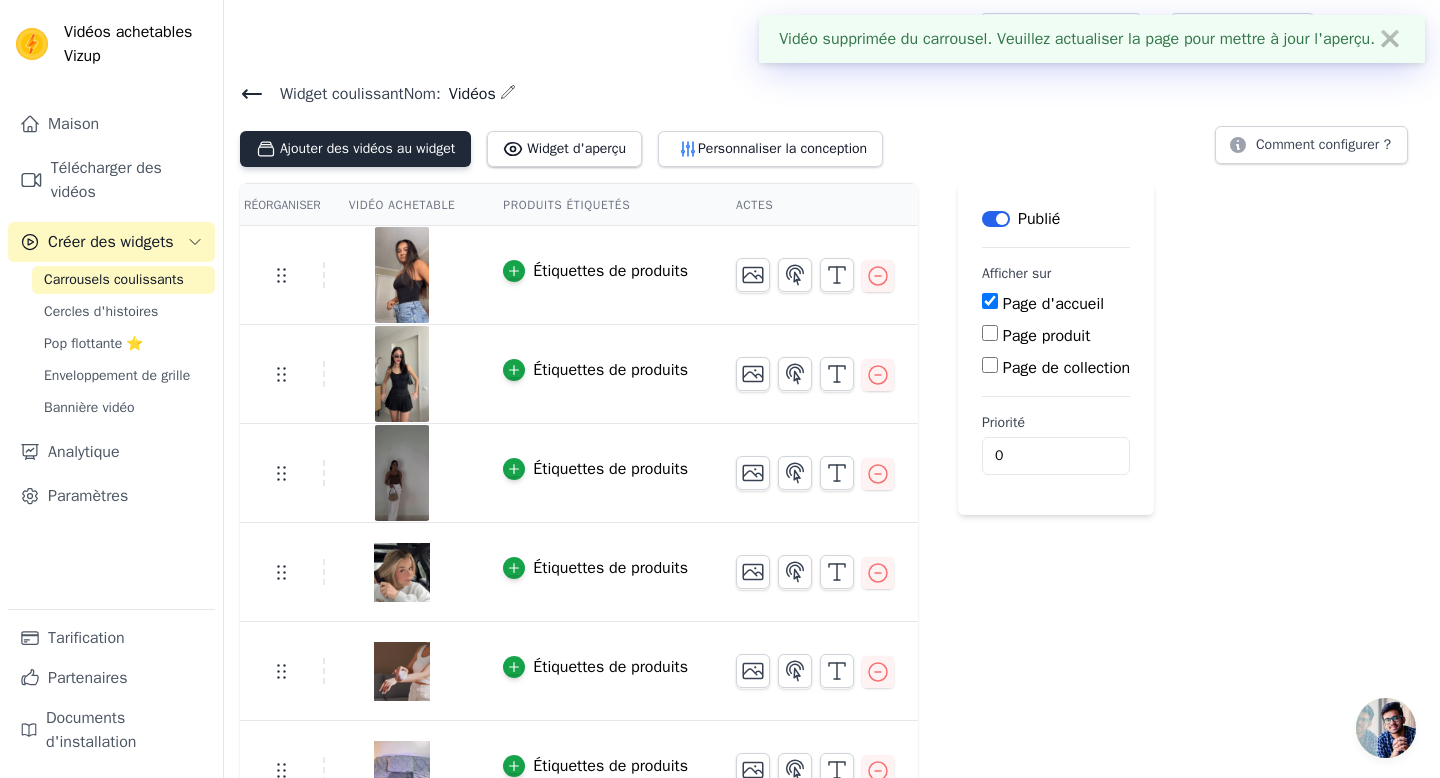 click on "Ajouter des vidéos au widget" at bounding box center [355, 149] 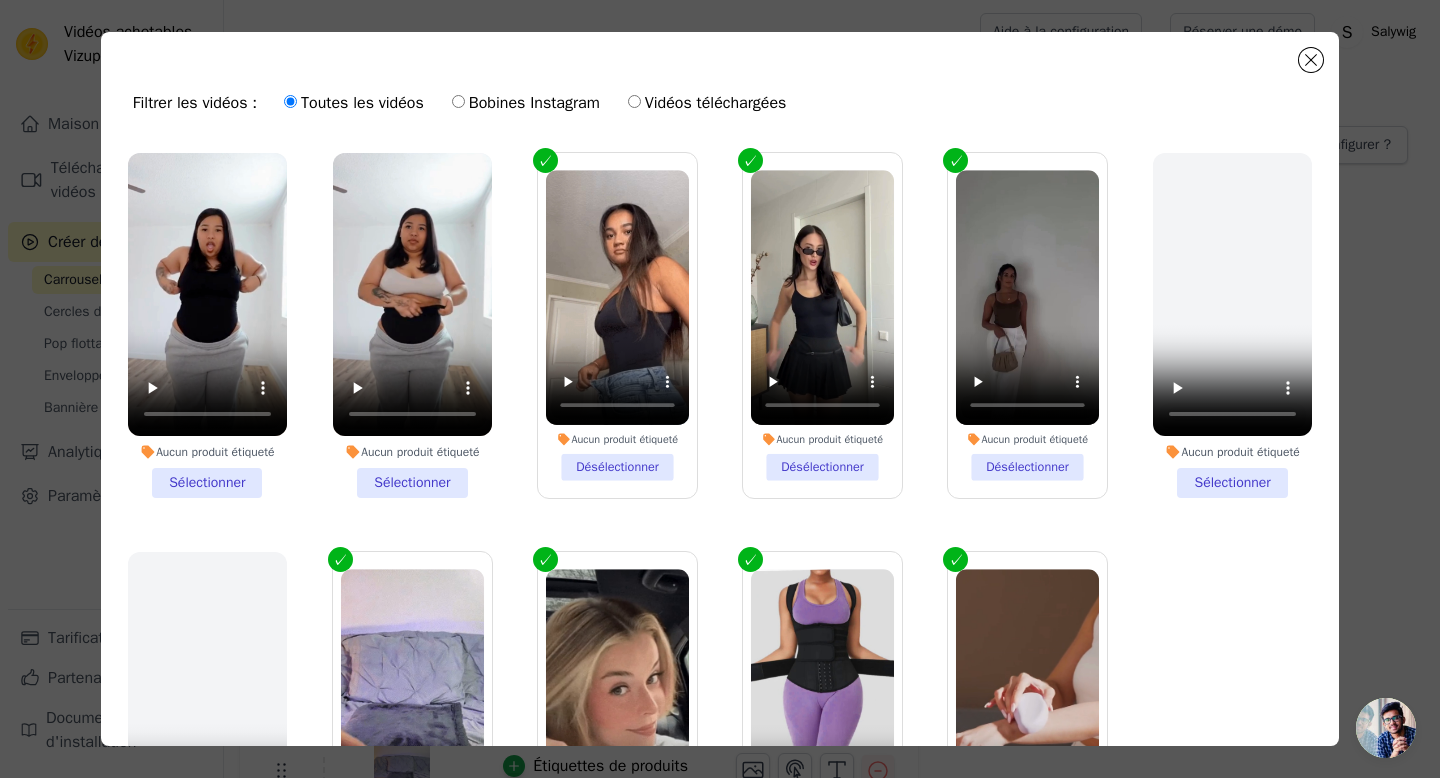 click on "Aucun produit étiqueté     Sélectionner" at bounding box center (207, 325) 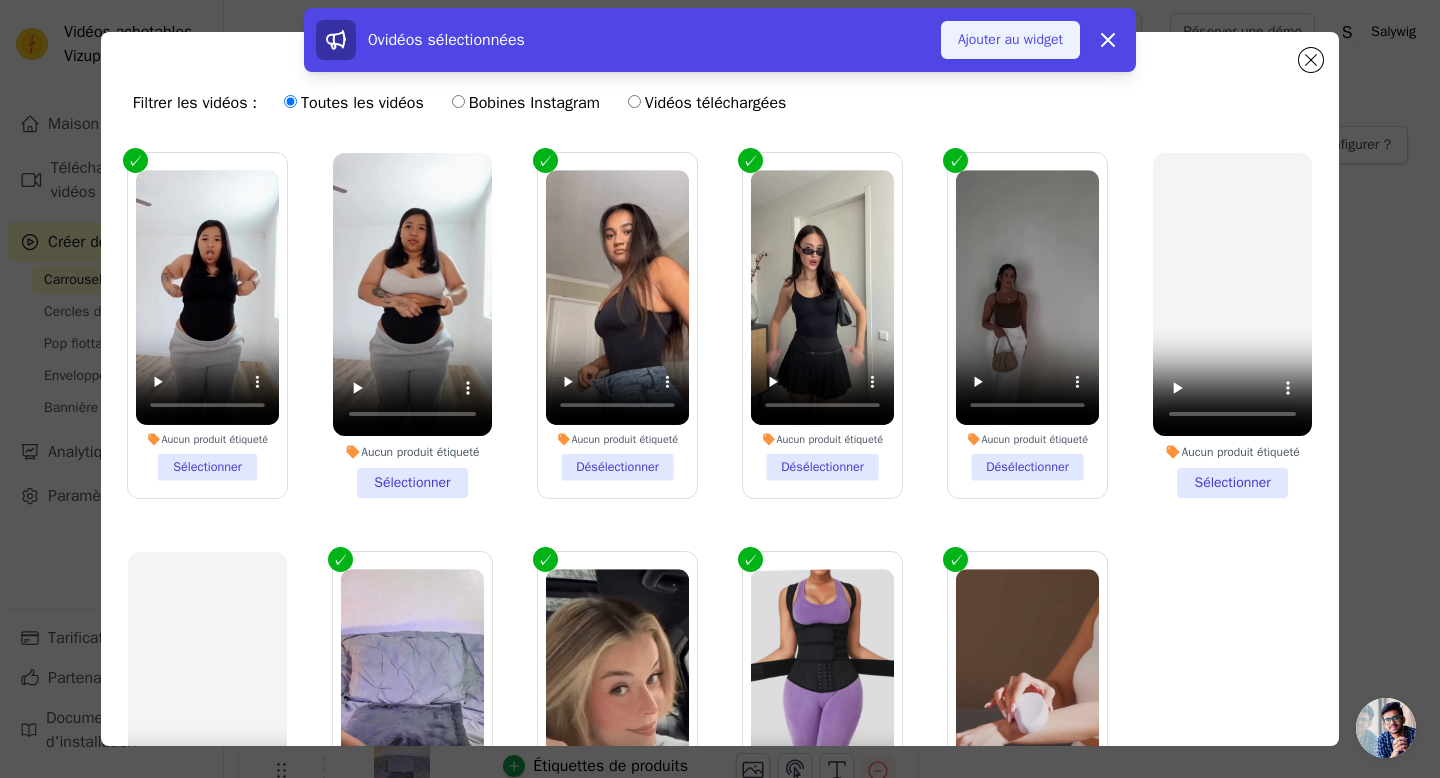 click on "Ajouter au widget" at bounding box center [1010, 39] 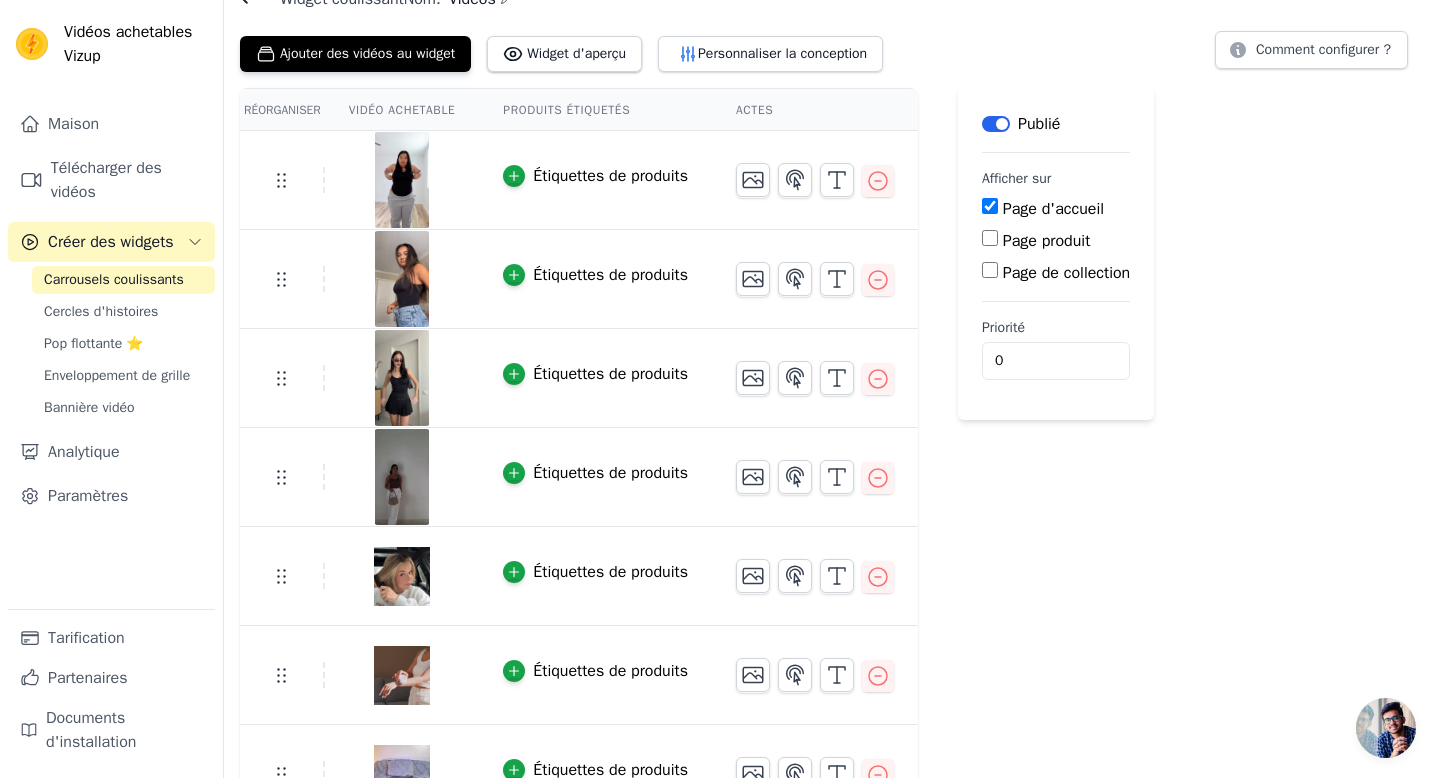 scroll, scrollTop: 0, scrollLeft: 0, axis: both 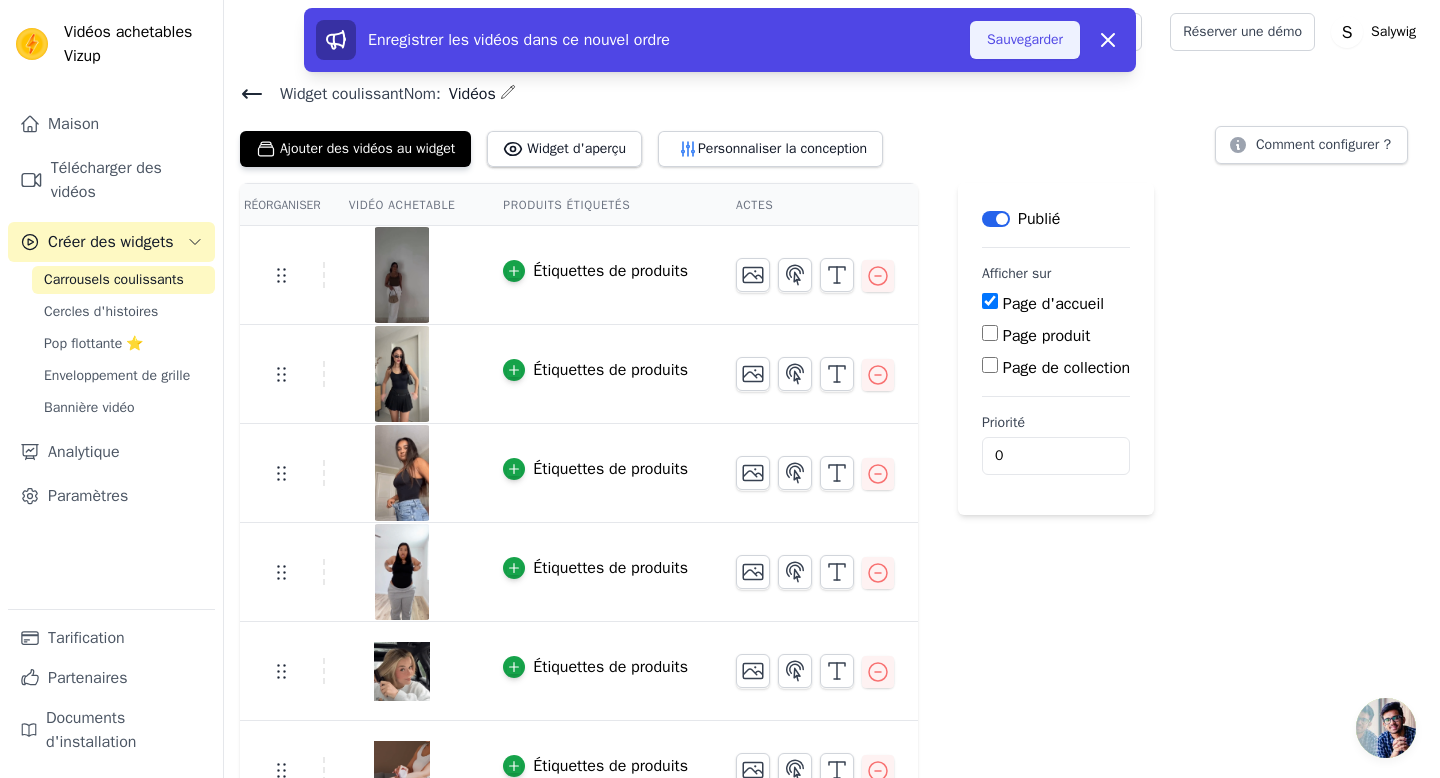 click on "Sauvegarder" at bounding box center [1025, 39] 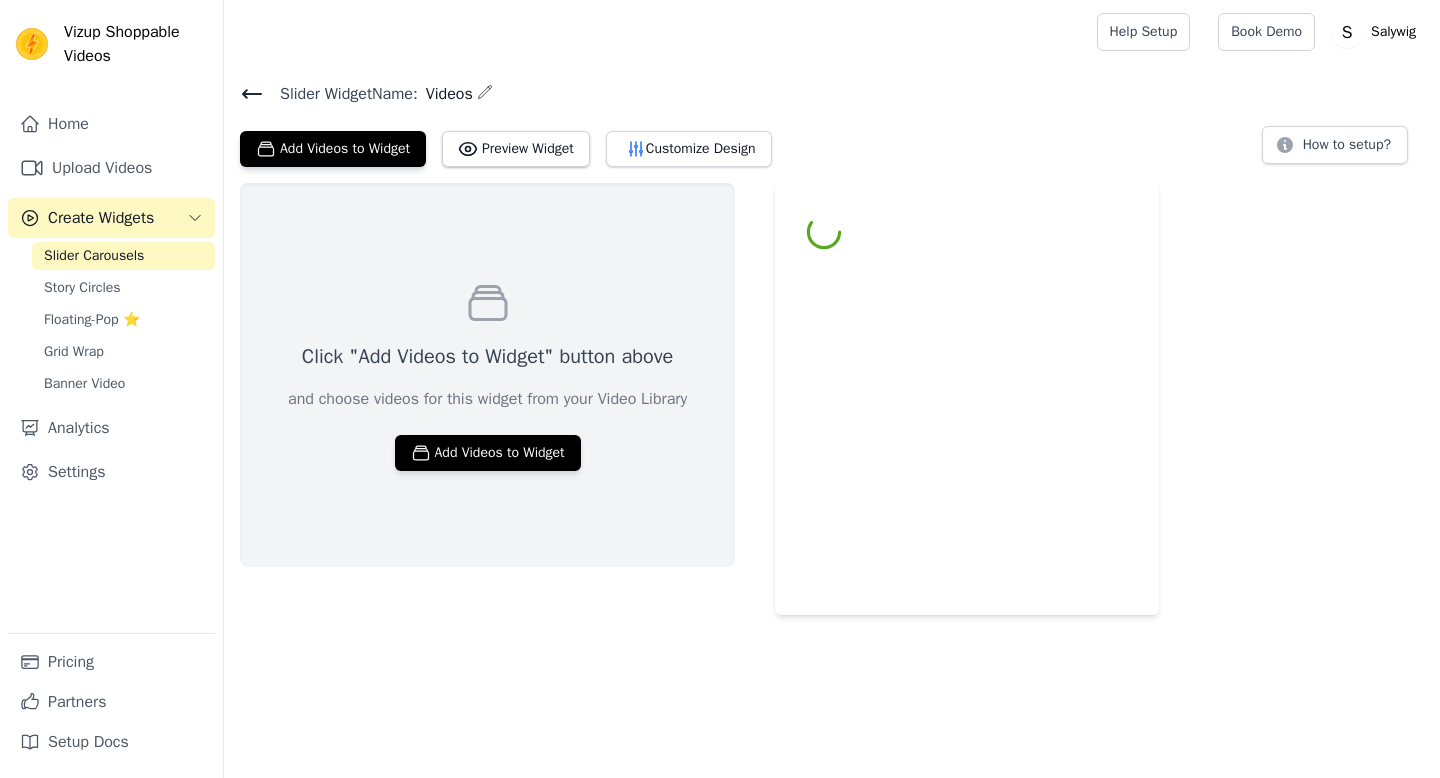 scroll, scrollTop: 0, scrollLeft: 0, axis: both 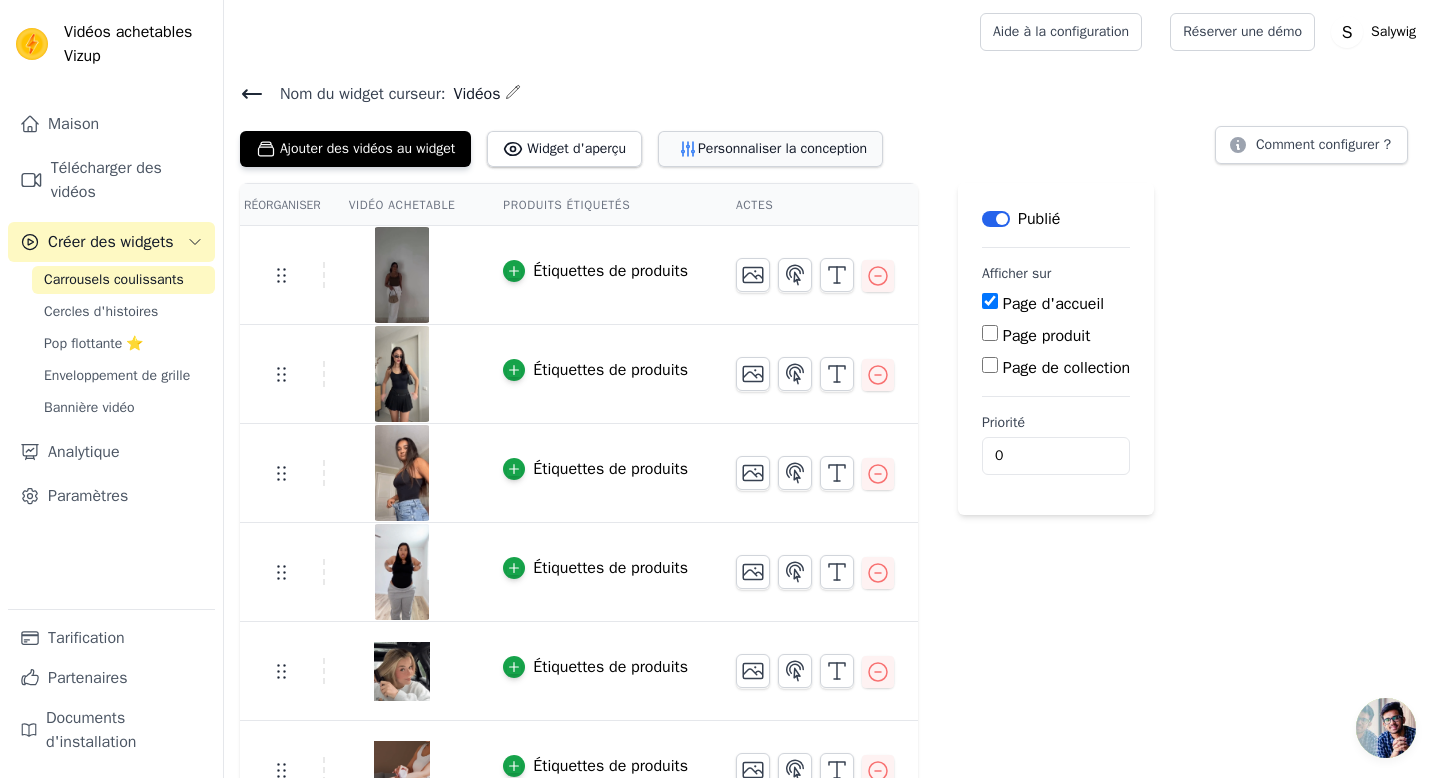 click on "Personnaliser la conception" at bounding box center (782, 148) 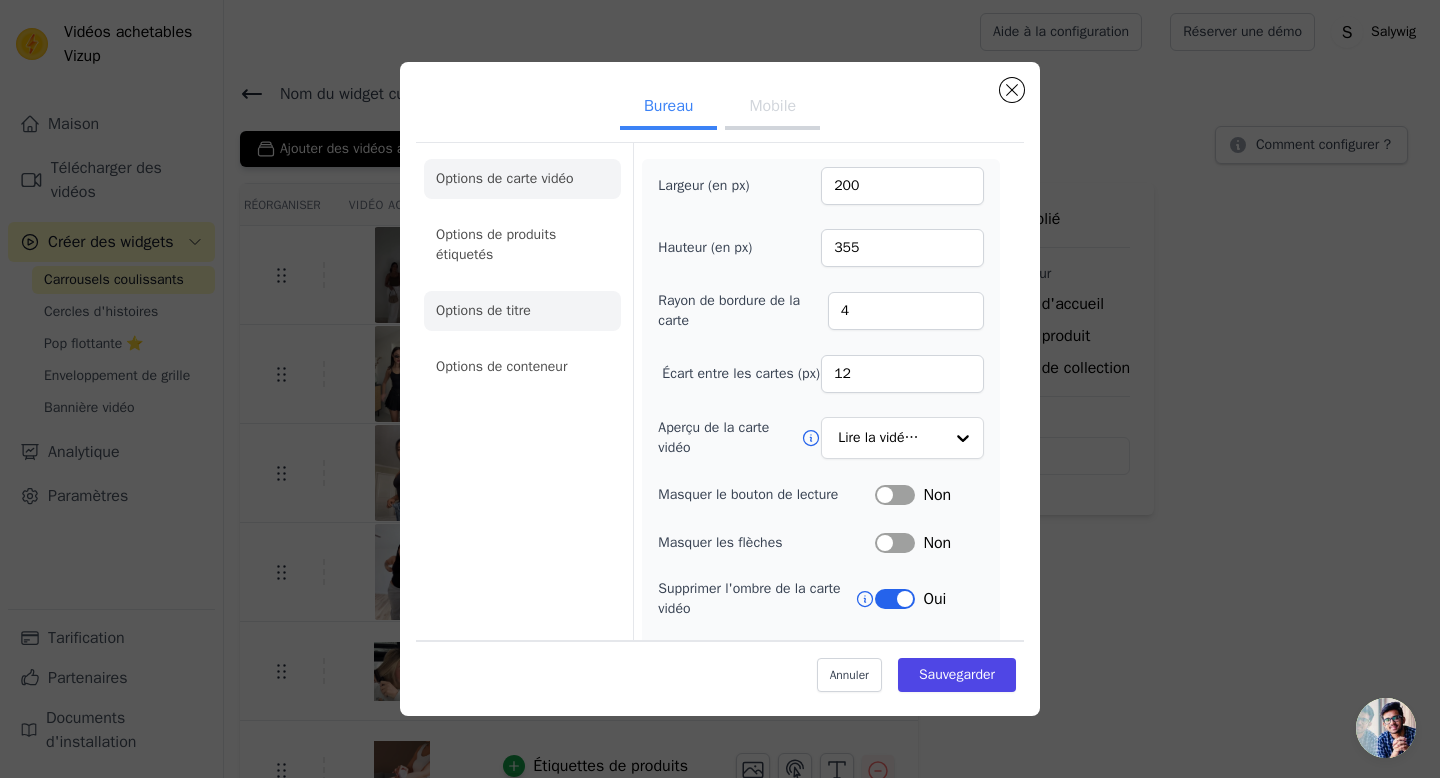 click on "Options de titre" 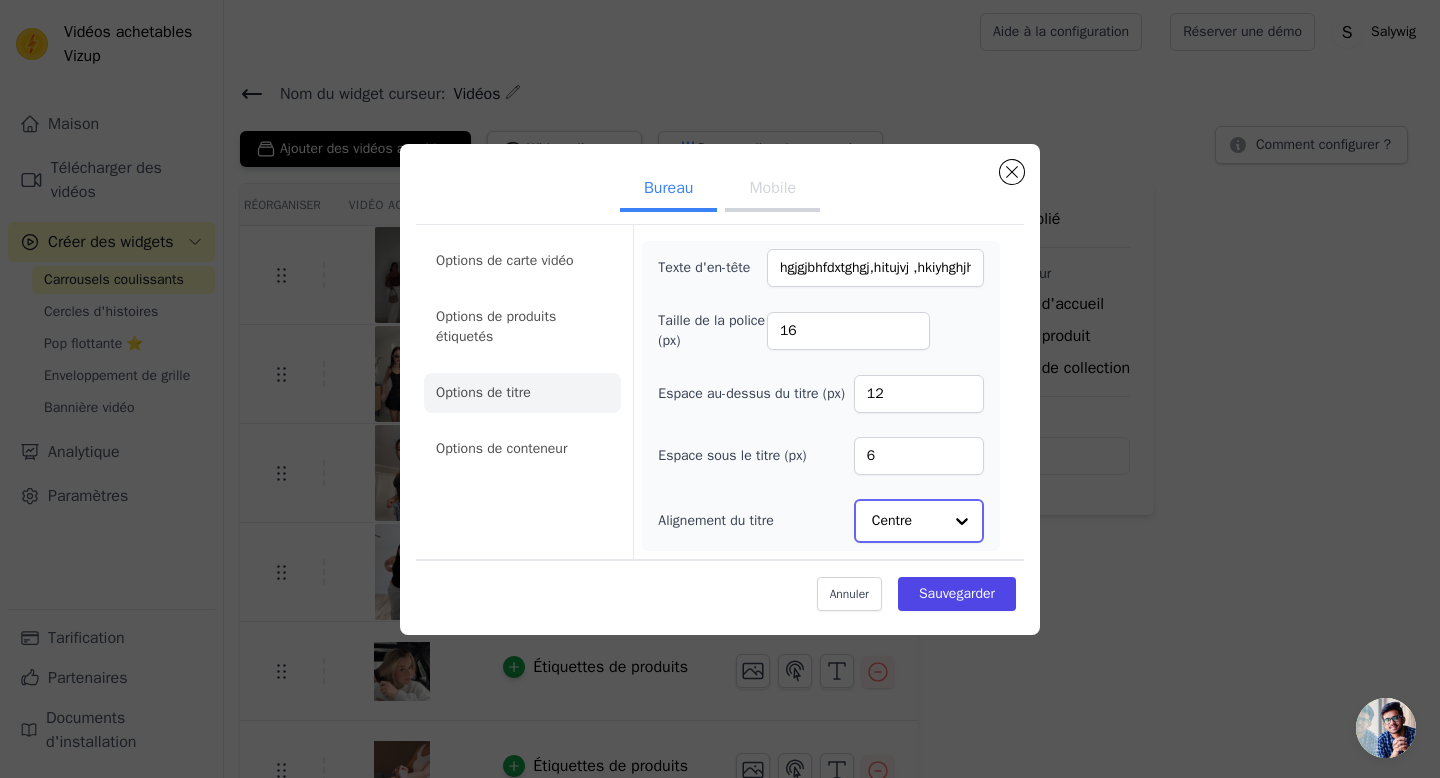 click on "Alignement du titre" 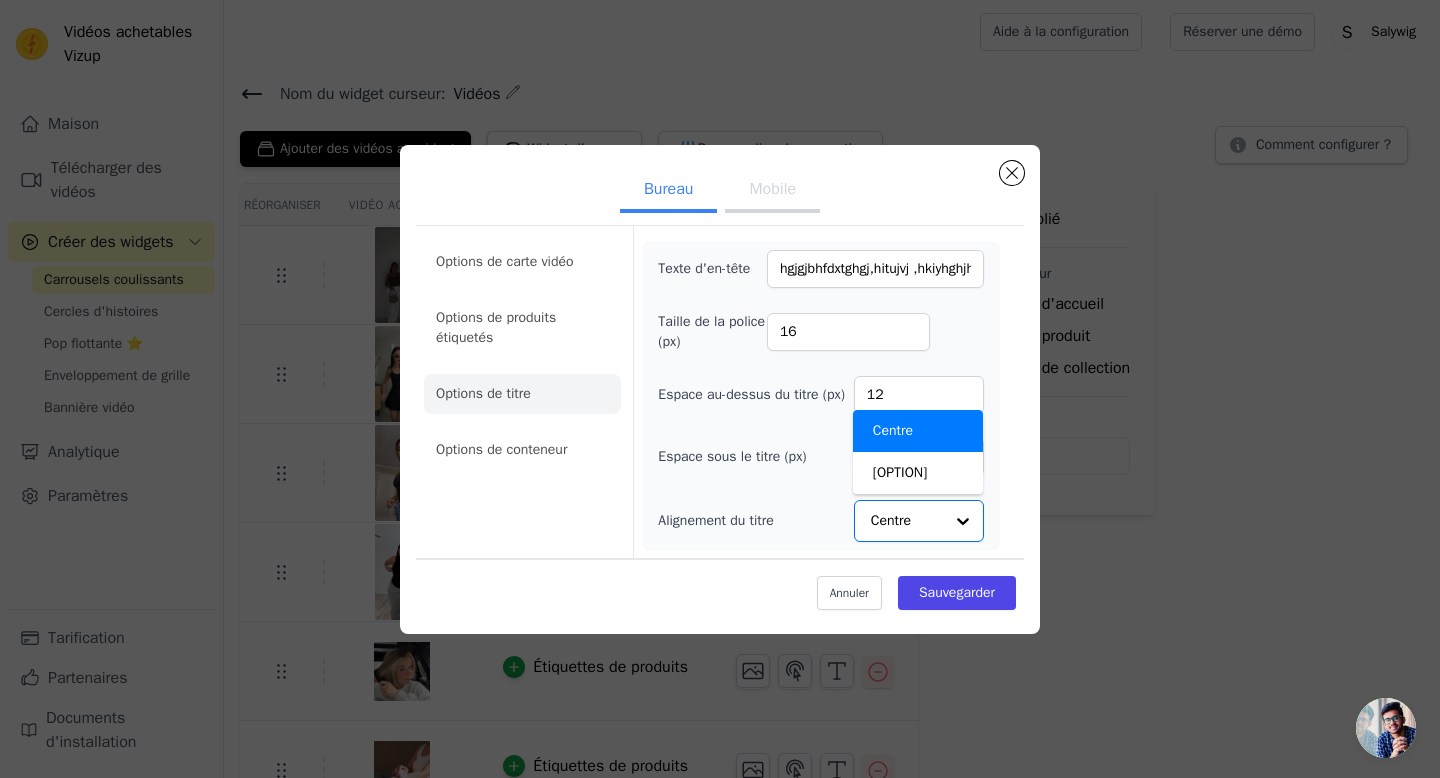 click on "Texte d'en-tête   hgjgjbhfdxtghgj,hitujvj ,hkiyhghjhvcfyhbvjvjryxfvhfyxtgbcjgutuy   Taille de la police (px)   16   Espace au-dessus du titre (px)   12   Espace sous le titre (px)   6   Alignement du titre     Centre   Gauche       Centre d'options sélectionné.    Vous consultez actuellement le Centre d'options. Deux résultats sont disponibles.     Centre" at bounding box center (821, 396) 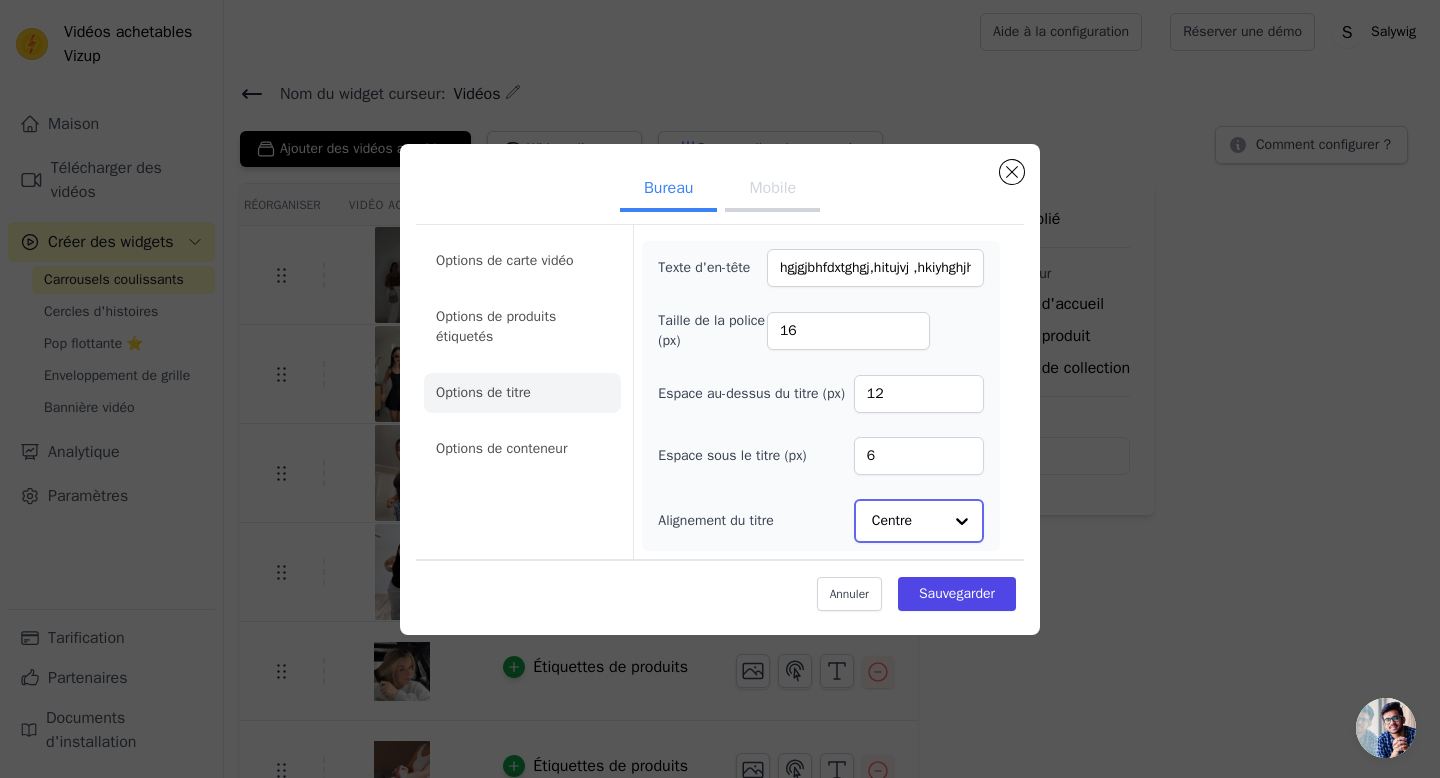 click on "Alignement du titre" 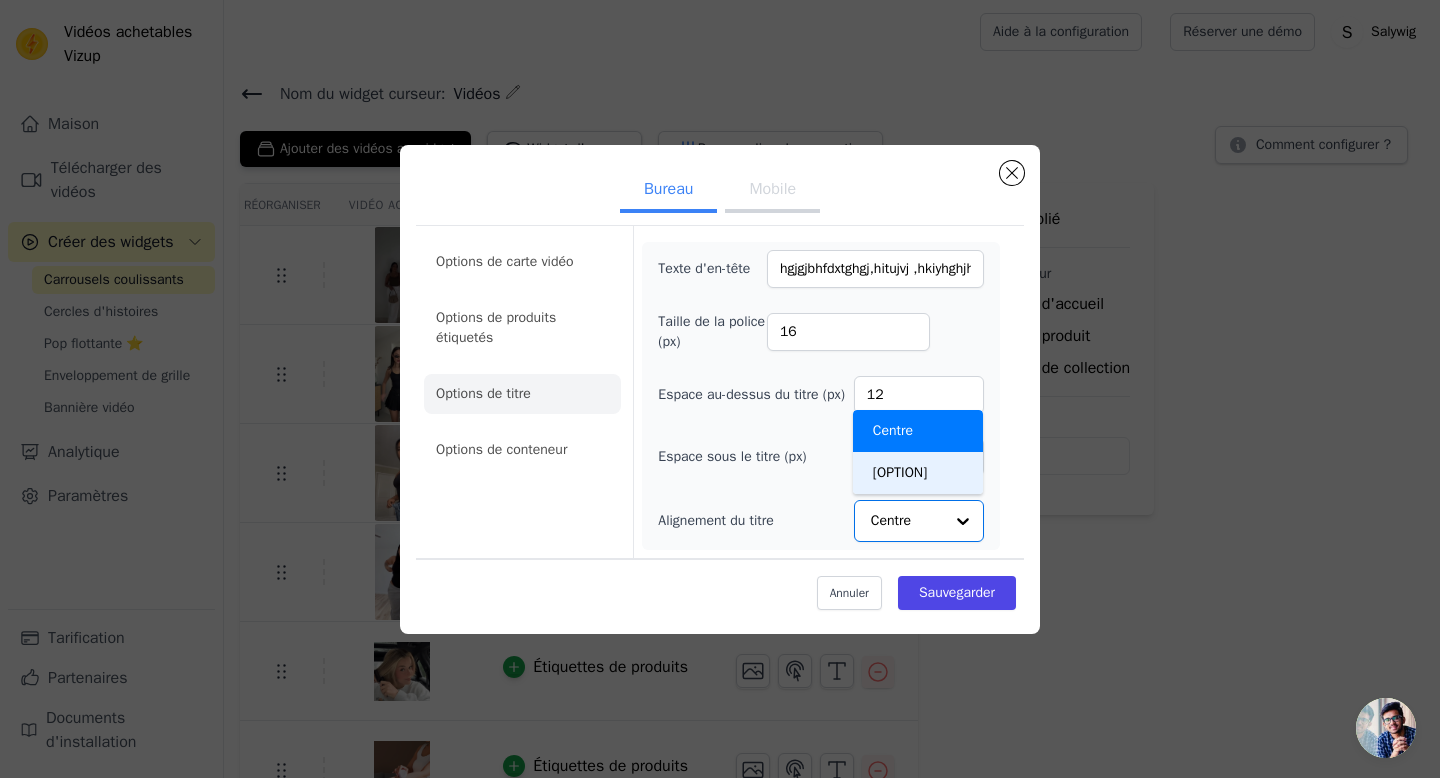 click on "Texte d'en-tête   hgjgjbhfdxtghgj,hitujvj ,hkiyhghjhvcfyhbvjvjryxfvhfyxtgbcjgutuy   Taille de la police (px)   16   Espace au-dessus du titre (px)   12   Espace sous le titre (px)   6   Alignement du titre     Centre   Gauche       Centre d'options sélectionné.    Vous consultez actuellement le Centre d'options. Deux résultats sont disponibles.     Centre" at bounding box center (820, 392) 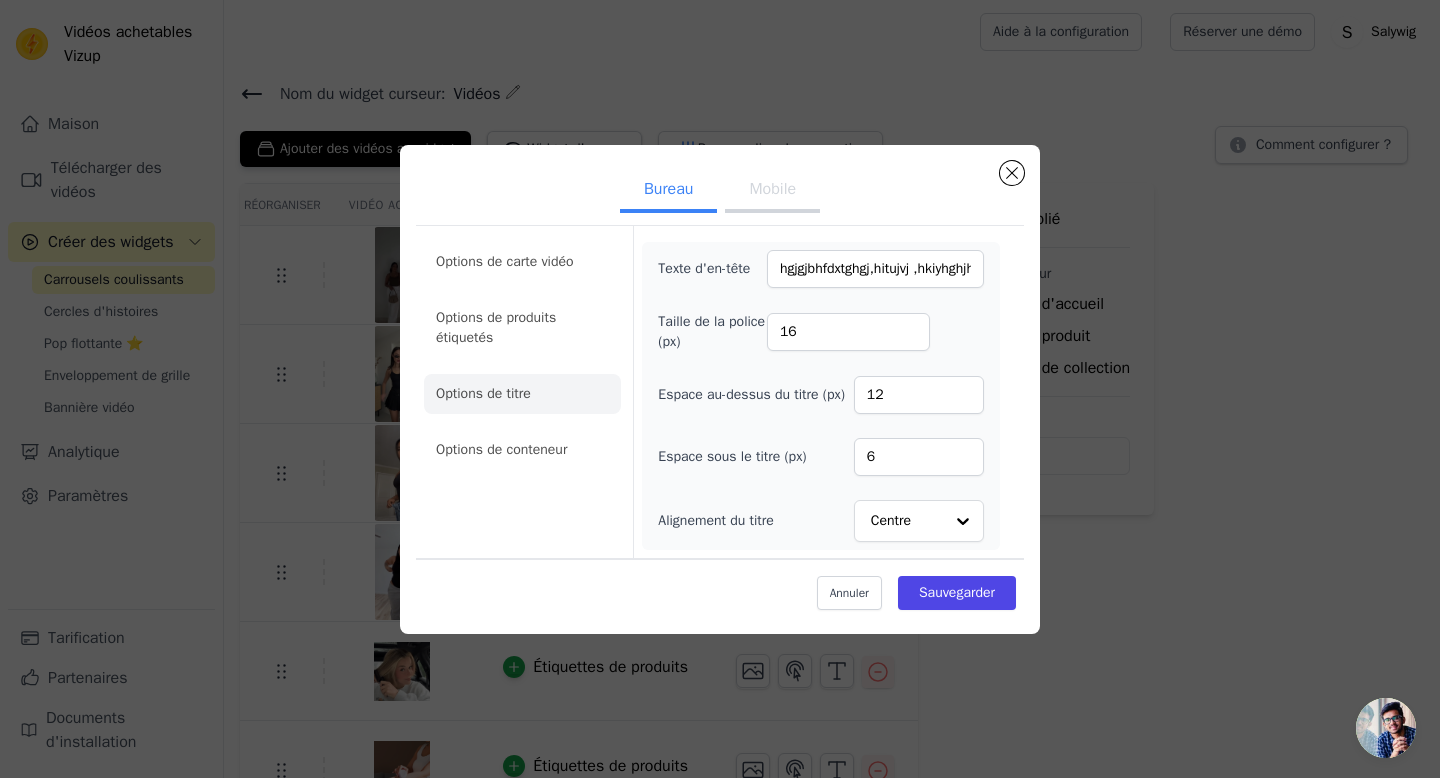 click on "Mobile" at bounding box center [772, 189] 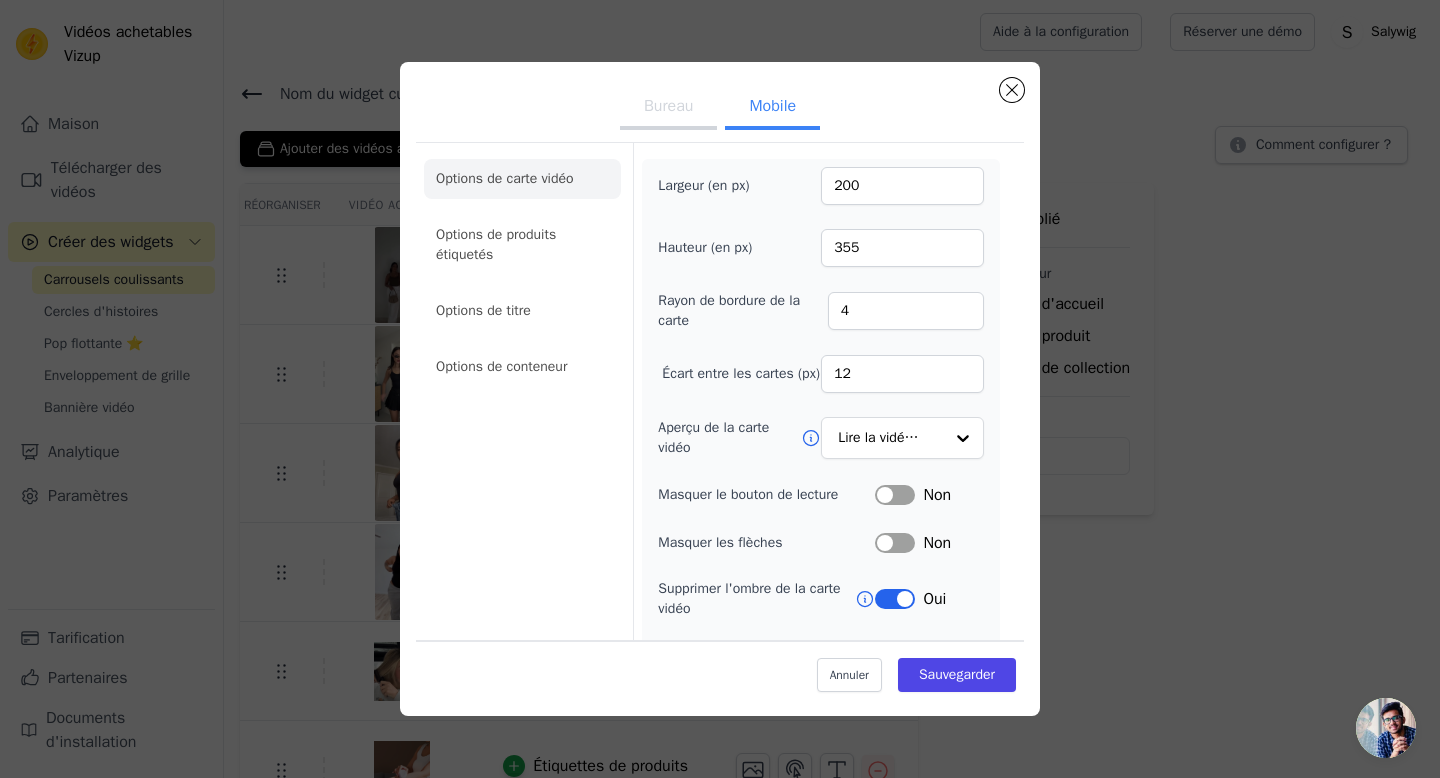 click on "Bureau" at bounding box center [669, 106] 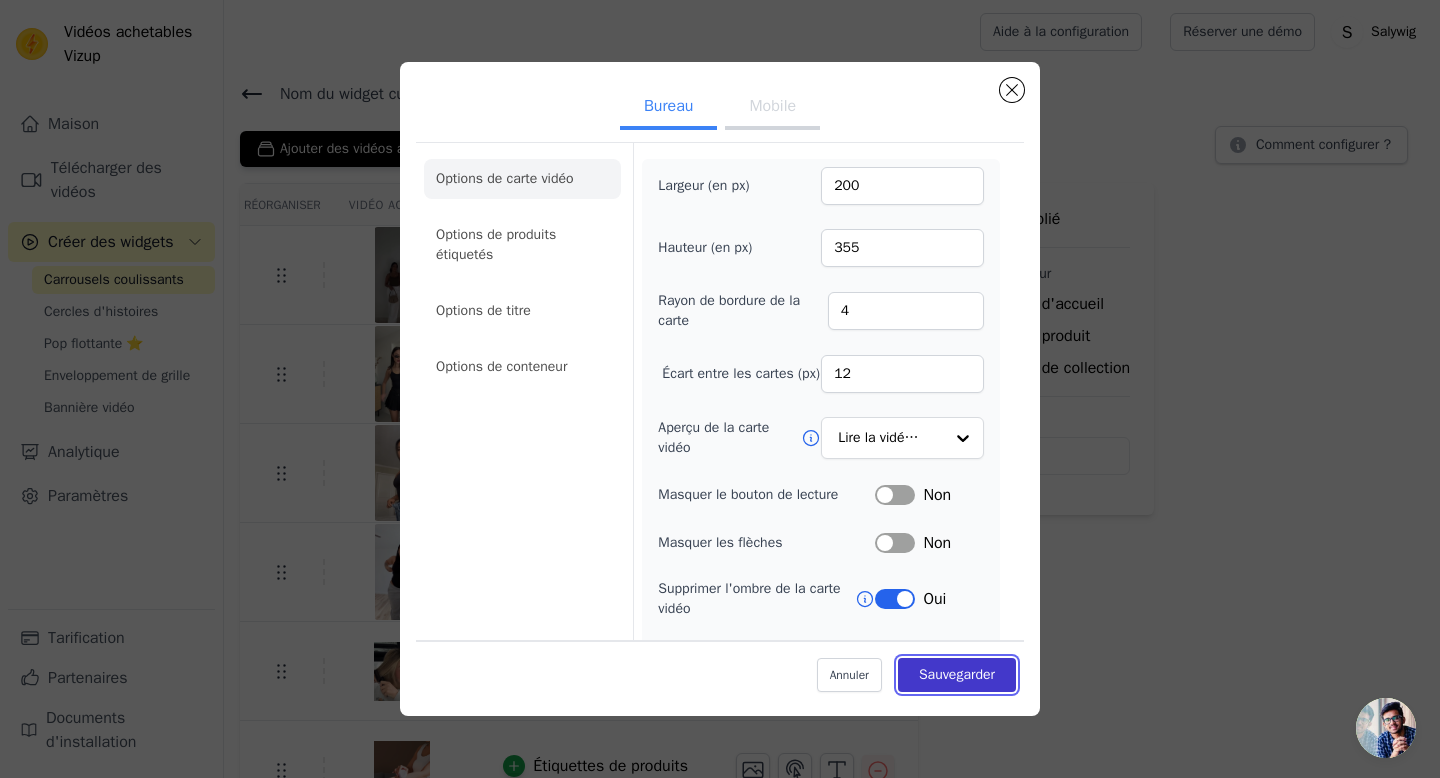 click on "Sauvegarder" at bounding box center [957, 674] 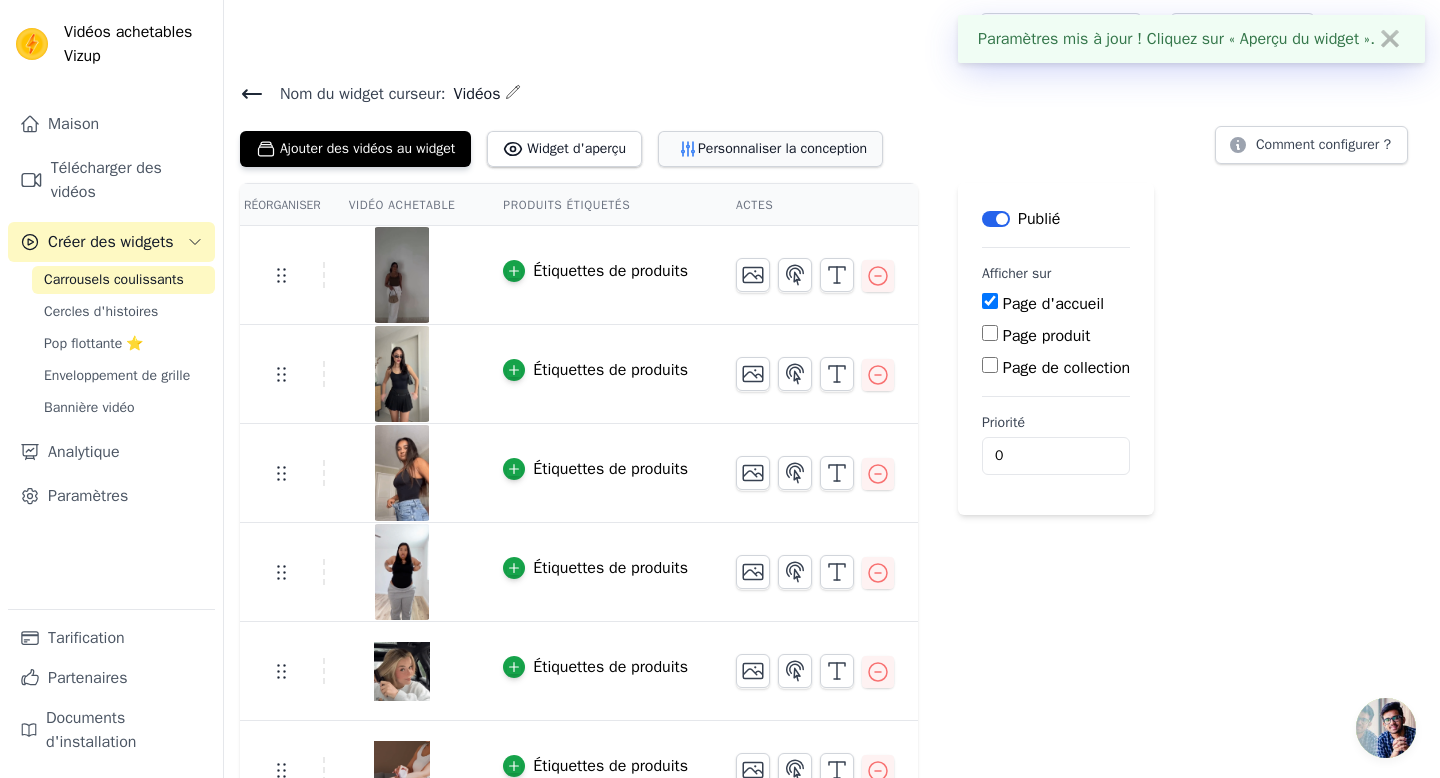 click on "Personnaliser la conception" at bounding box center [782, 148] 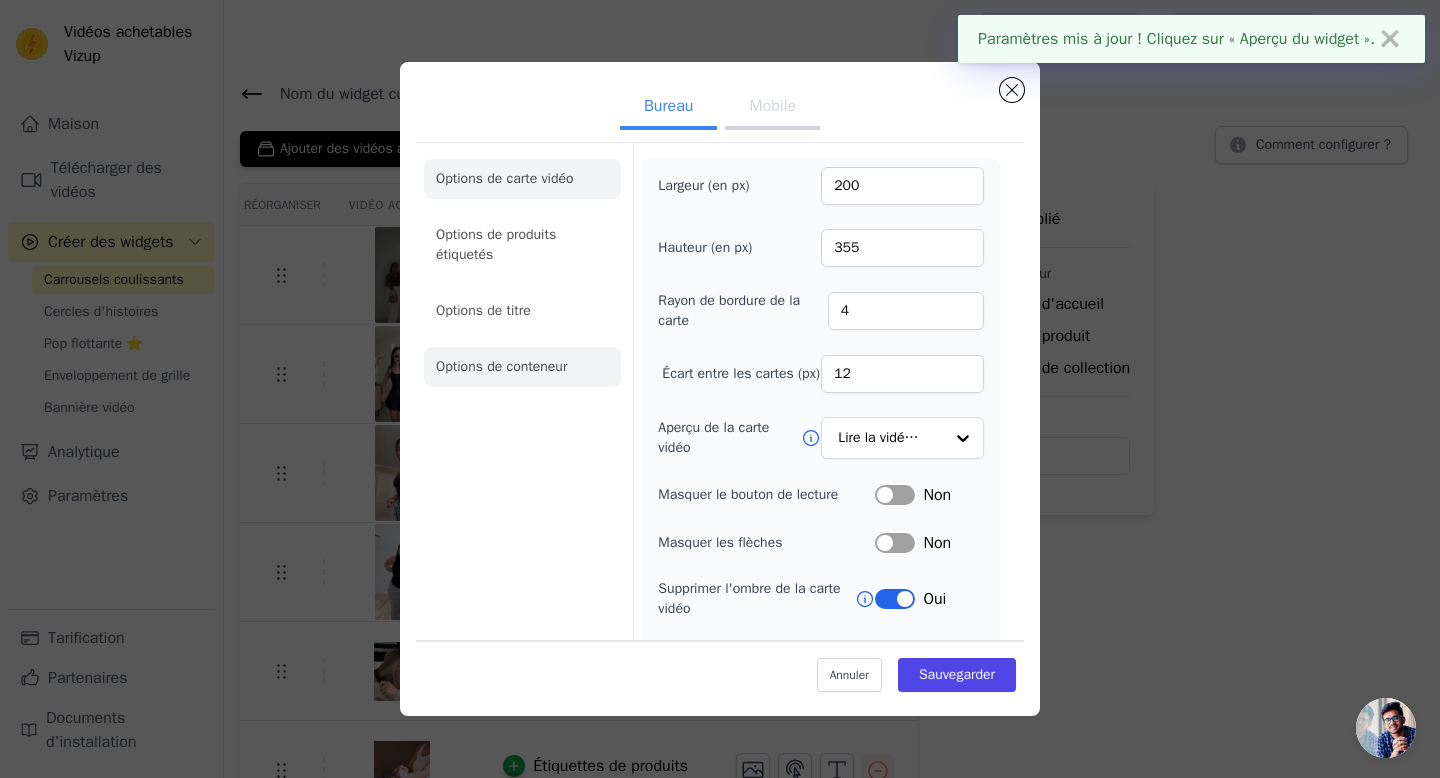 click on "Options de conteneur" at bounding box center [501, 366] 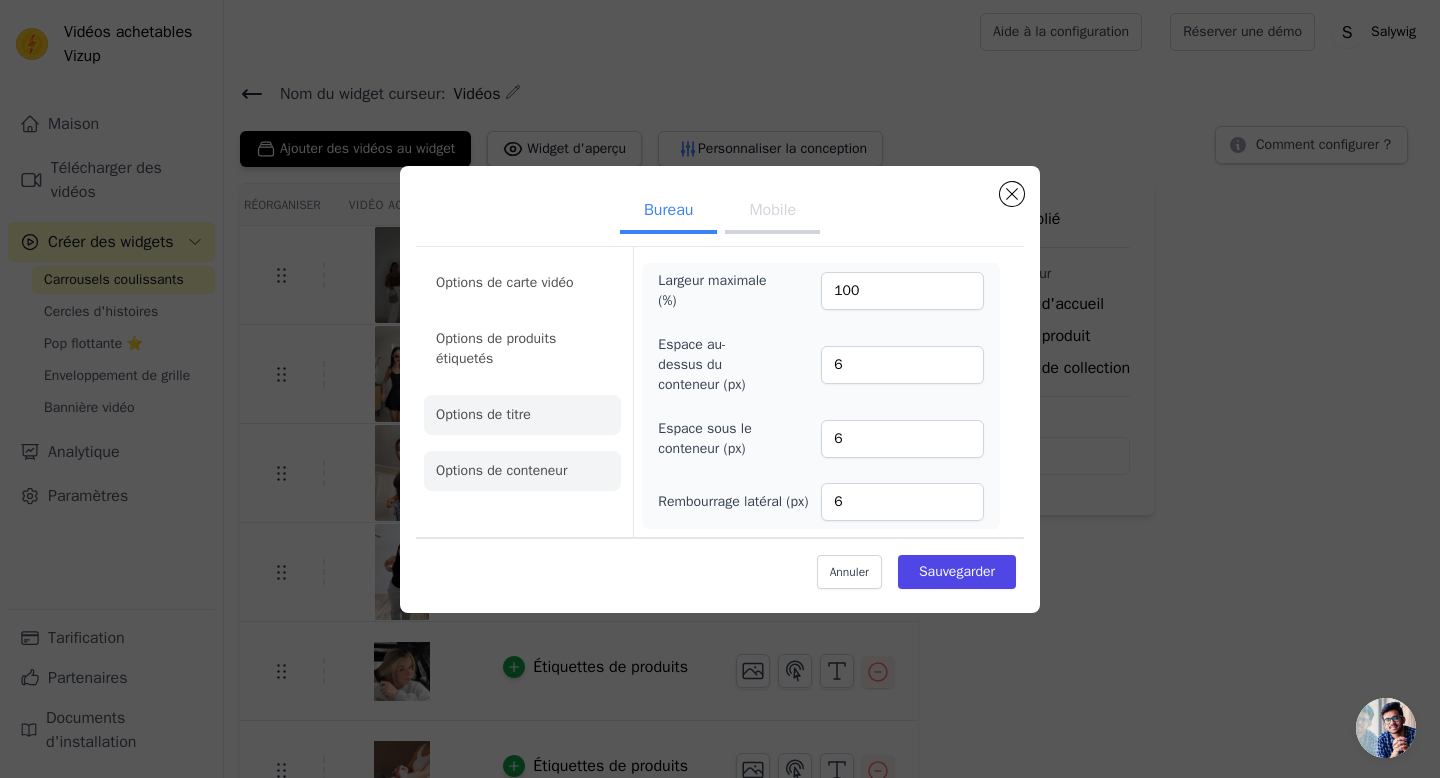 click on "Options de titre" 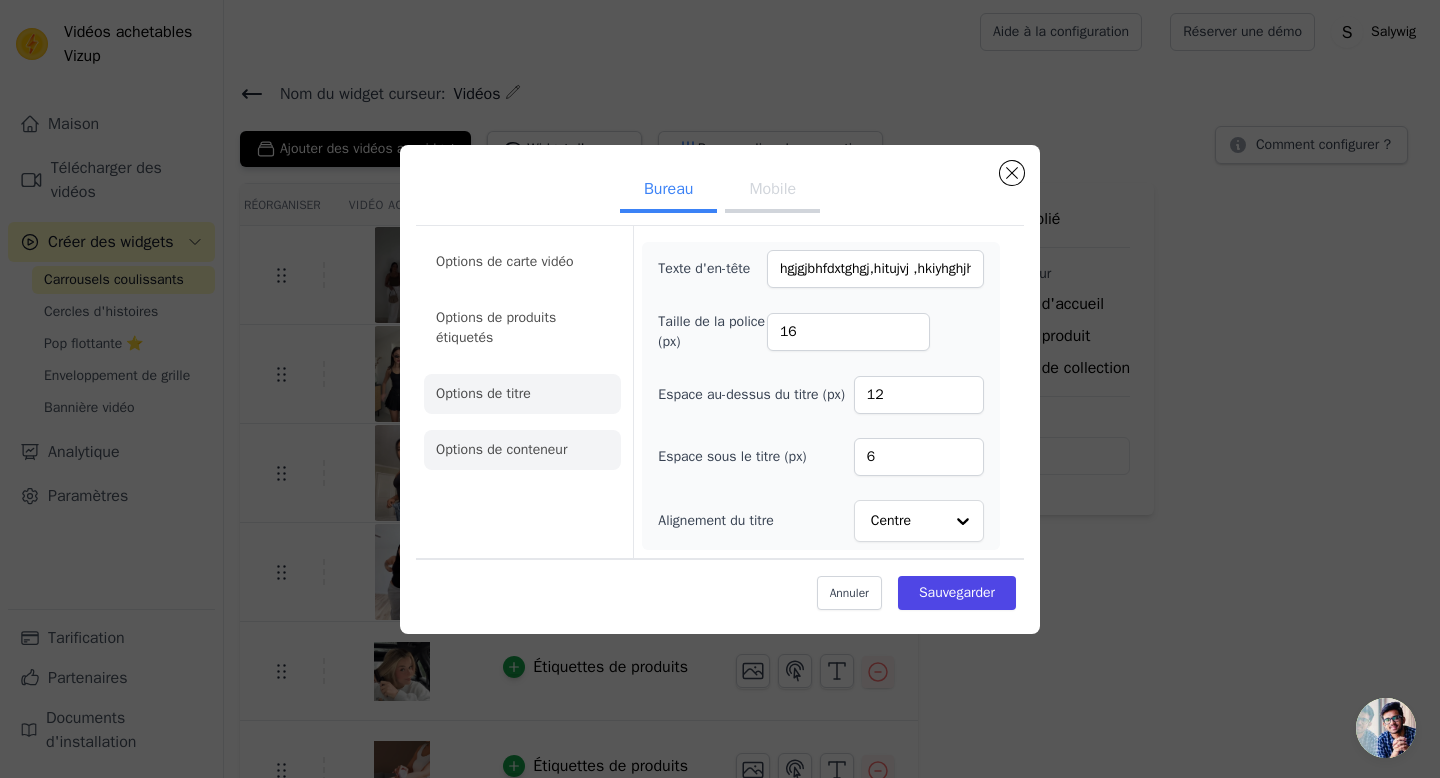 click on "Options de conteneur" at bounding box center (501, 449) 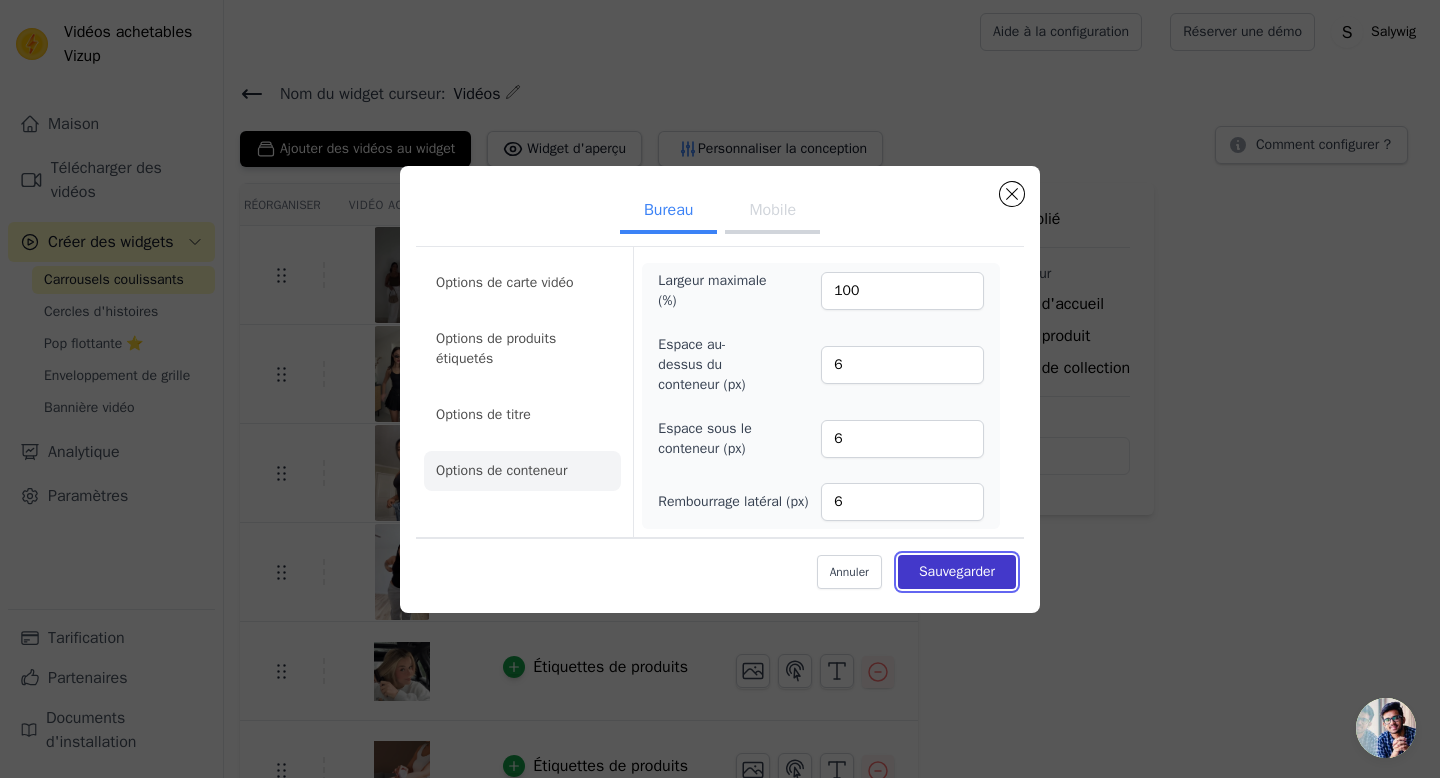 click on "Sauvegarder" at bounding box center (957, 571) 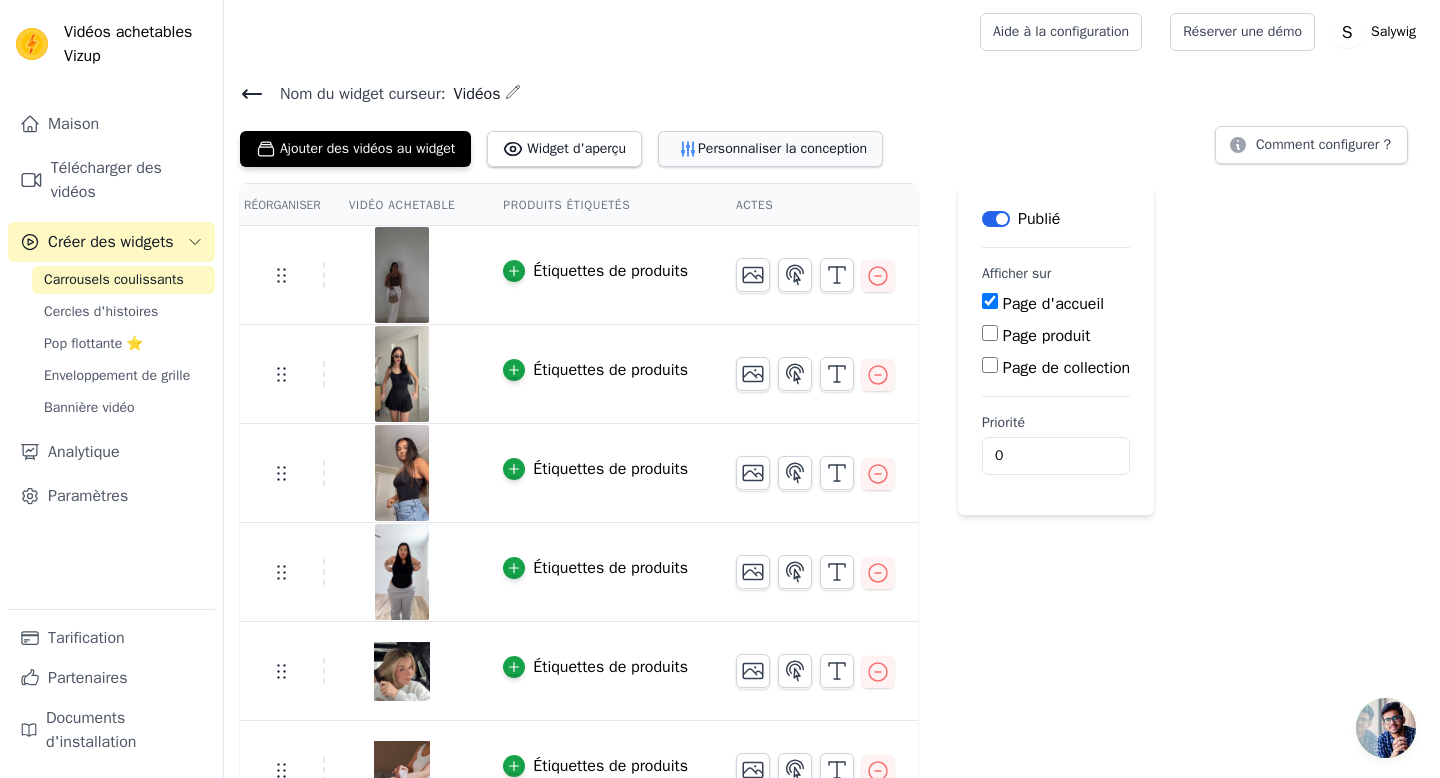 click on "Personnaliser la conception" at bounding box center [770, 149] 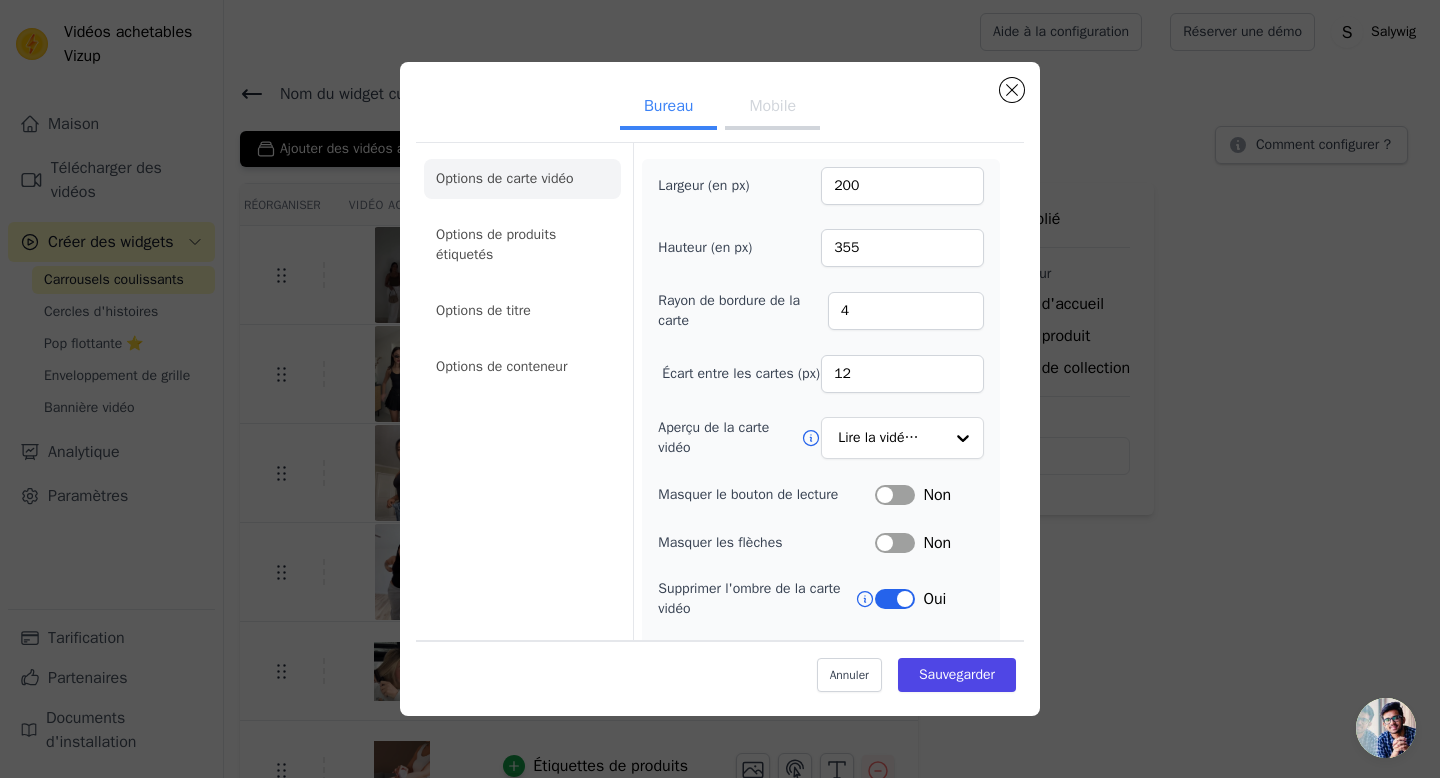 click on "Options de carte vidéo Options de produits étiquetés Options de titre Options de conteneur" at bounding box center (522, 273) 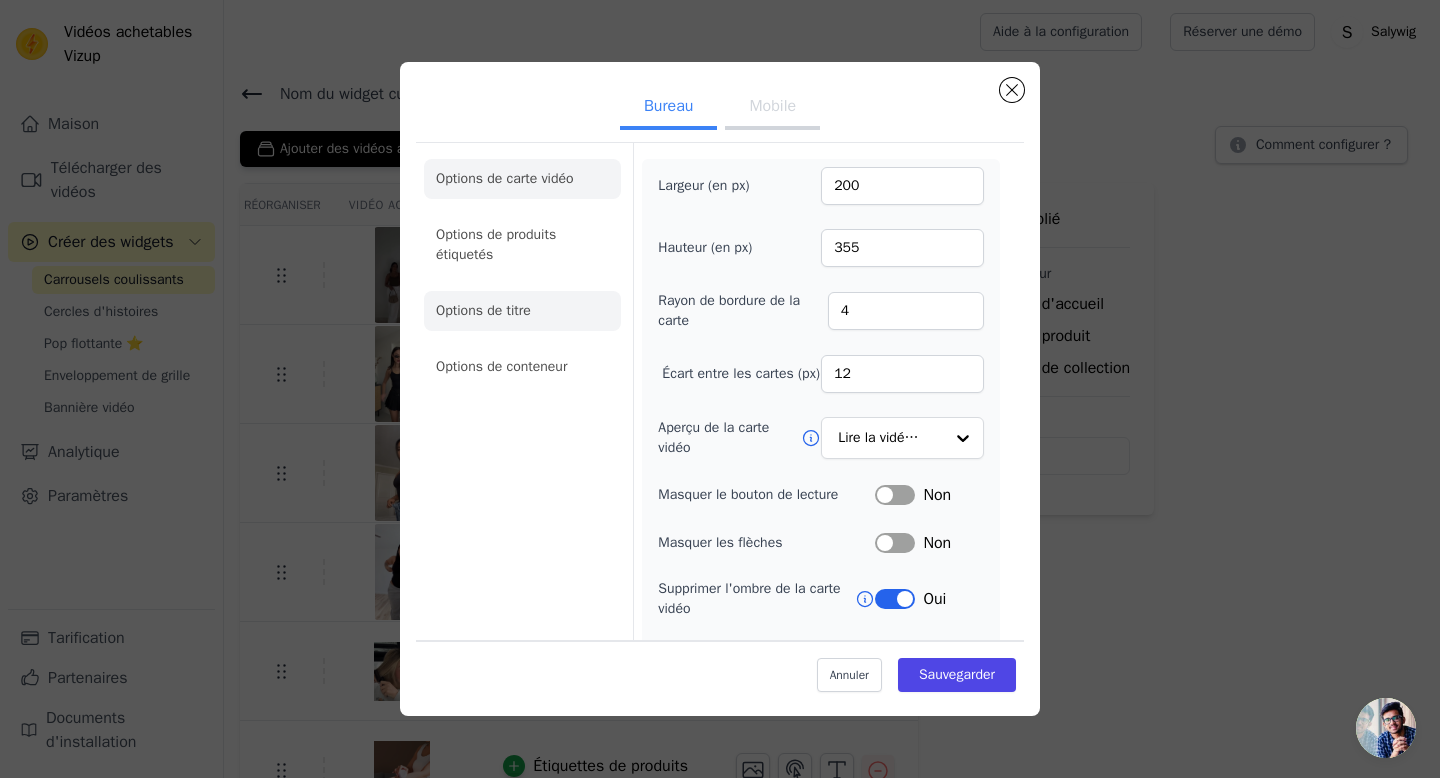 click on "Options de titre" at bounding box center (483, 310) 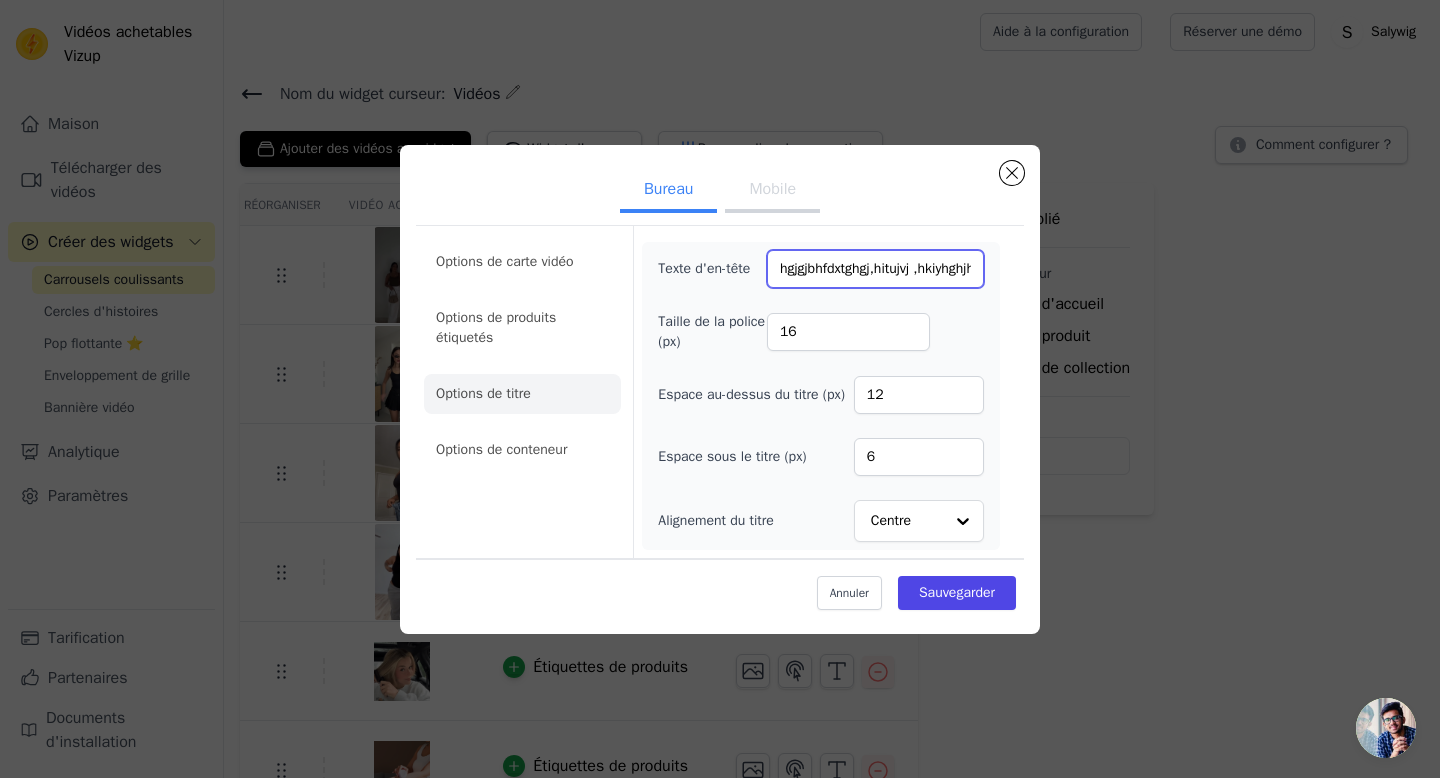 click on "hgjgjbhfdxtghgj,hitujvj ,hkiyhghjhvcfyhbvjvjryxfvhfyxtgbcjgutuy" at bounding box center (875, 269) 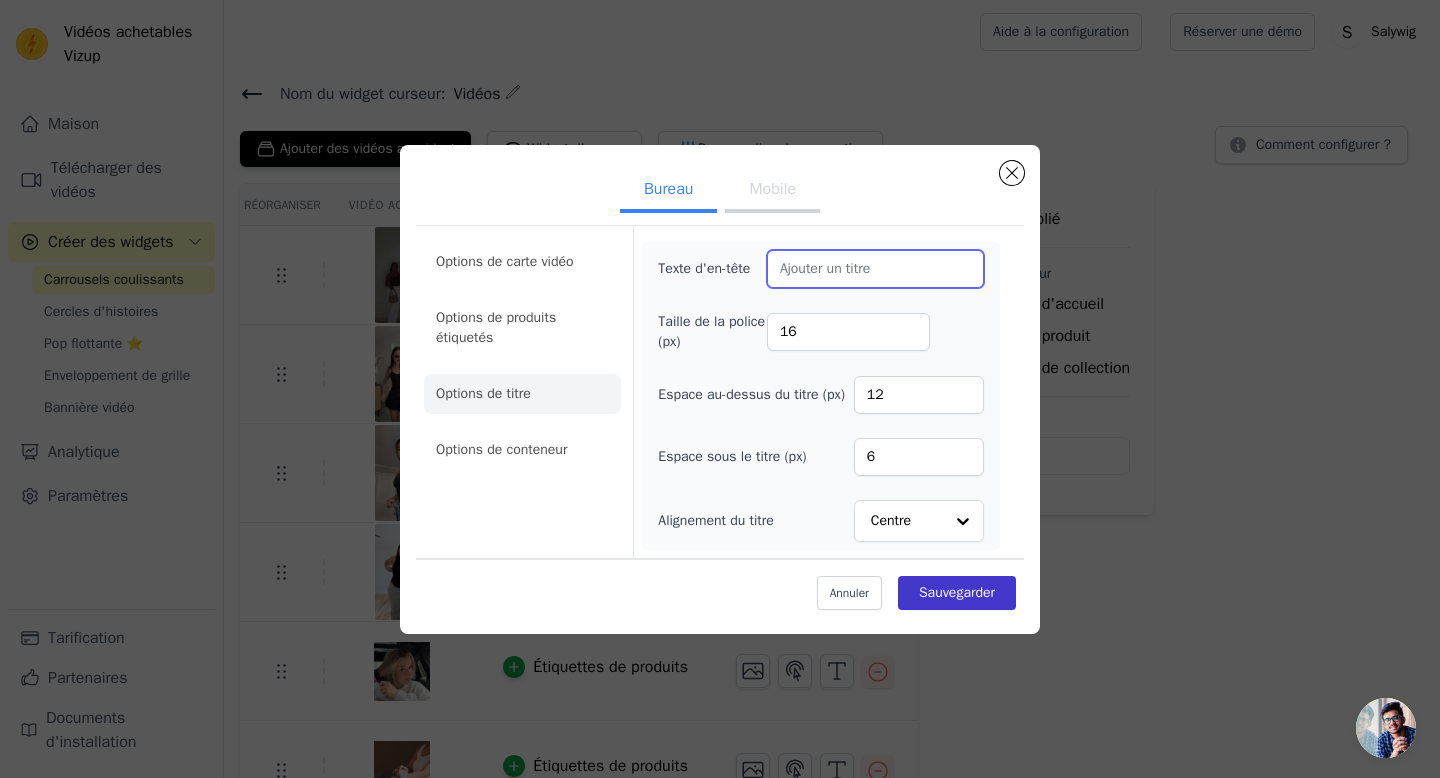 type 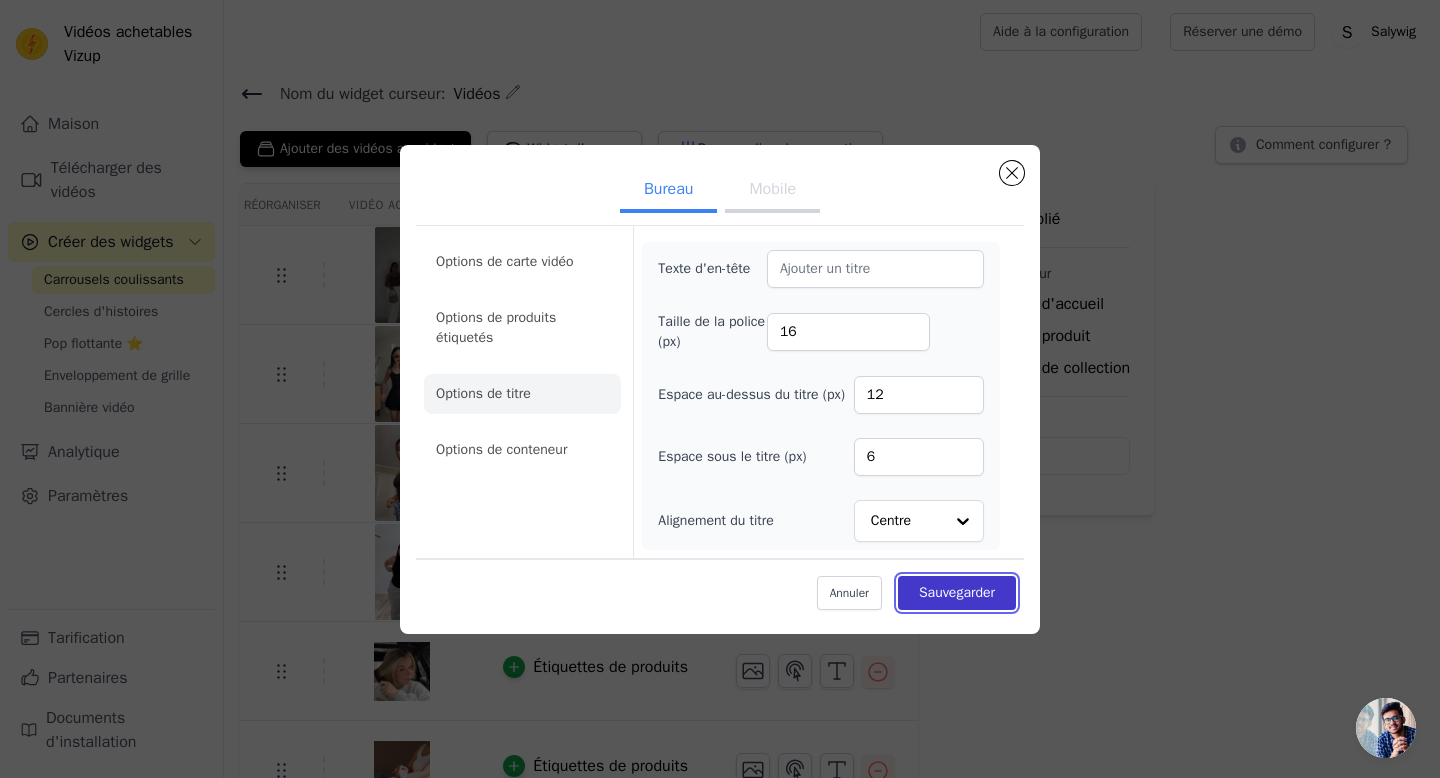 click on "Sauvegarder" at bounding box center [957, 592] 